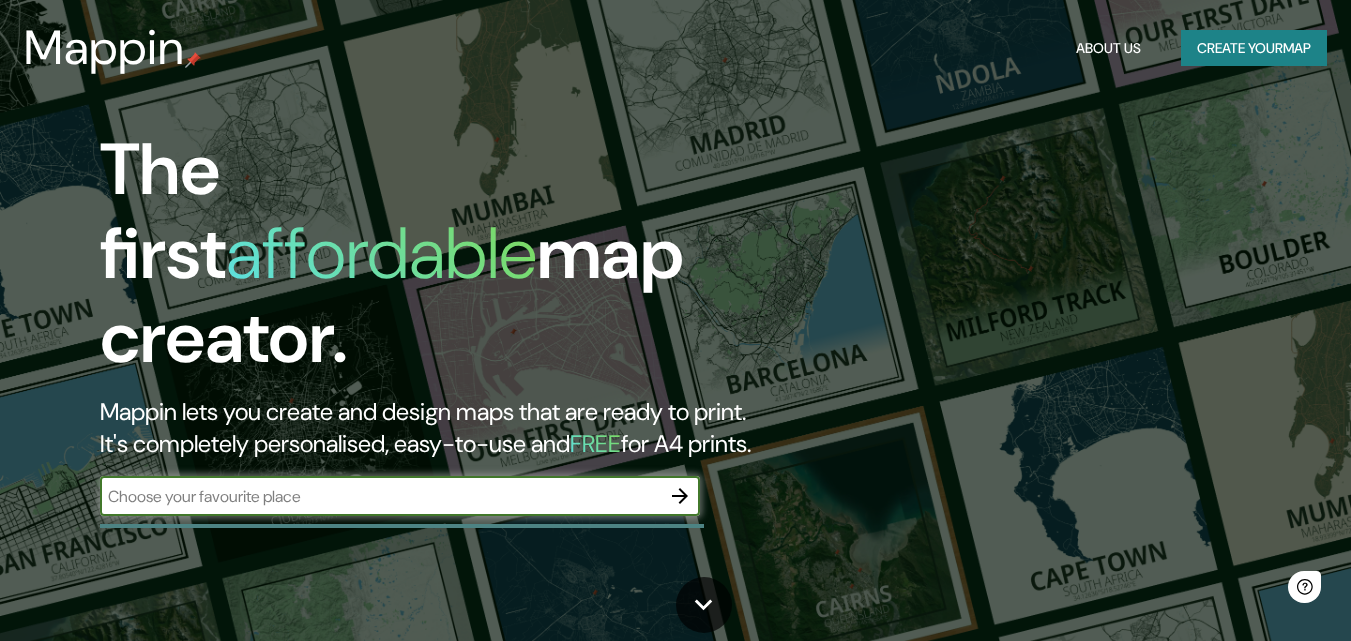 scroll, scrollTop: 0, scrollLeft: 0, axis: both 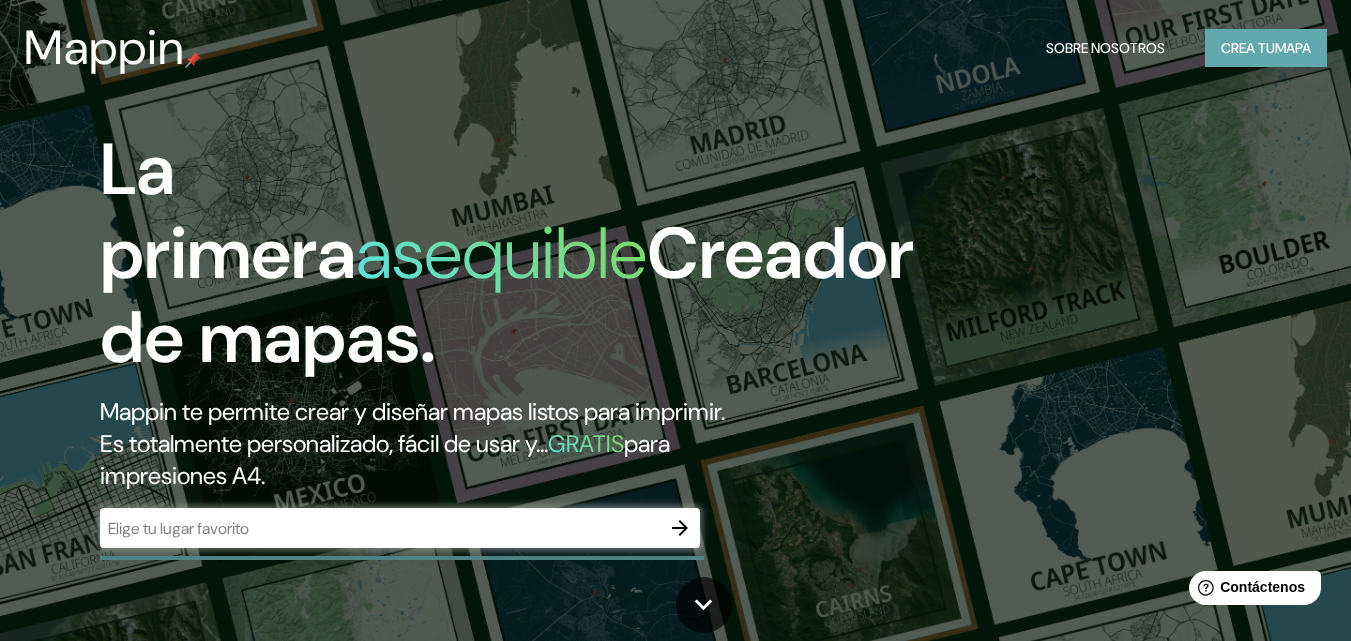 click on "Crea tu" at bounding box center (1248, 48) 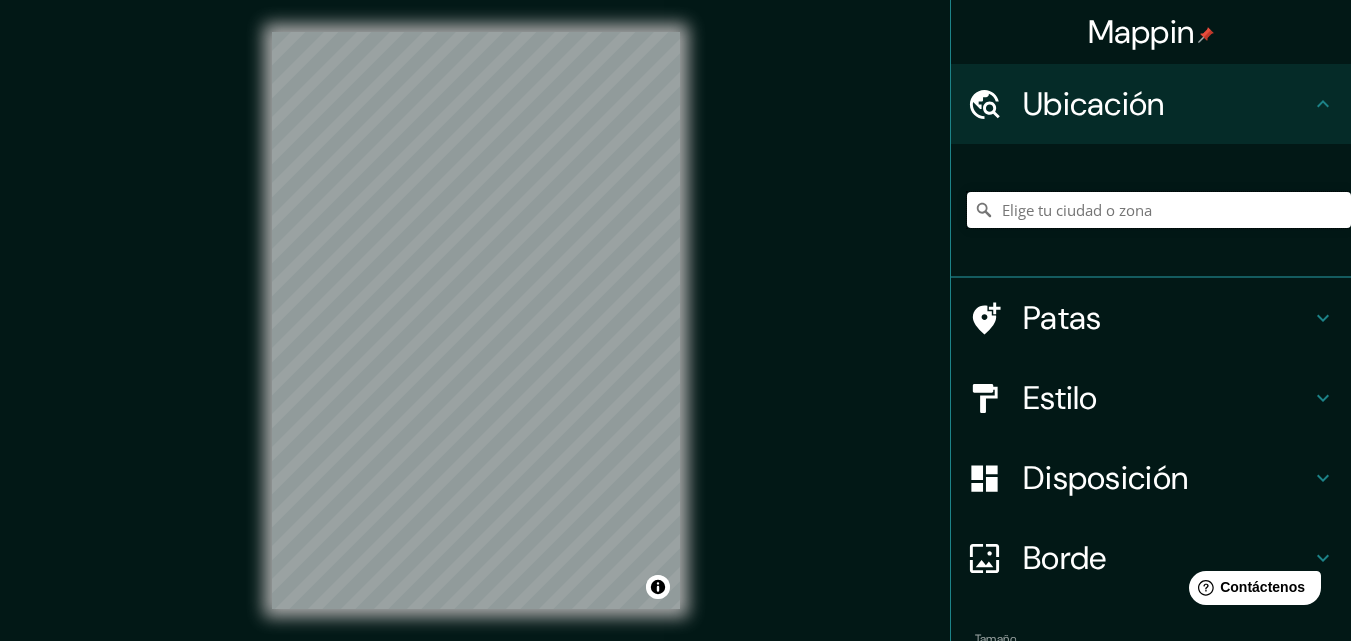 click at bounding box center [1159, 210] 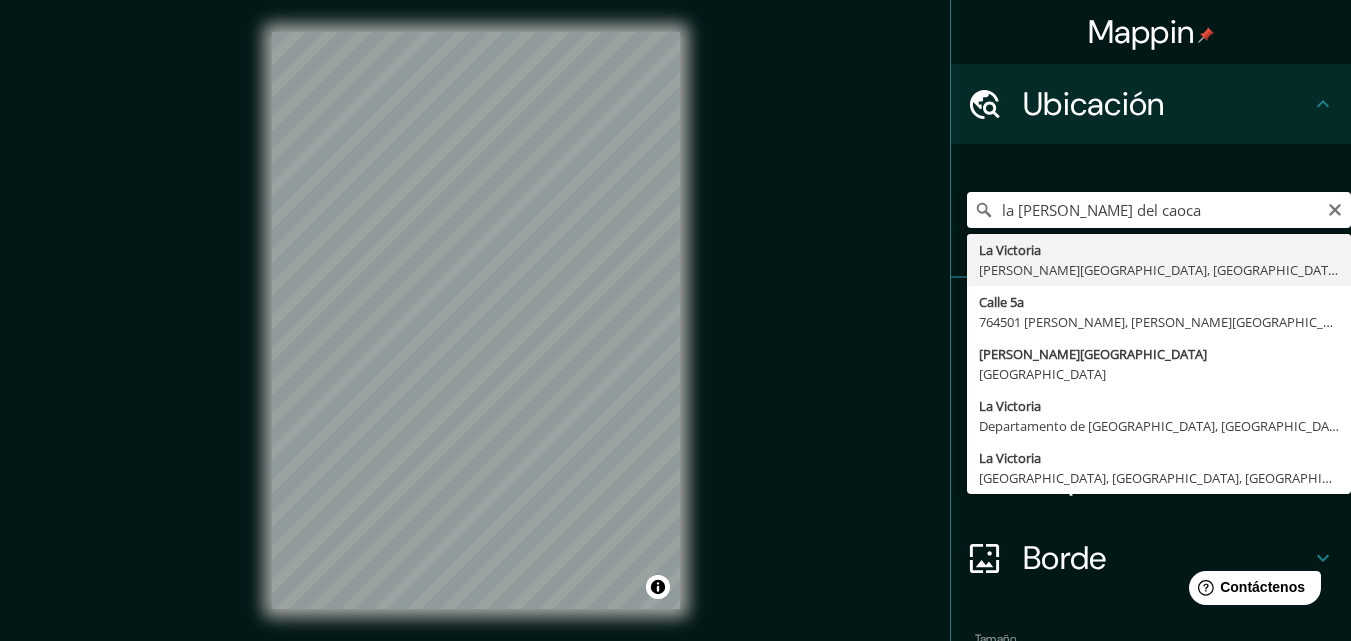 type on "[GEOGRAPHIC_DATA], [PERSON_NAME][GEOGRAPHIC_DATA], [GEOGRAPHIC_DATA]" 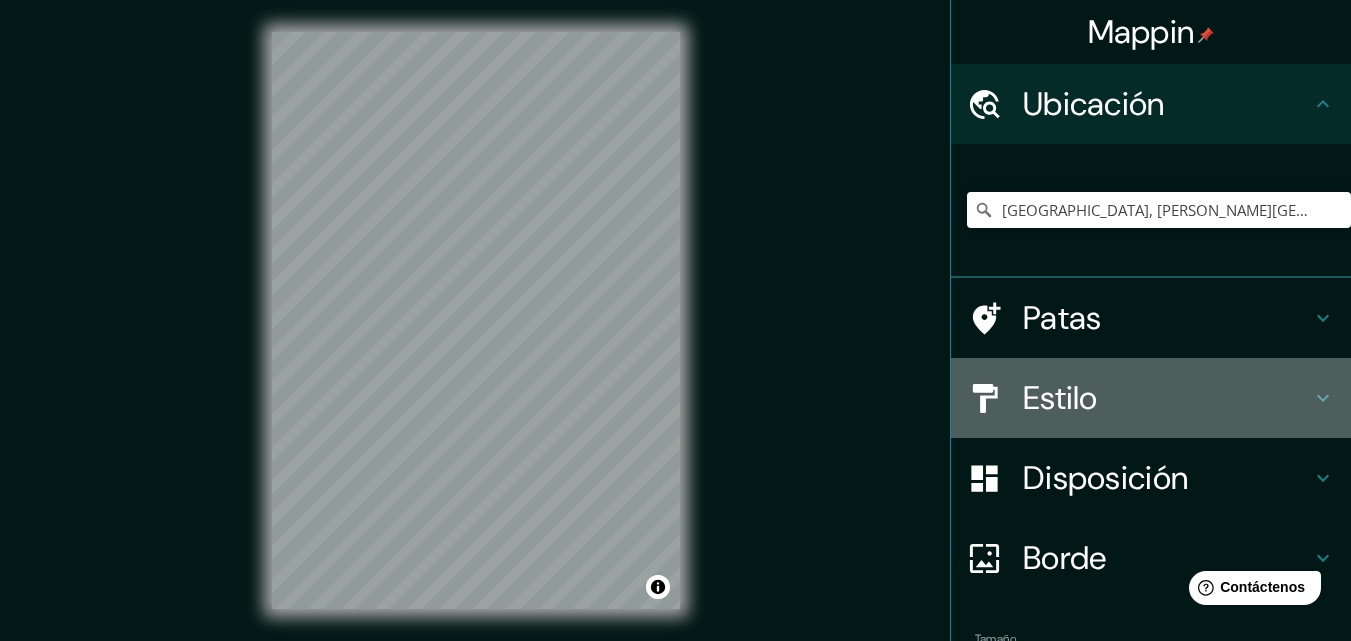 click on "Estilo" at bounding box center (1060, 398) 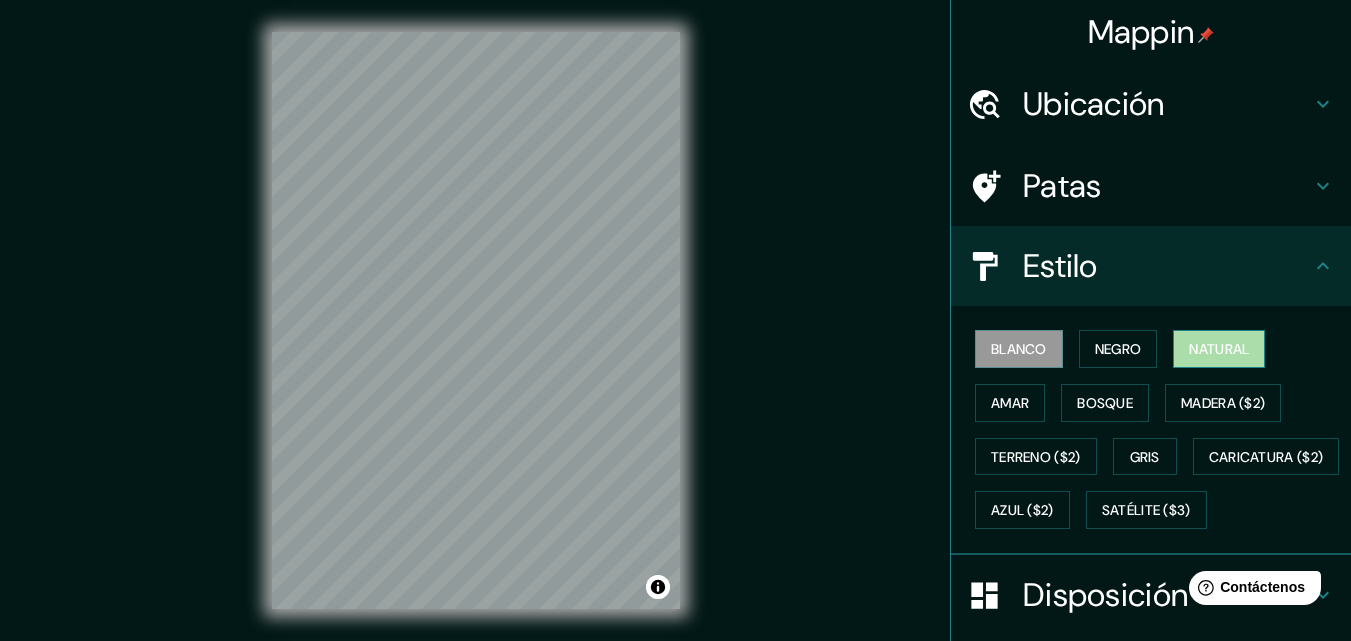 click on "Natural" at bounding box center [1219, 349] 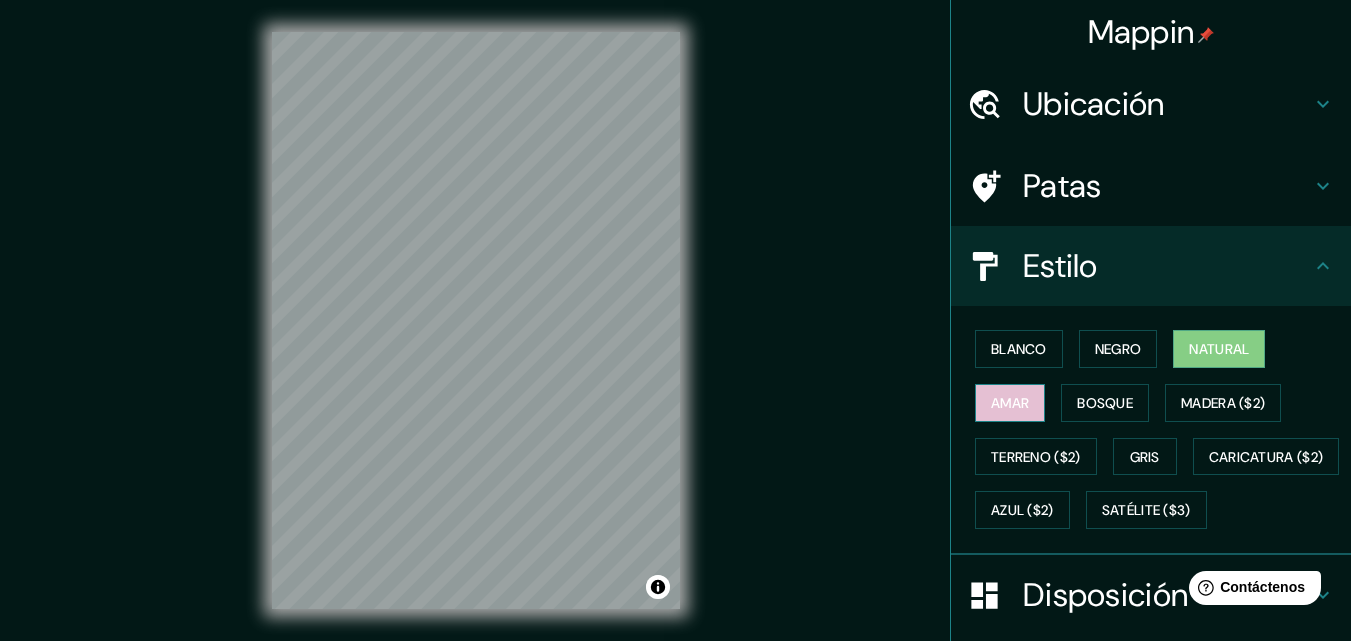 click on "Amar" at bounding box center (1010, 403) 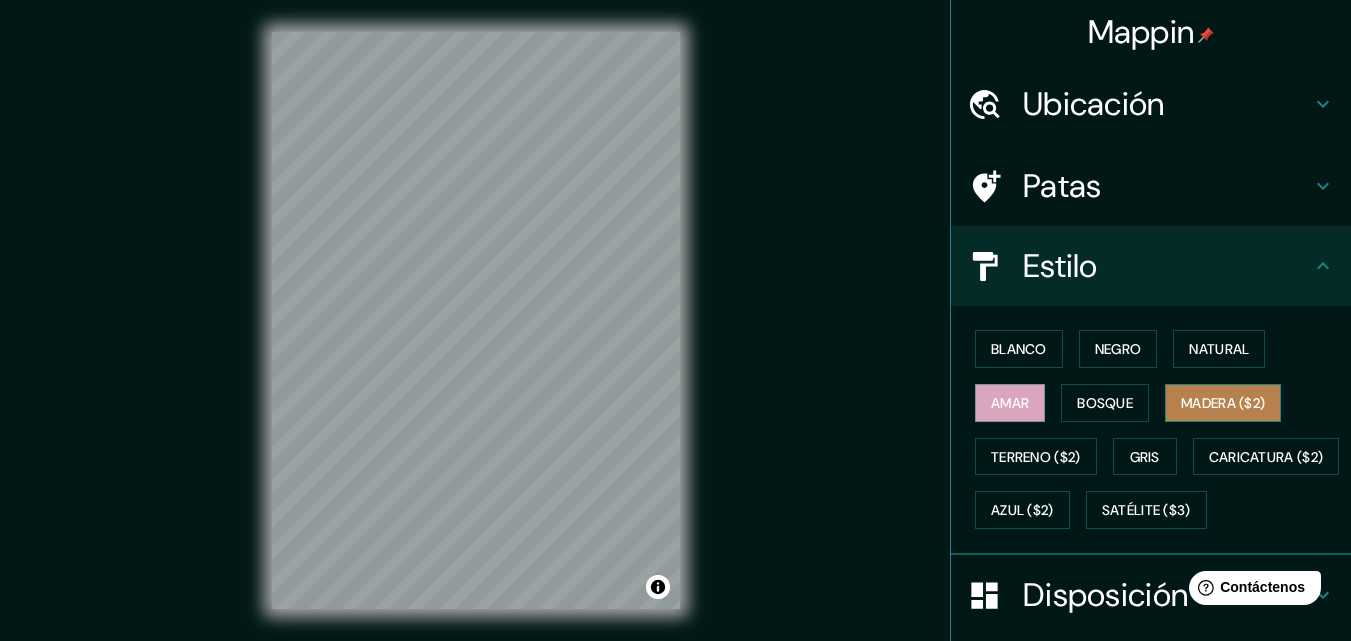 click on "Madera ($2)" at bounding box center (1223, 403) 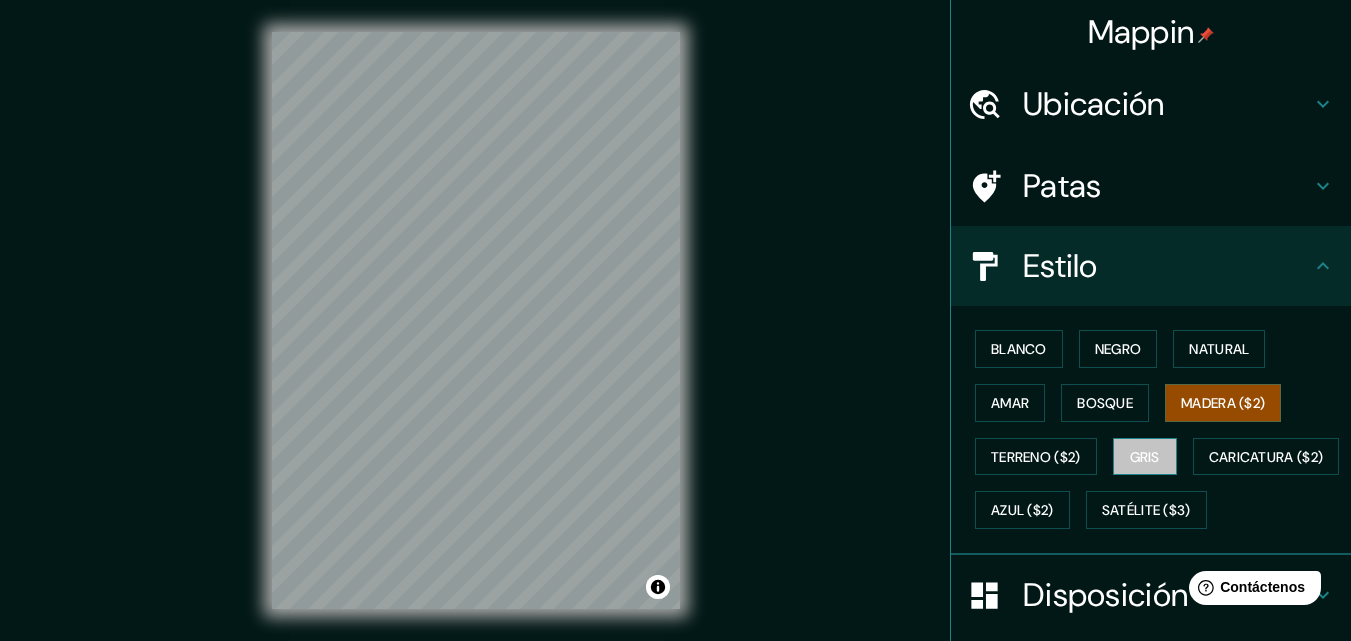 click on "Gris" at bounding box center (1145, 457) 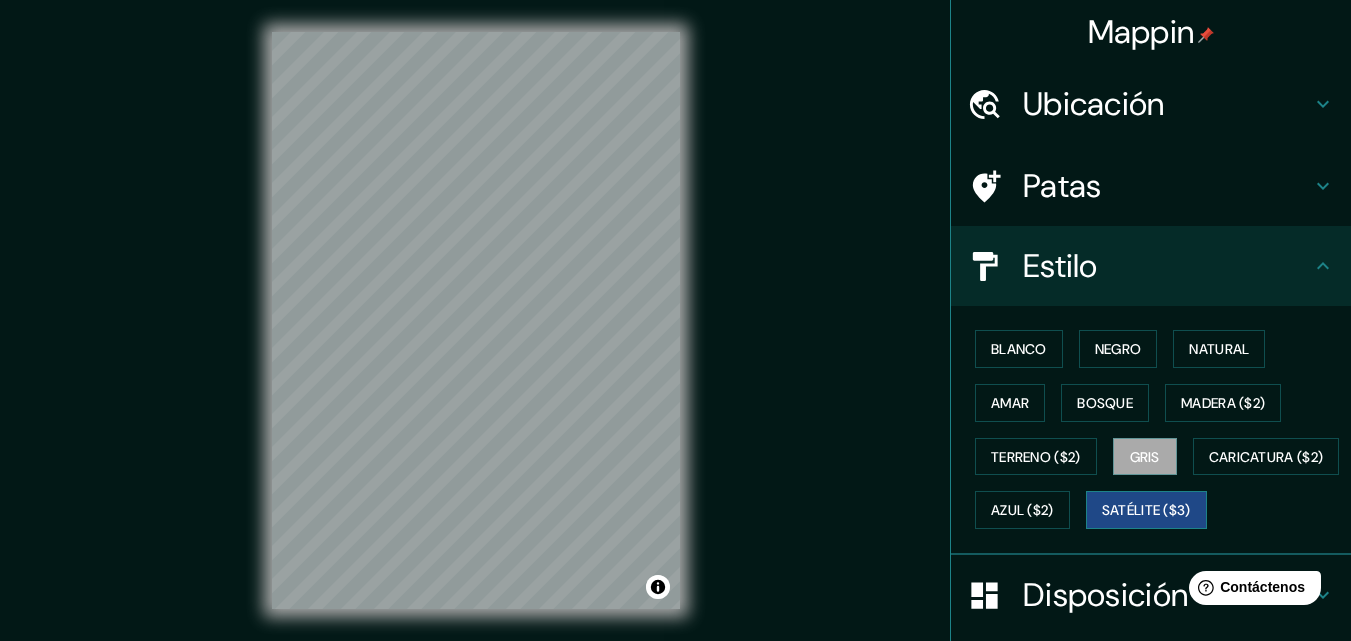 click on "Satélite ($3)" at bounding box center [1146, 511] 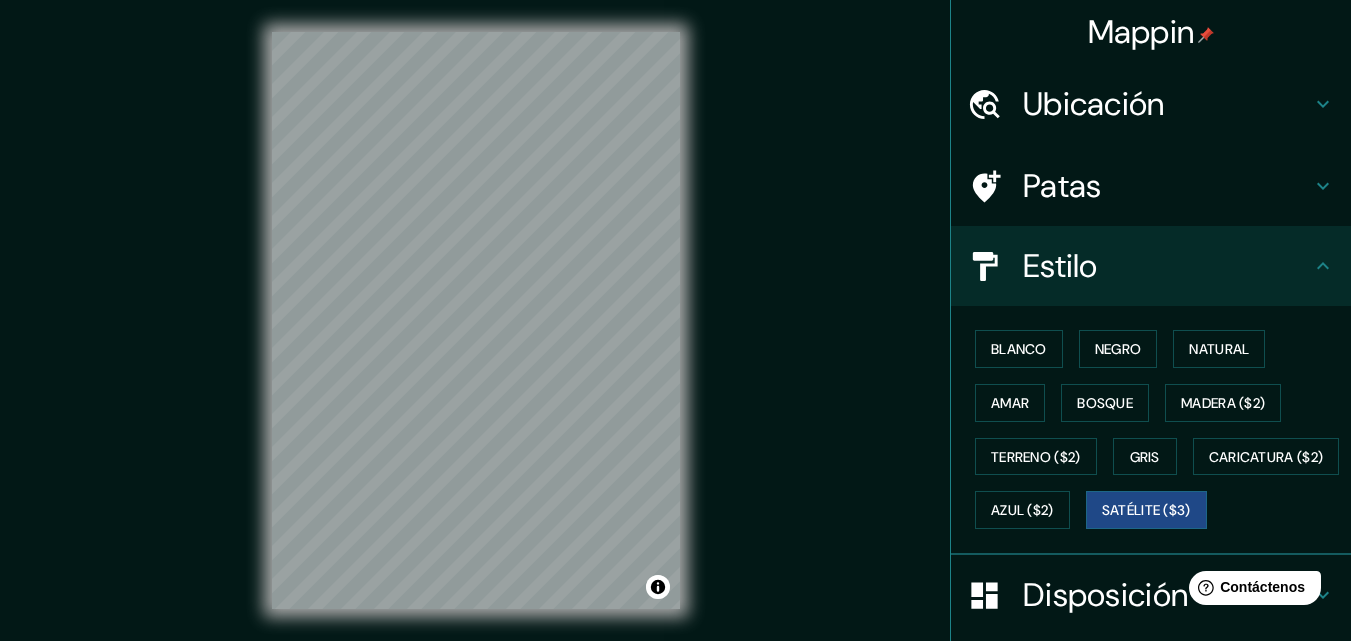 click on "© Mapbox   © OpenStreetMap   Improve this map   © Maxar" at bounding box center [476, 320] 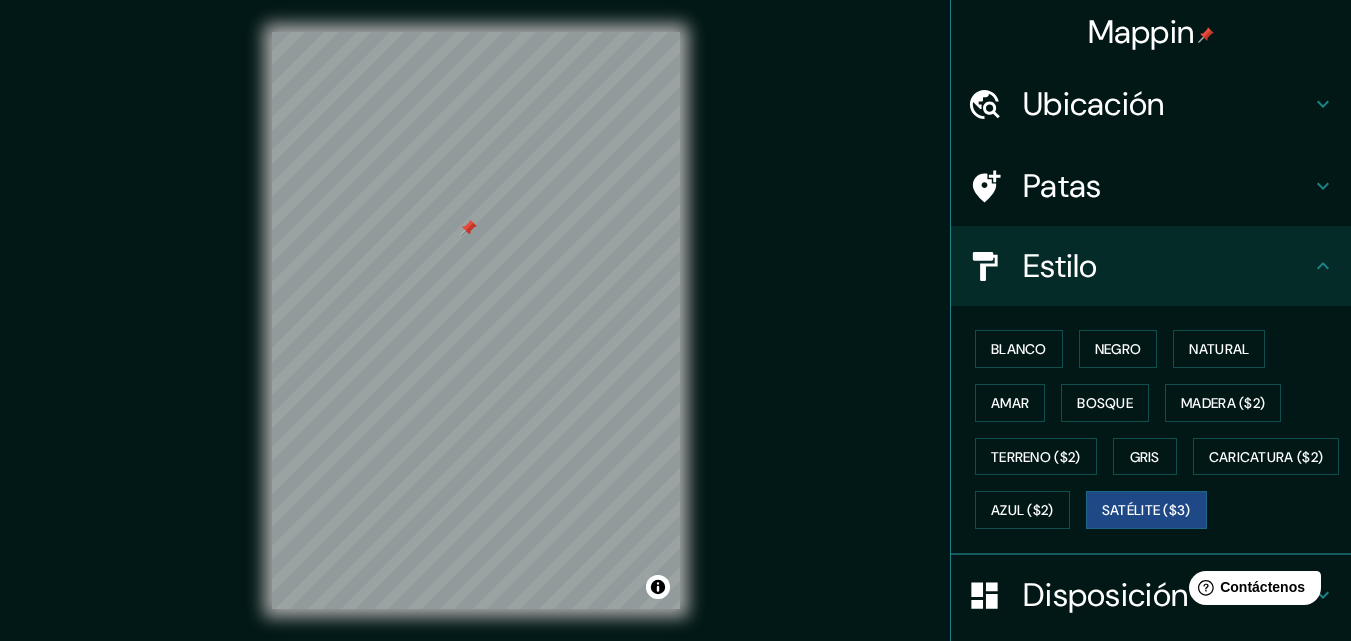 click on "© Mapbox   © OpenStreetMap   Improve this map   © Maxar" at bounding box center [476, 320] 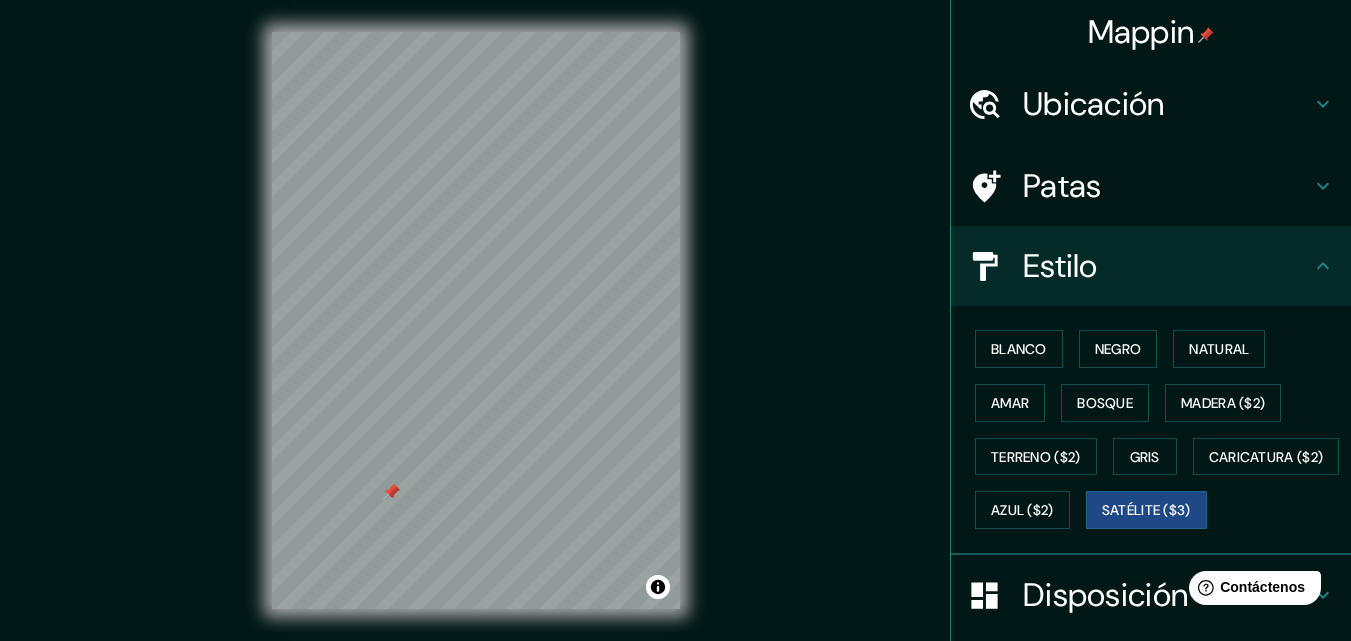 click on "© Mapbox   © OpenStreetMap   Improve this map   © Maxar" at bounding box center (476, 320) 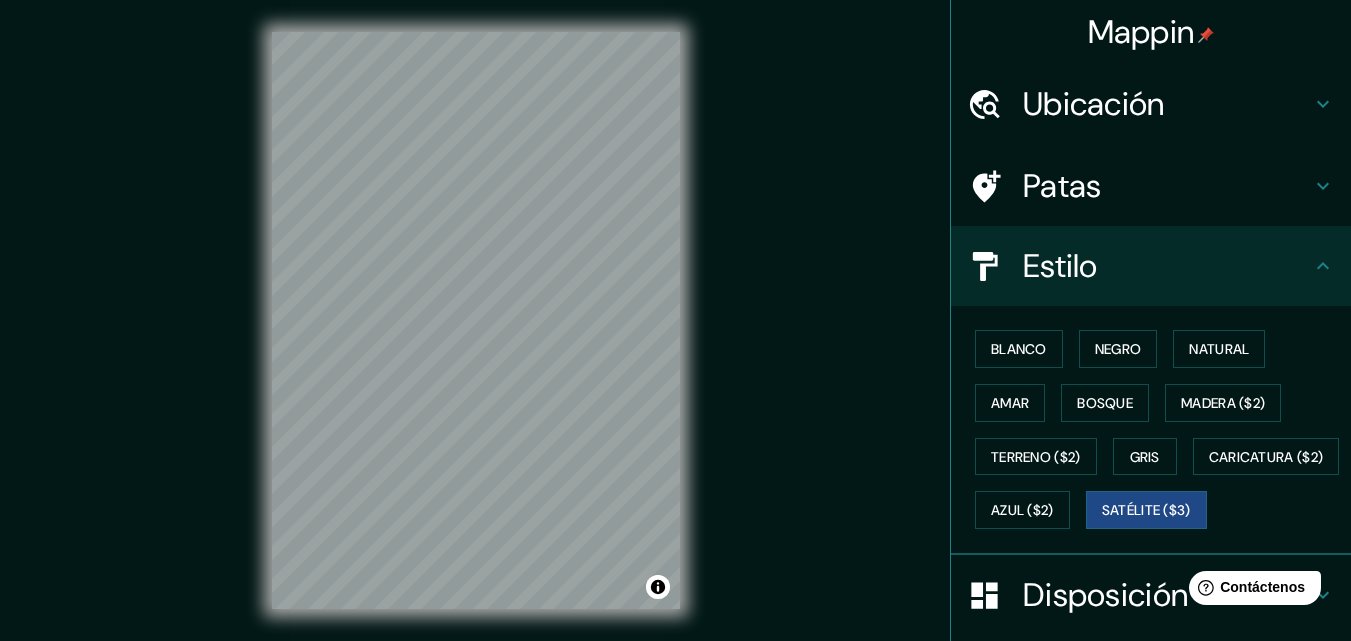 click on "Mappin Ubicación La Victoria, Valle del Cauca, Colombia Patas Estilo Blanco Negro Natural Amar Bosque Madera ($2) Terreno ($2) Gris Caricatura ($2) Azul ($2) Satélite ($3) Disposición Borde Elige un borde.  Consejo  : puedes opacar las capas del marco para crear efectos geniales. Ninguno Simple Transparente Elegante Tamaño A4 single Crea tu mapa © Mapbox   © OpenStreetMap   Improve this map   © Maxar Si tiene algún problema, sugerencia o inquietud, envíe un correo electrónico a  help@mappin.pro  .   . . Texto original Valora esta traducción Tu opinión servirá para ayudar a mejorar el Traductor de Google" at bounding box center (675, 320) 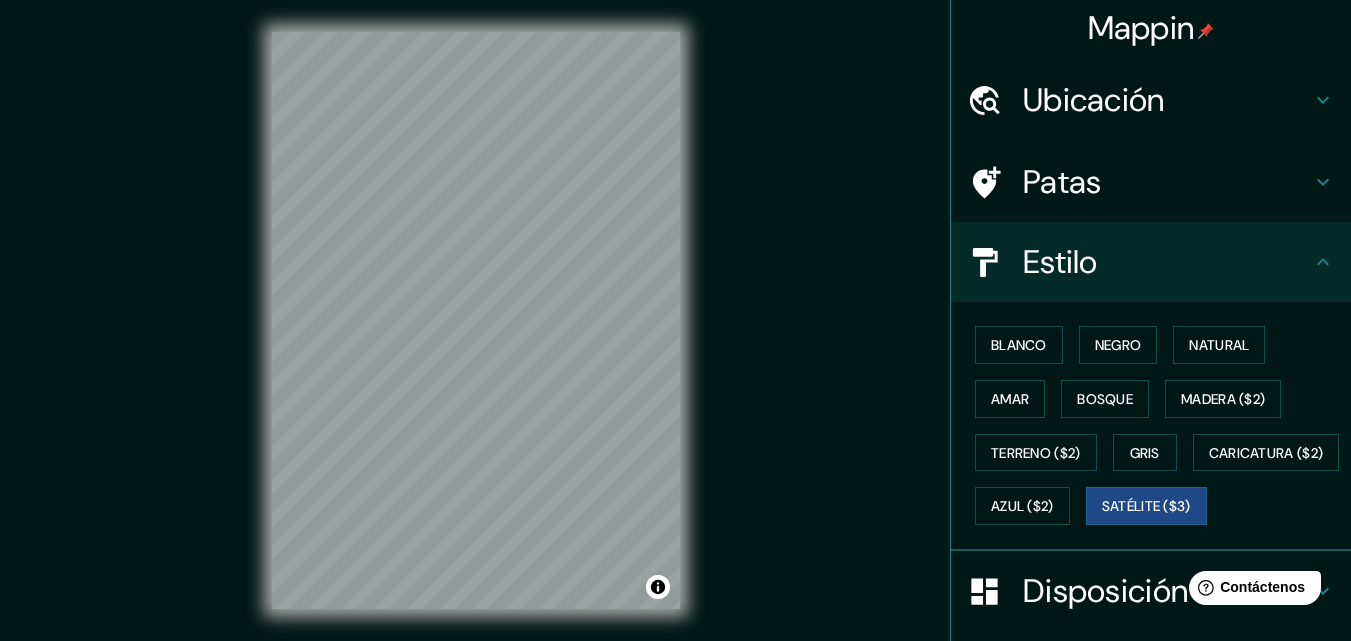 scroll, scrollTop: 0, scrollLeft: 0, axis: both 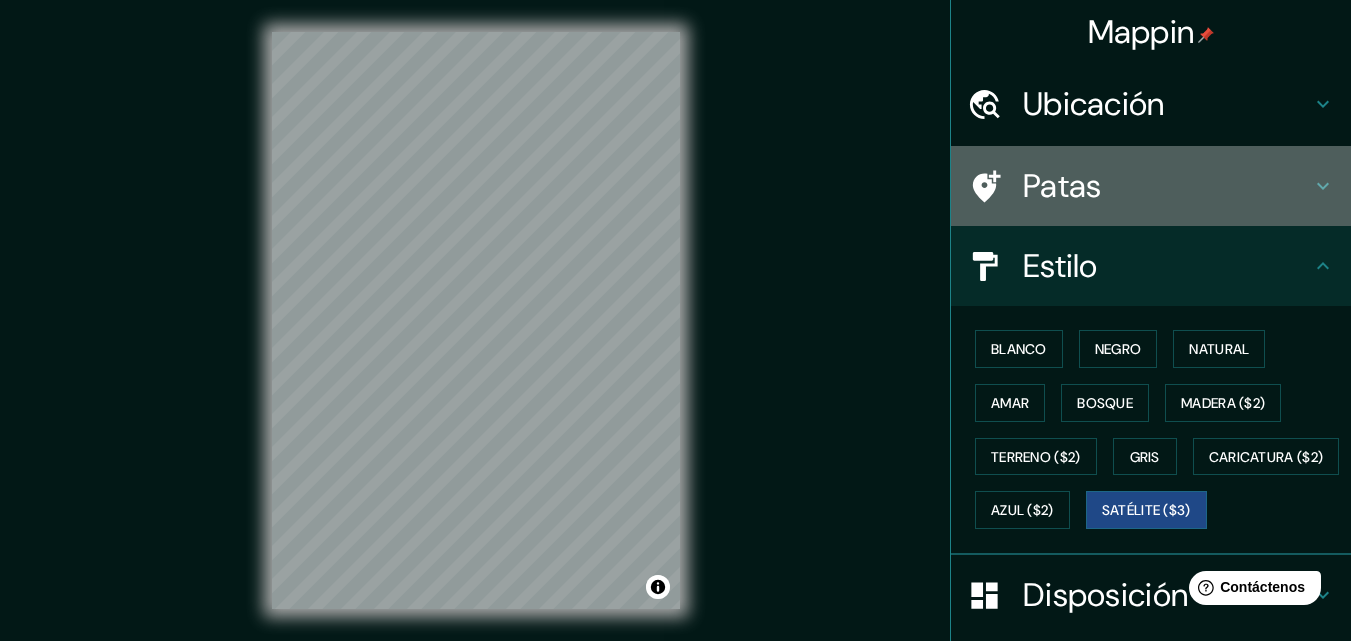 click on "Patas" at bounding box center [1167, 186] 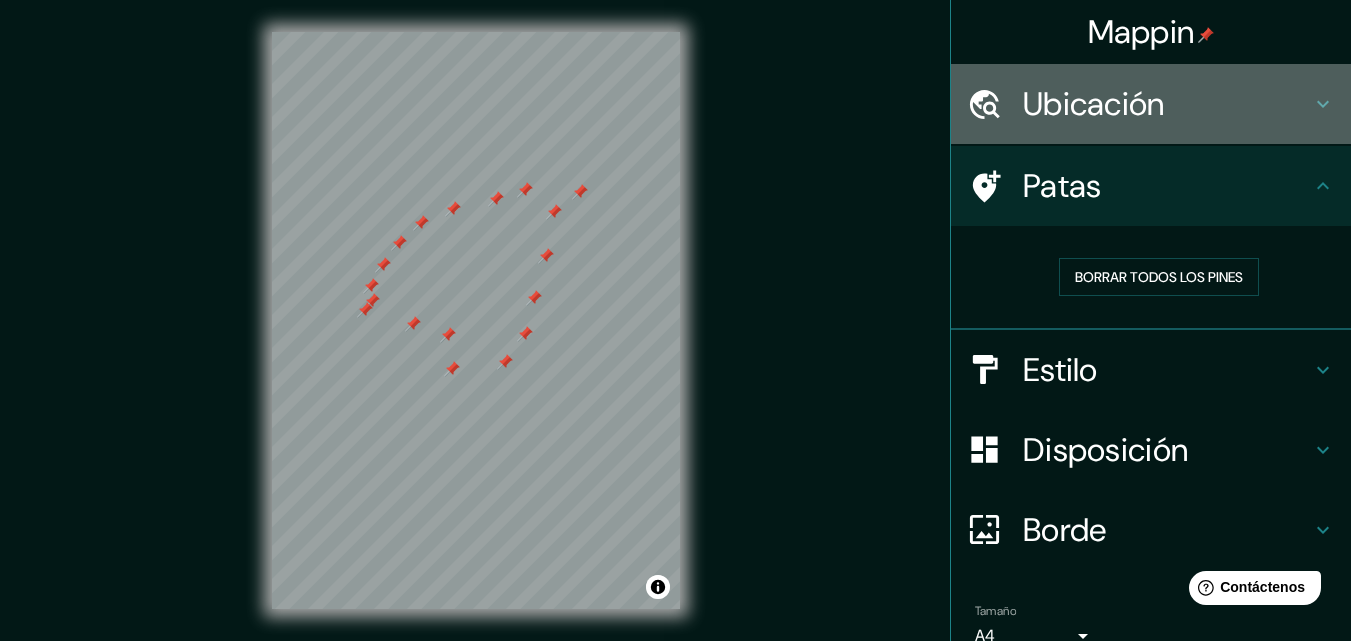 click on "Ubicación" at bounding box center [1094, 104] 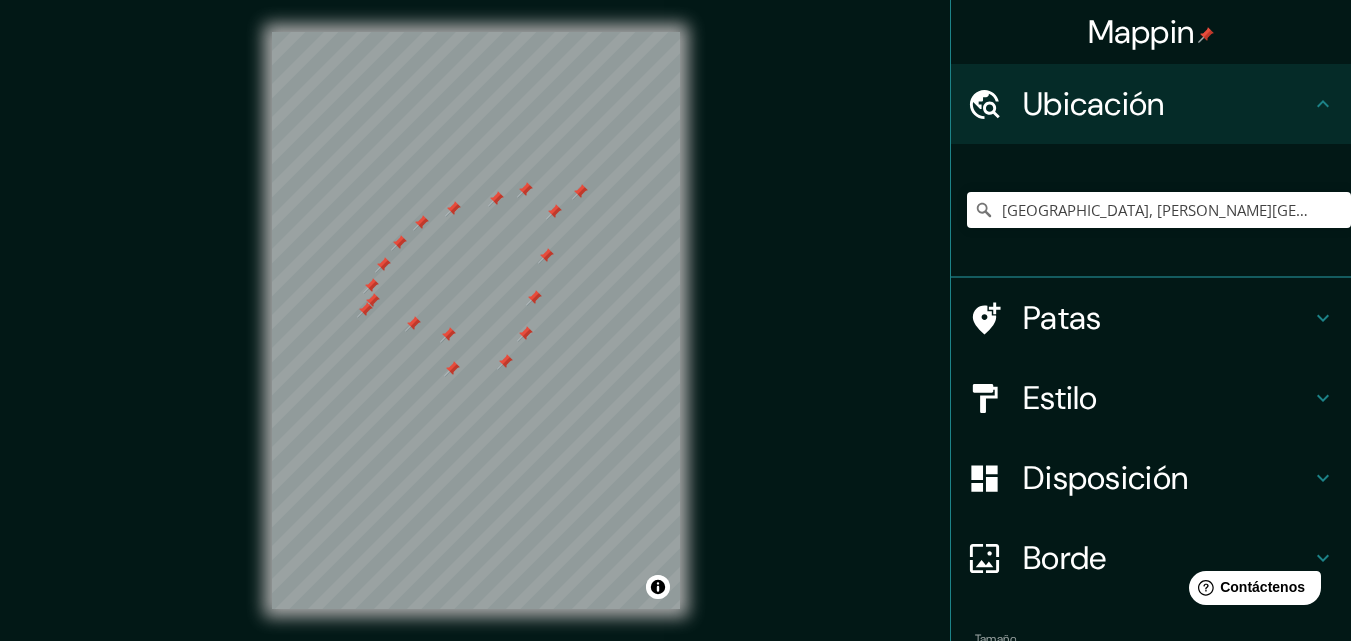 click 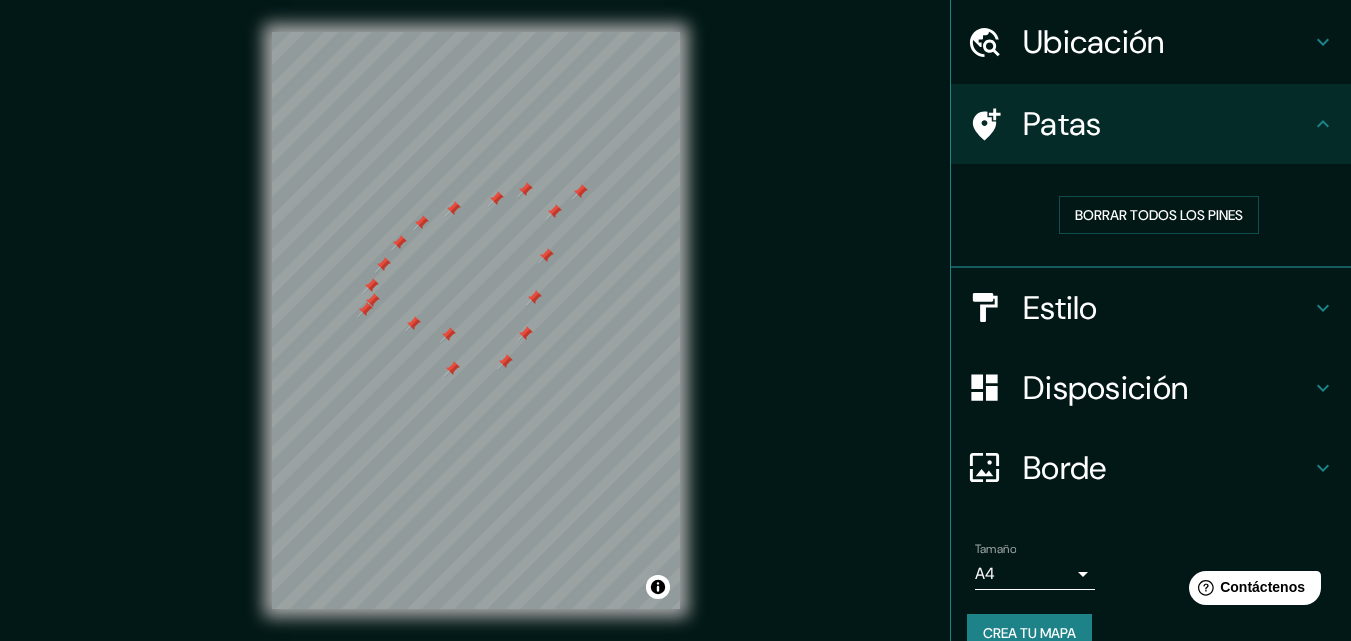scroll, scrollTop: 96, scrollLeft: 0, axis: vertical 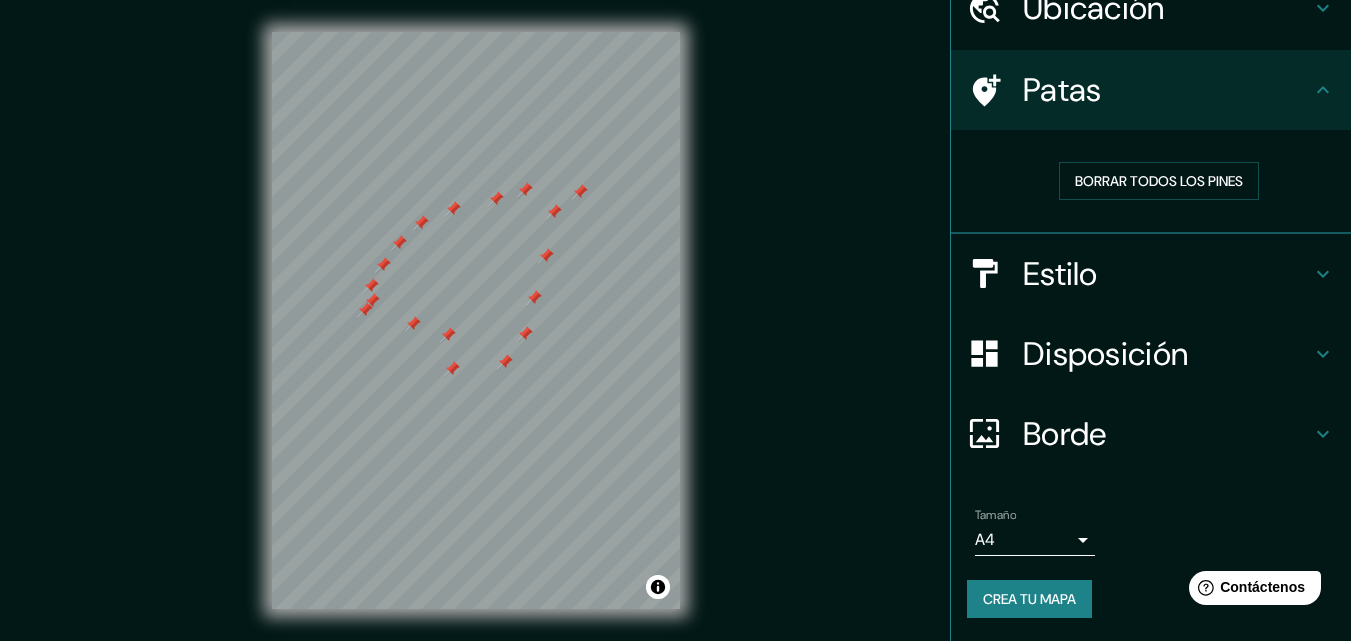click 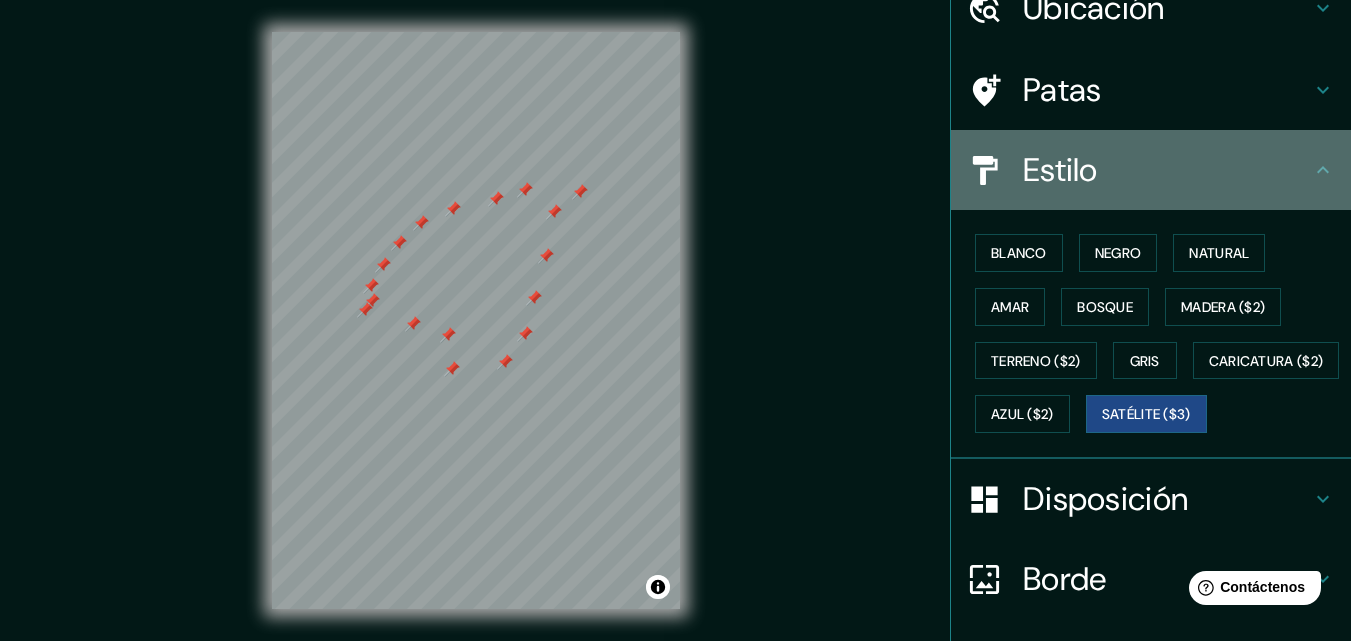 click 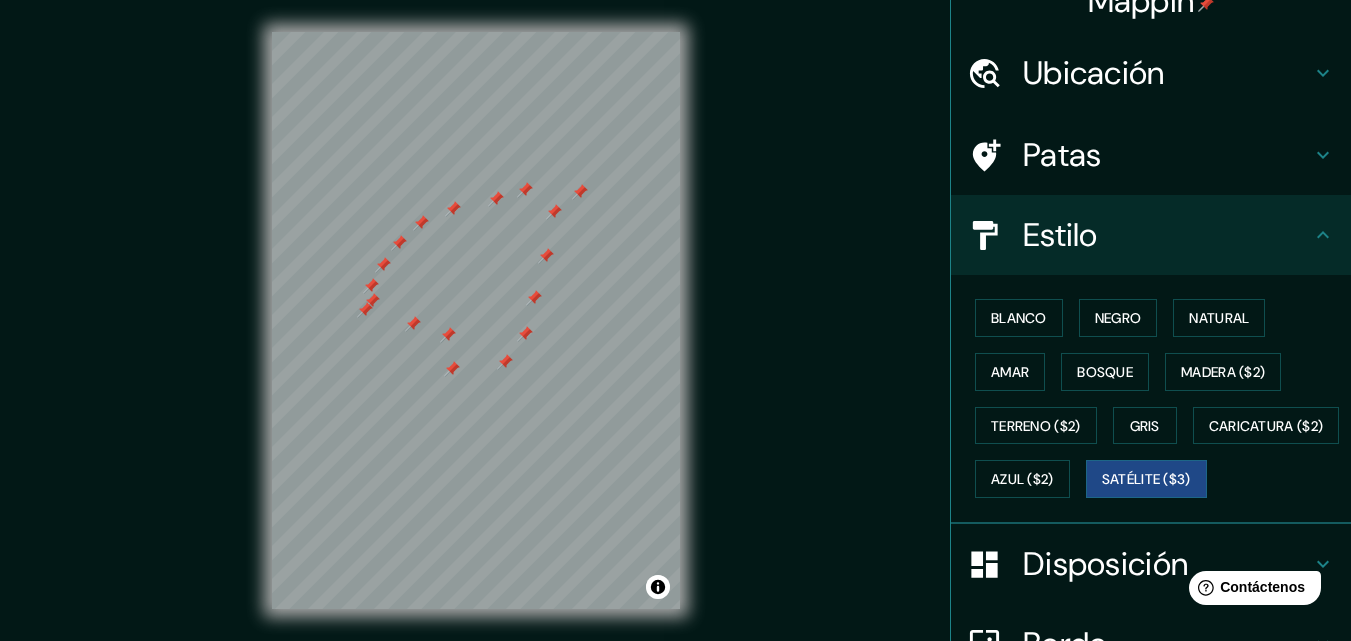scroll, scrollTop: 0, scrollLeft: 0, axis: both 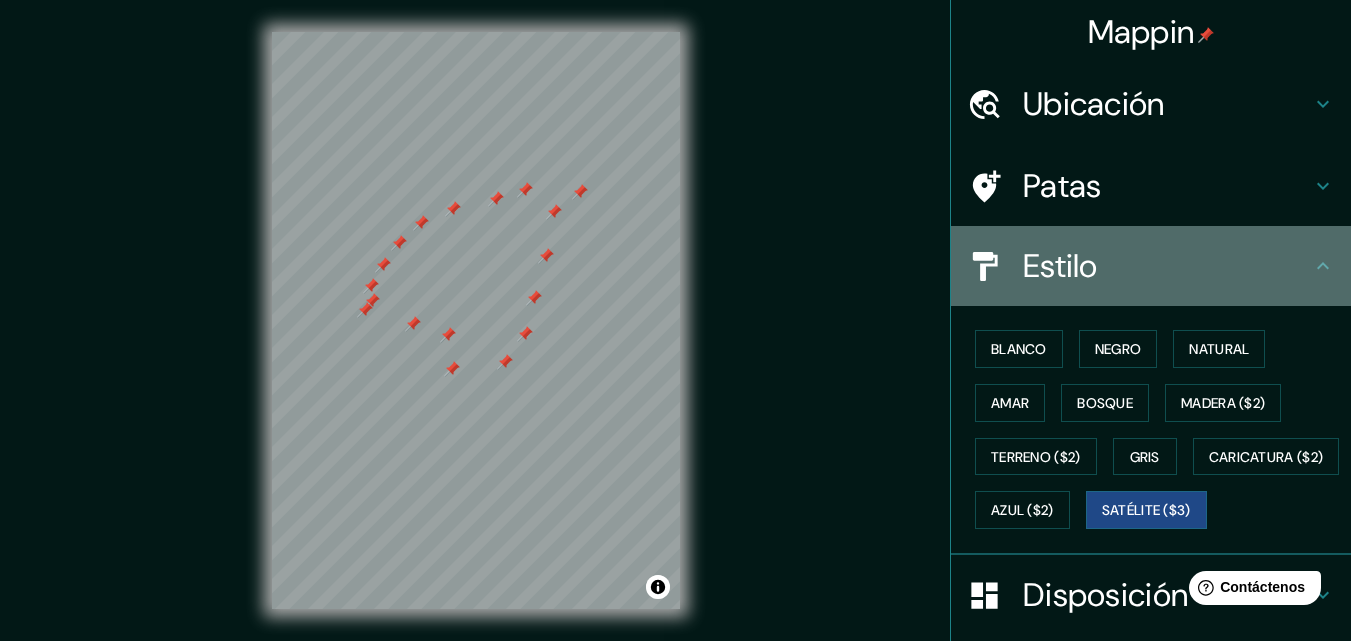 click 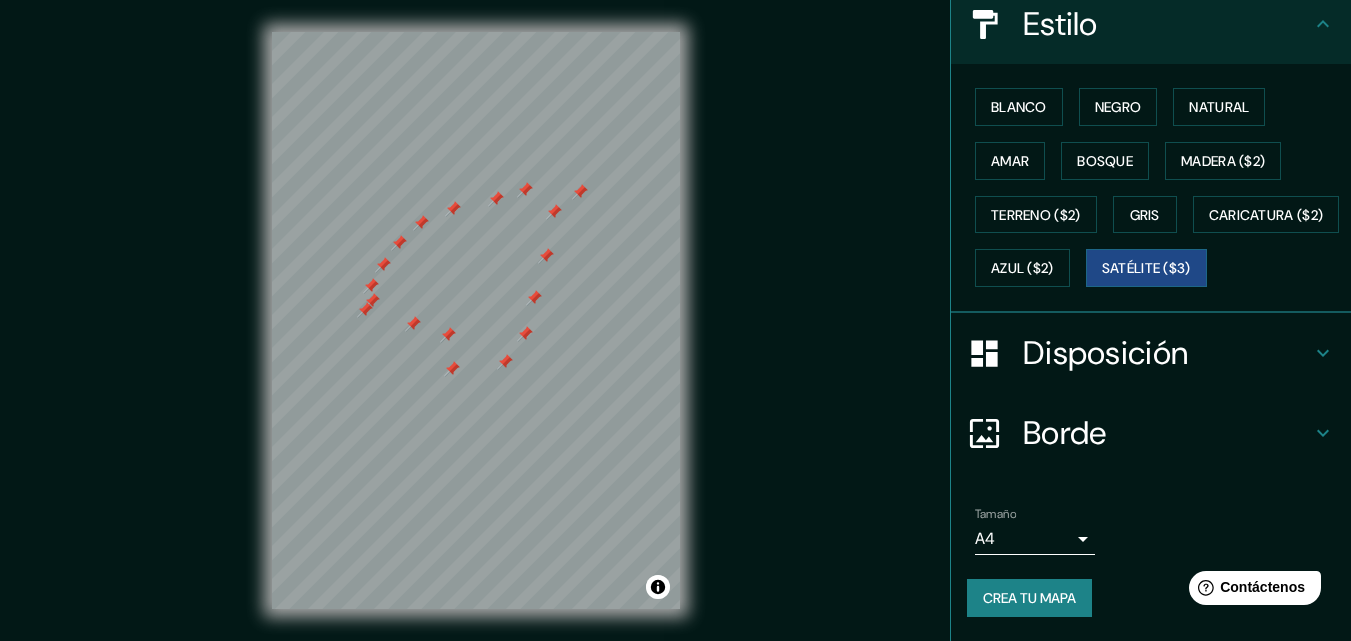scroll, scrollTop: 295, scrollLeft: 0, axis: vertical 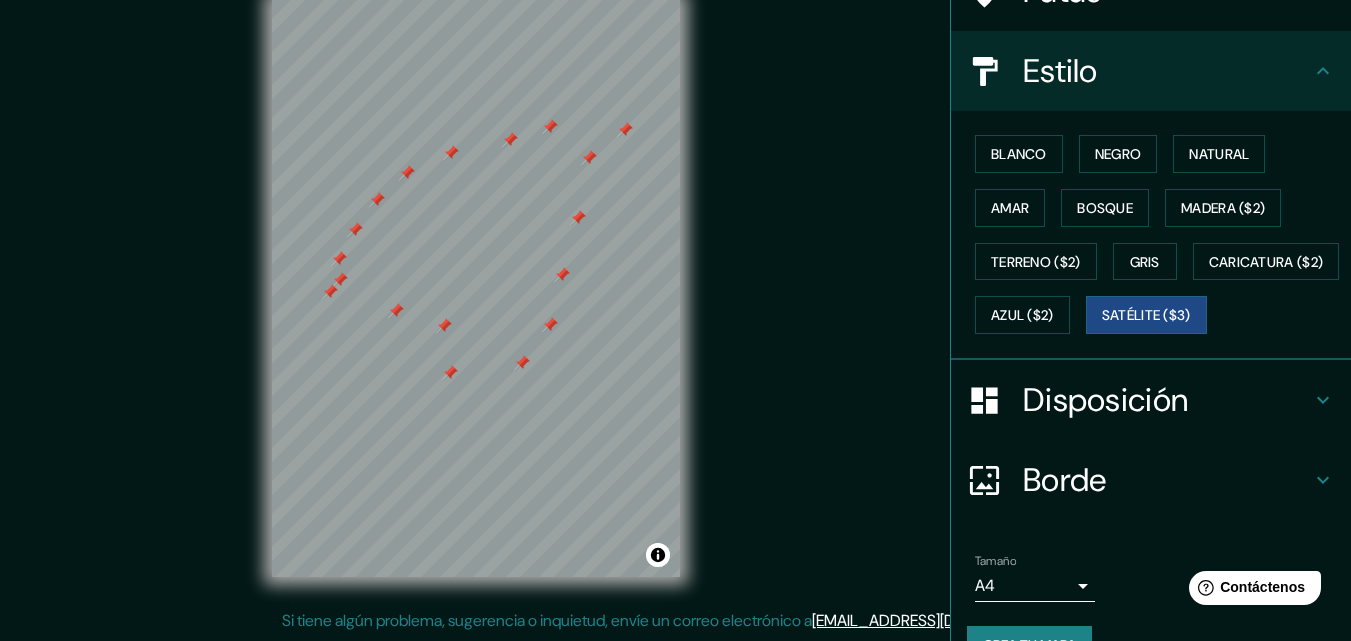 click on "Disposición" at bounding box center [1105, 400] 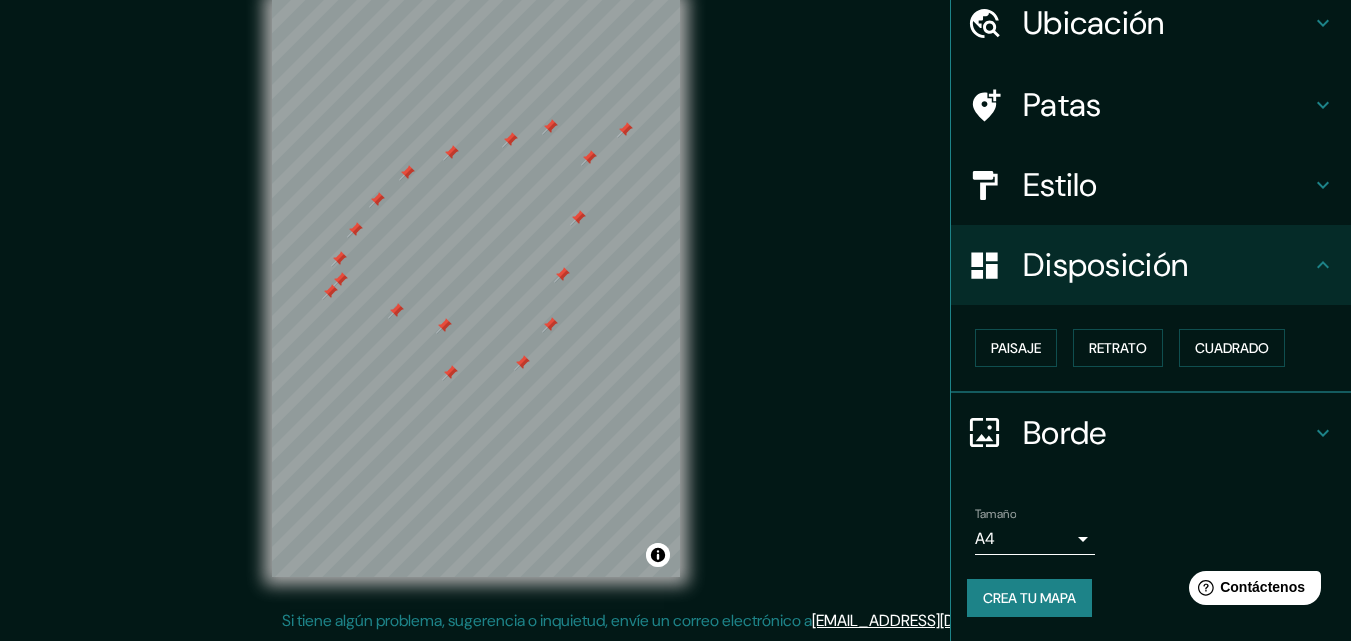scroll, scrollTop: 80, scrollLeft: 0, axis: vertical 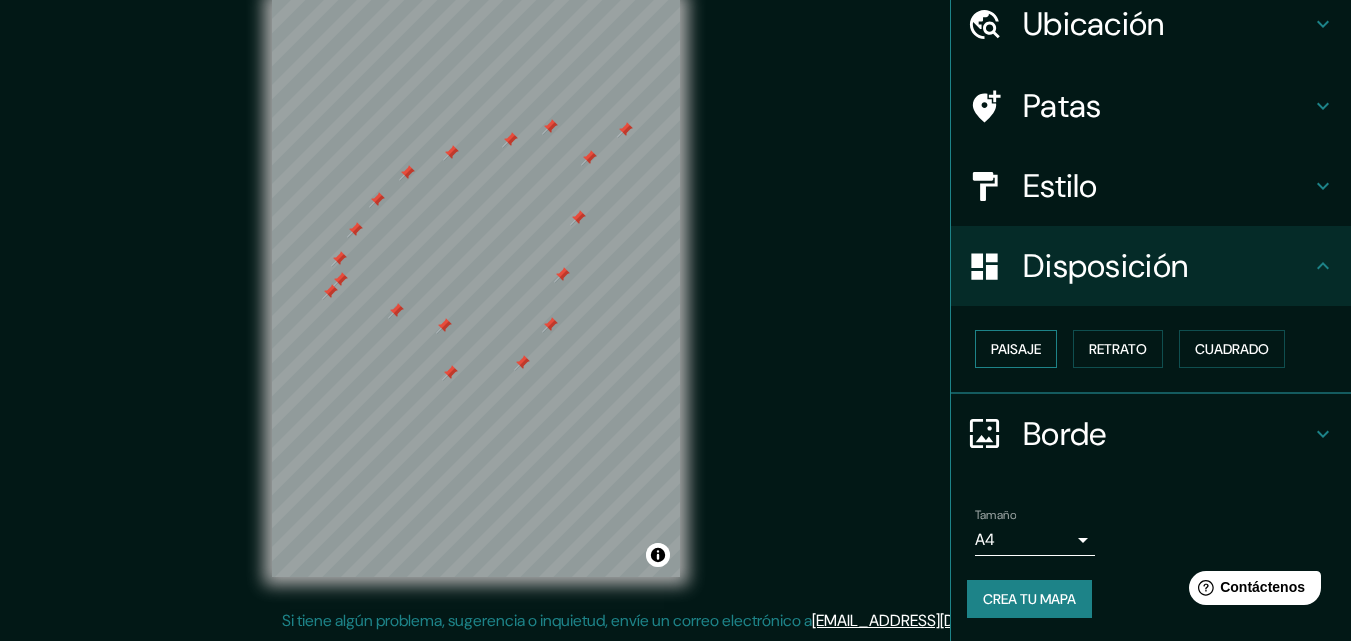 click on "Paisaje" at bounding box center [1016, 349] 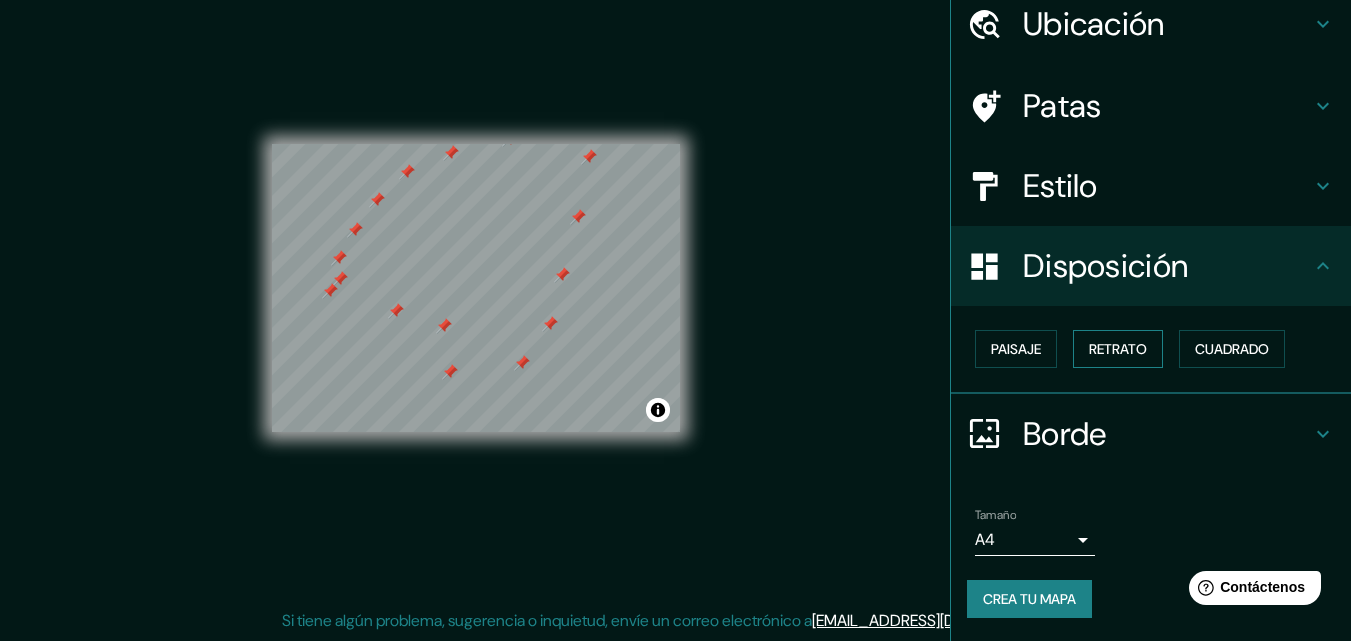 click on "Retrato" at bounding box center [1118, 349] 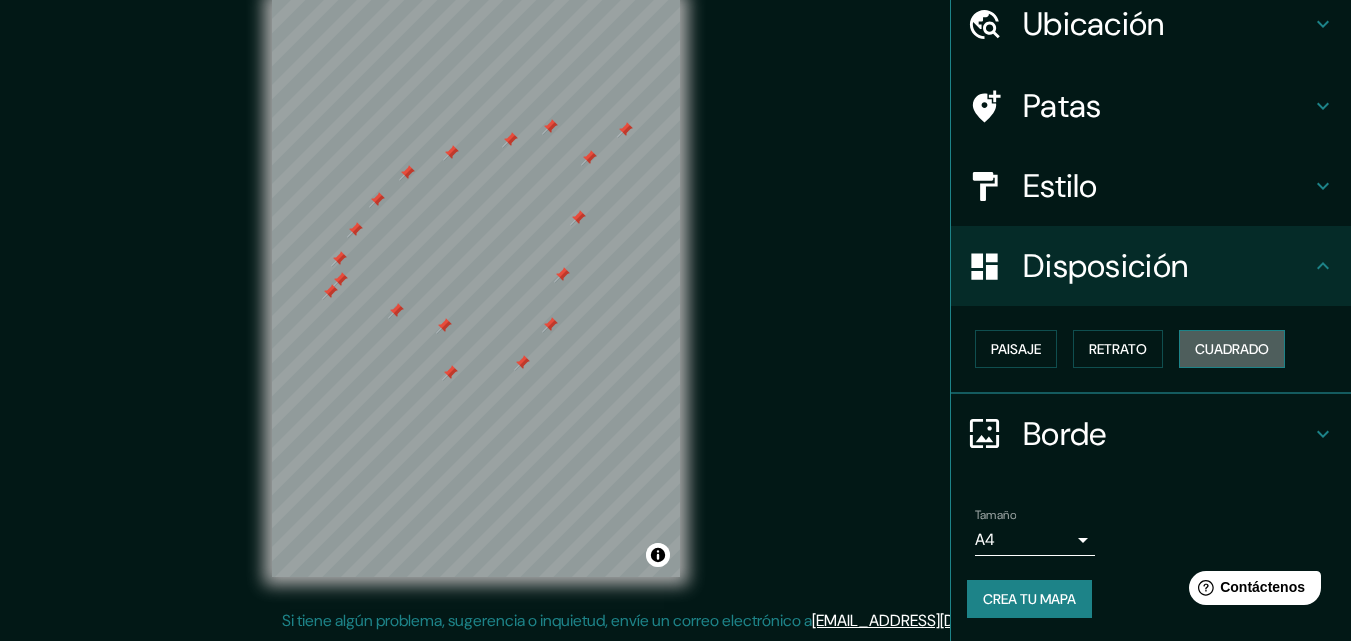 click on "Cuadrado" at bounding box center [1232, 349] 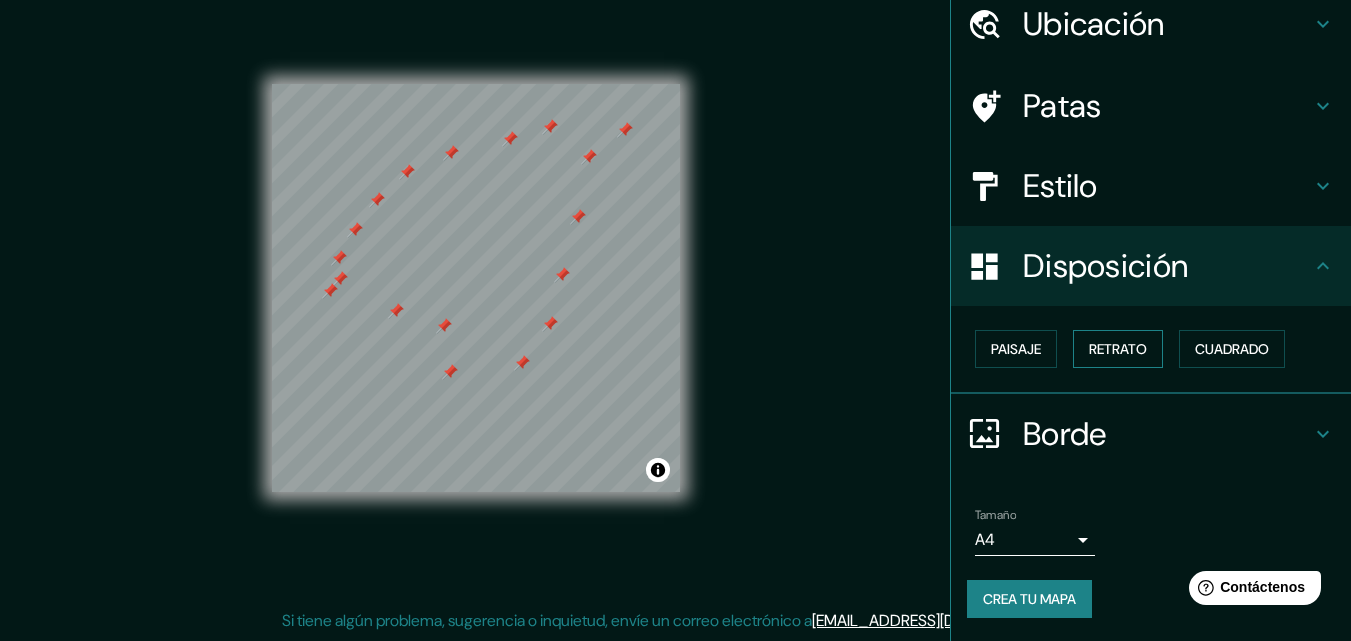 click on "Retrato" at bounding box center [1118, 349] 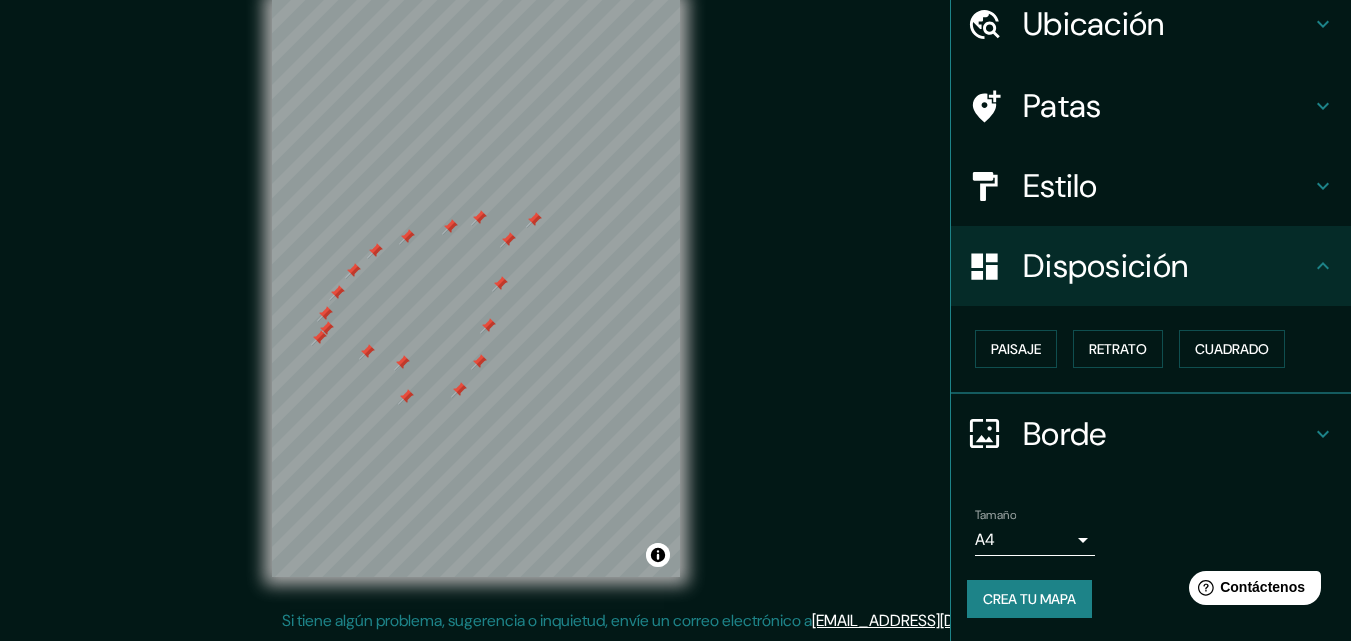 click 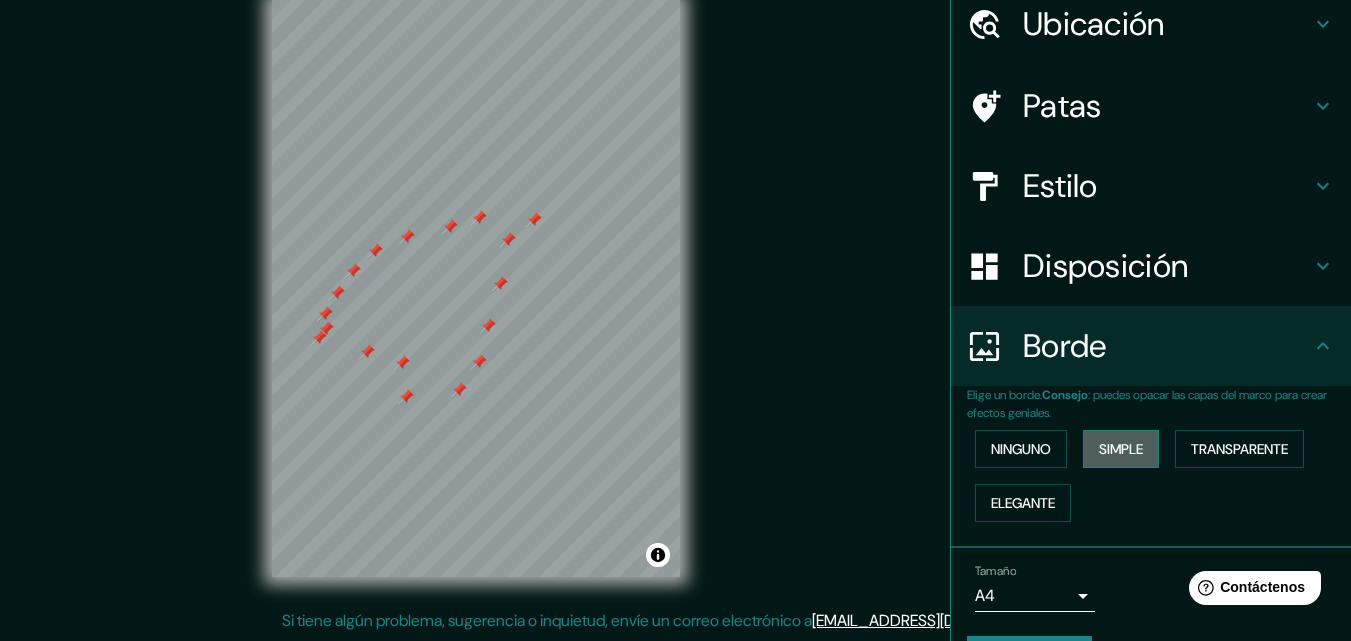 click on "Simple" at bounding box center (1121, 449) 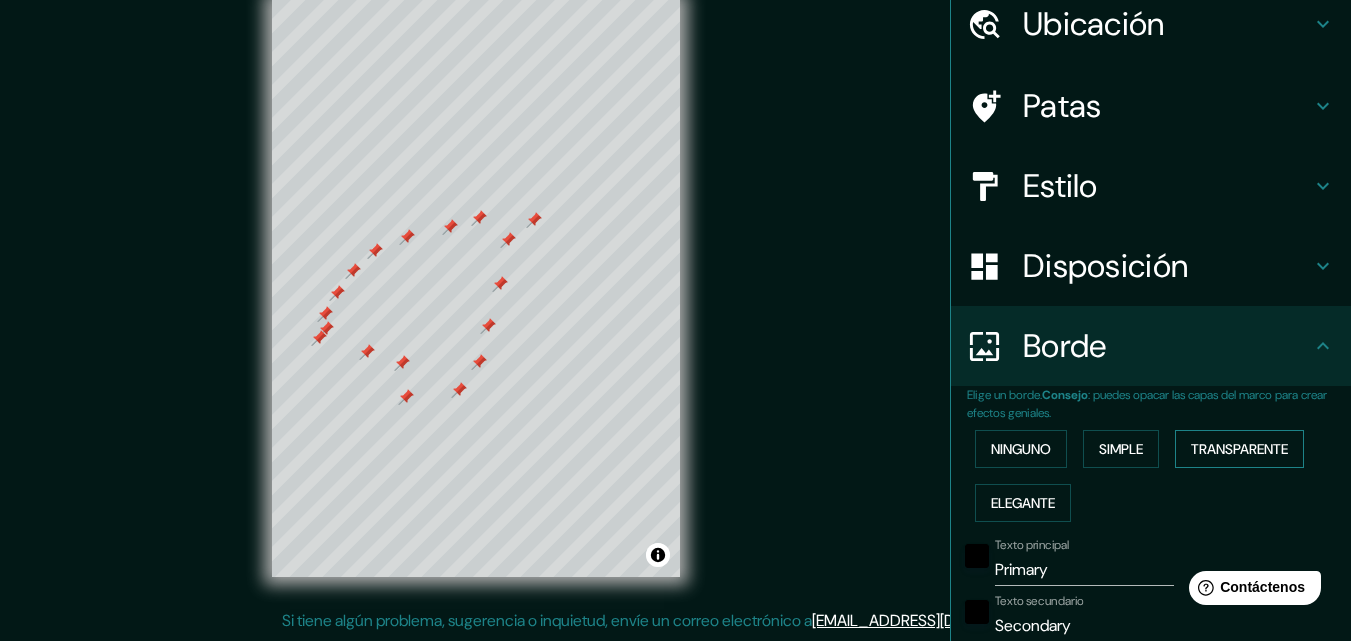click on "Transparente" at bounding box center [1239, 449] 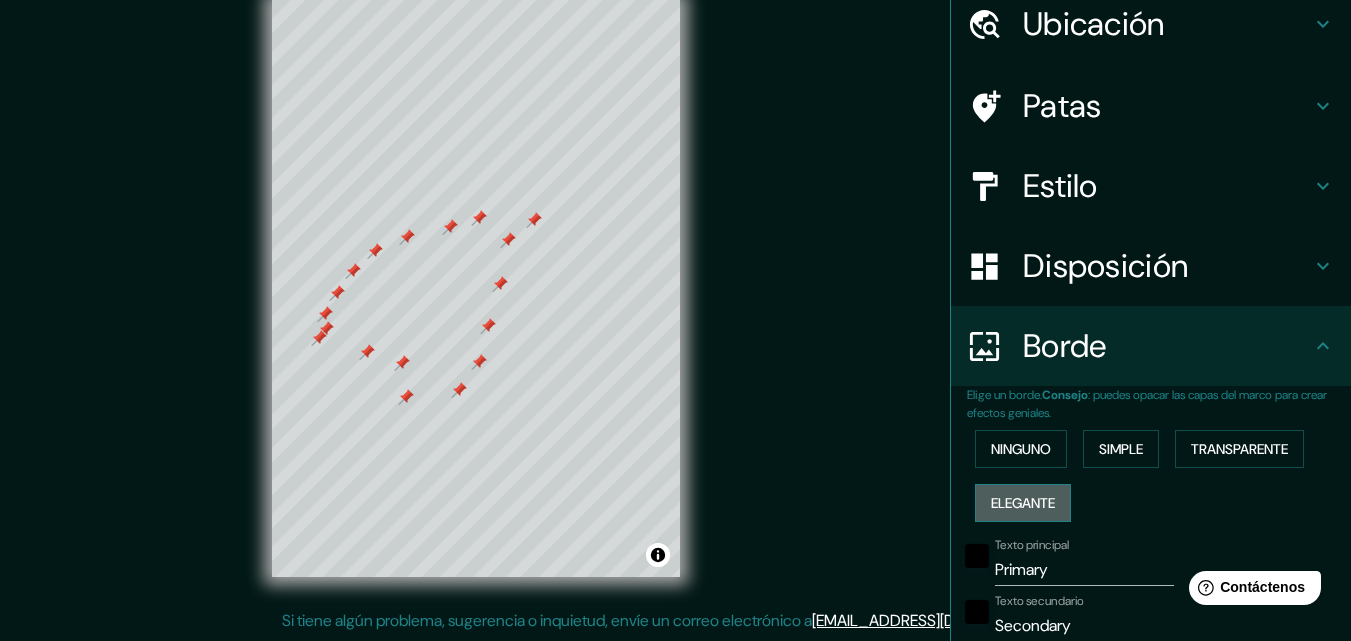 click on "Elegante" at bounding box center [1023, 503] 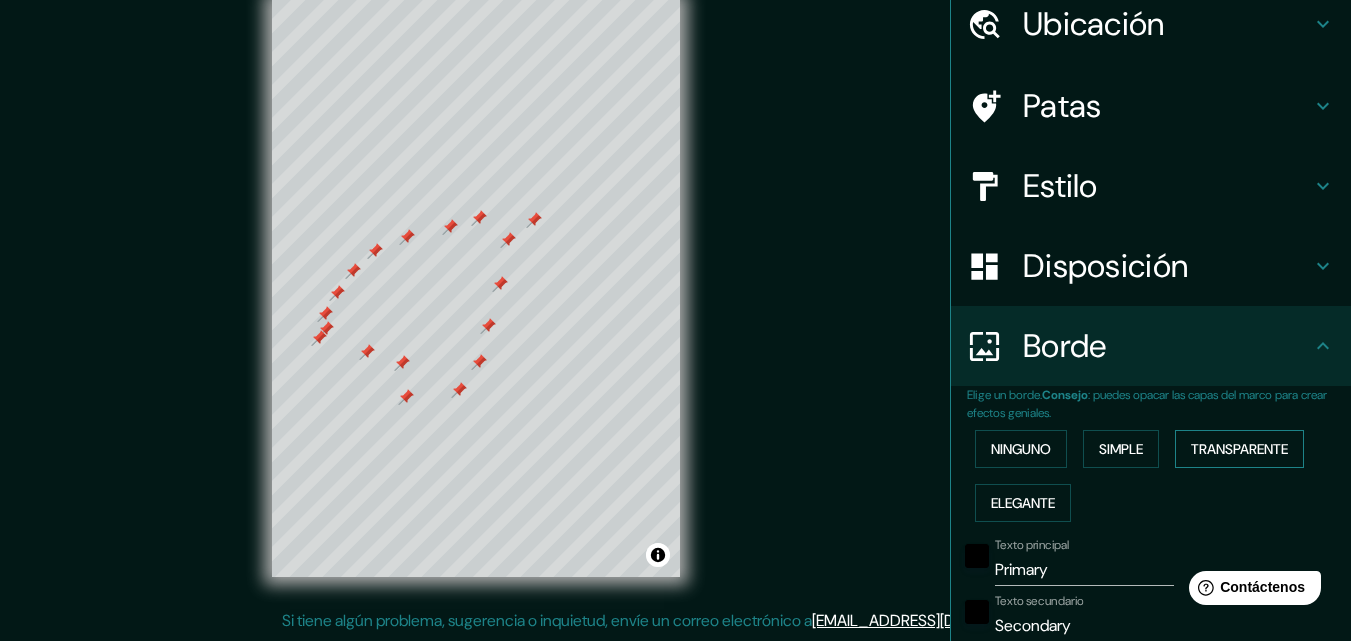 click on "Transparente" at bounding box center (1239, 449) 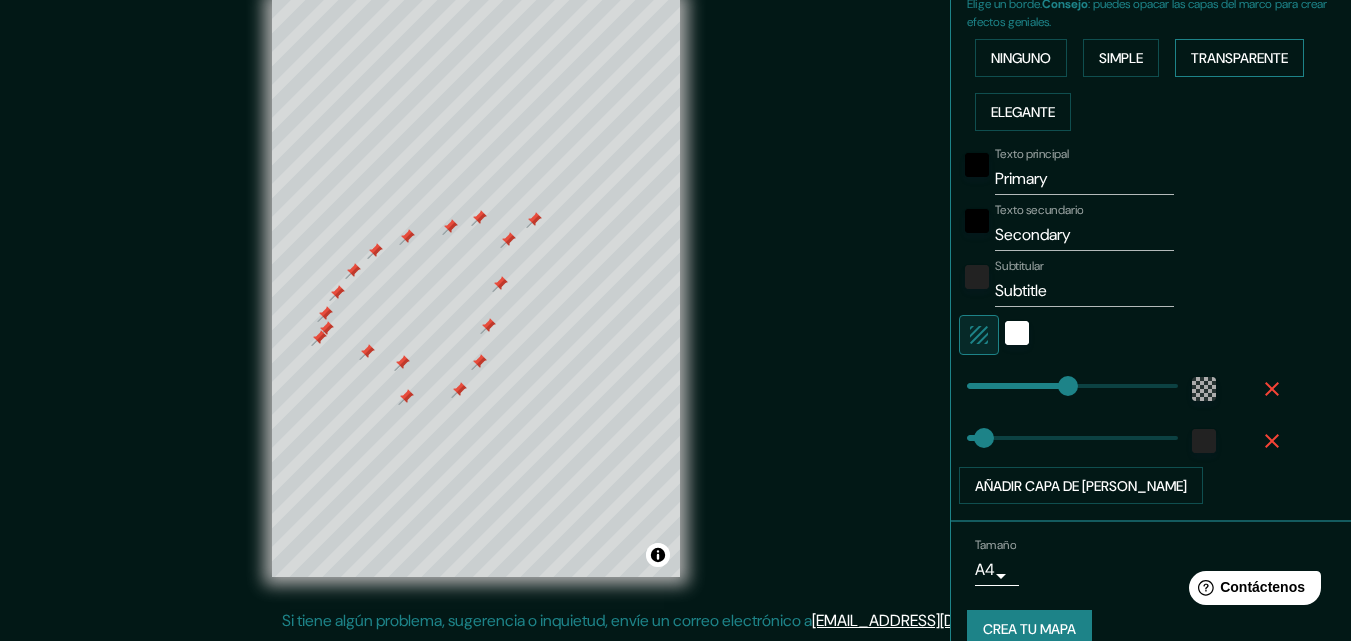 scroll, scrollTop: 480, scrollLeft: 0, axis: vertical 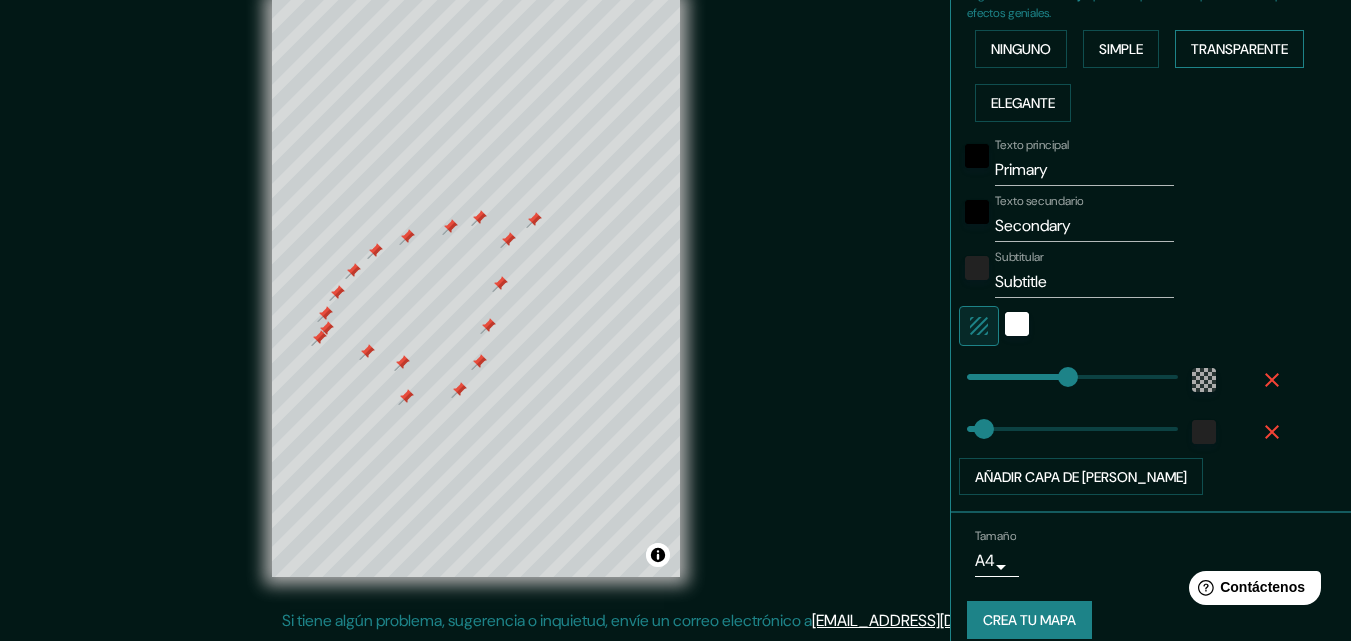 click on "Subtitle" at bounding box center [1084, 282] 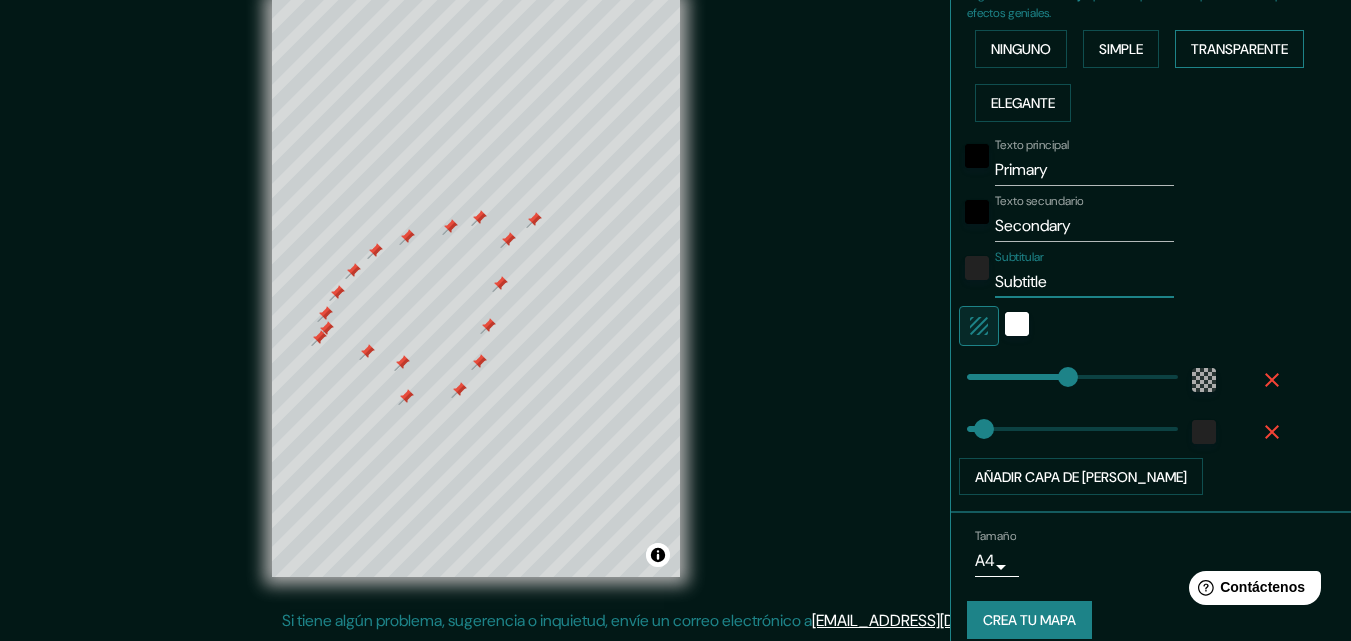 type on "Subtitl" 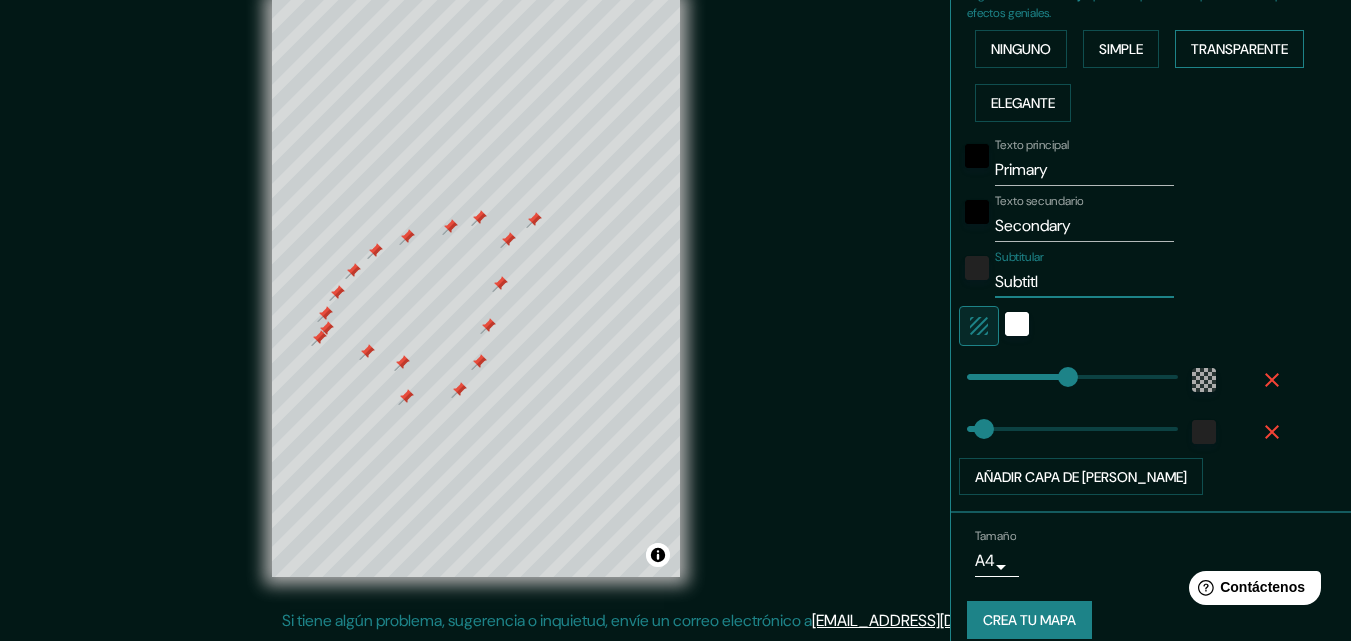 type on "Subtit" 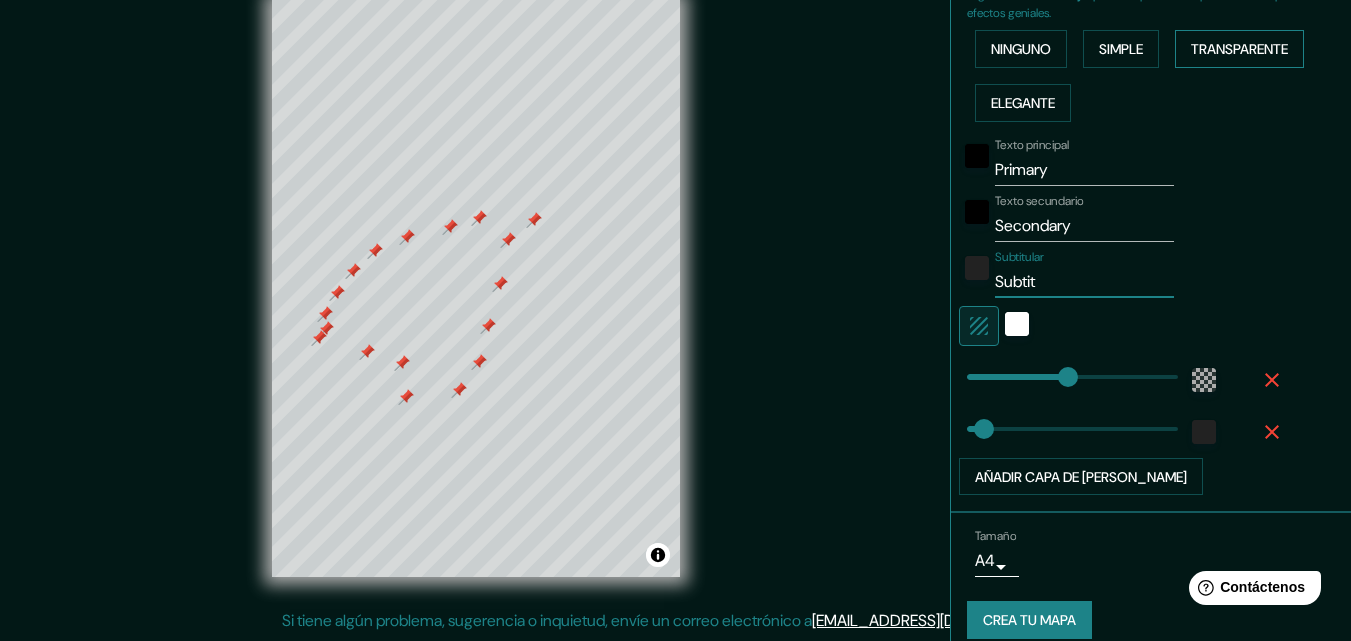 type on "196" 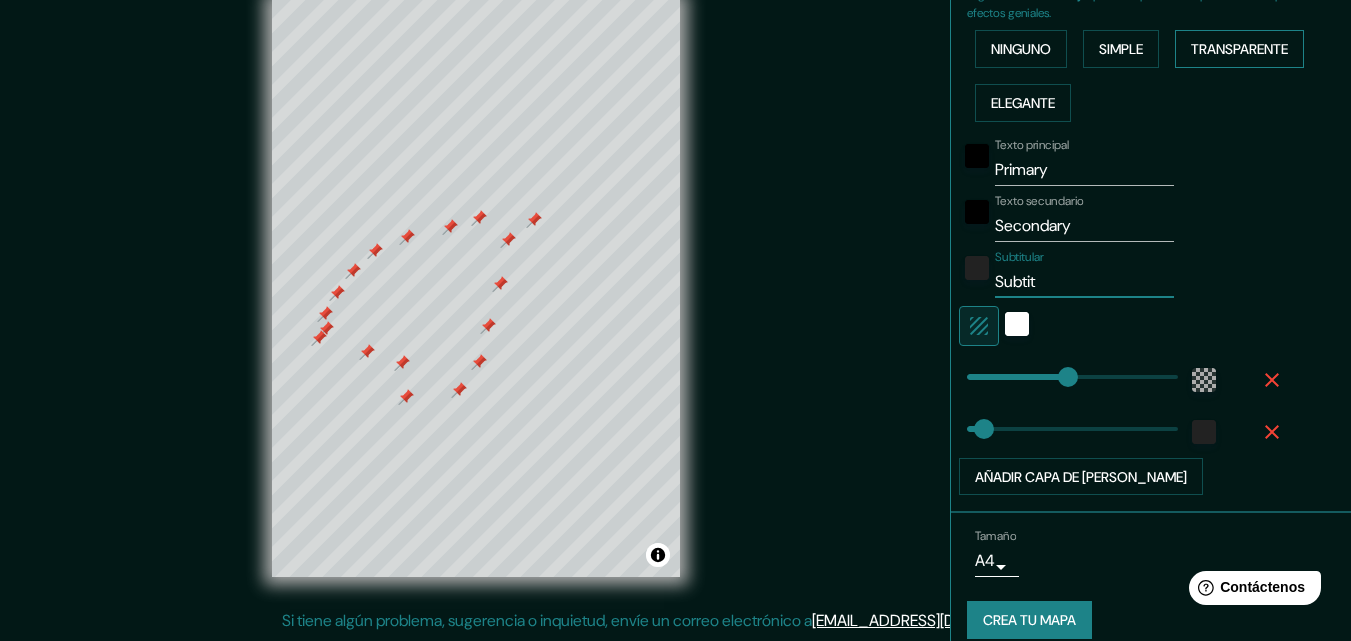 type on "Subti" 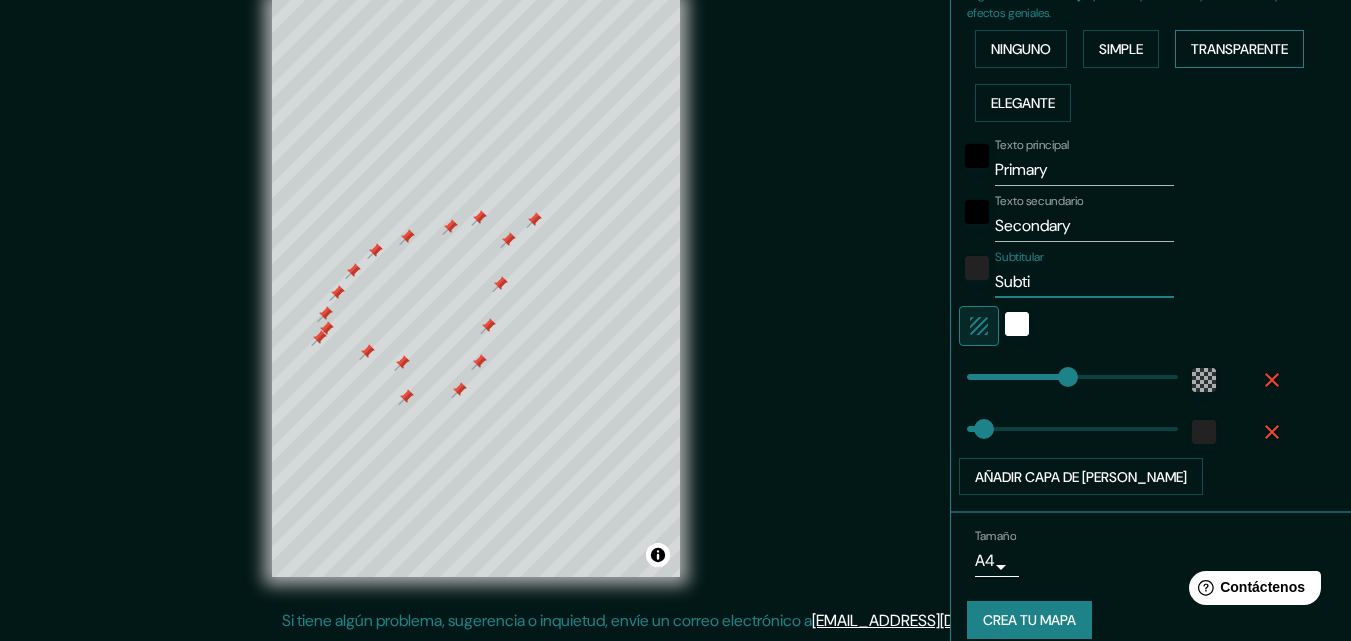 type on "196" 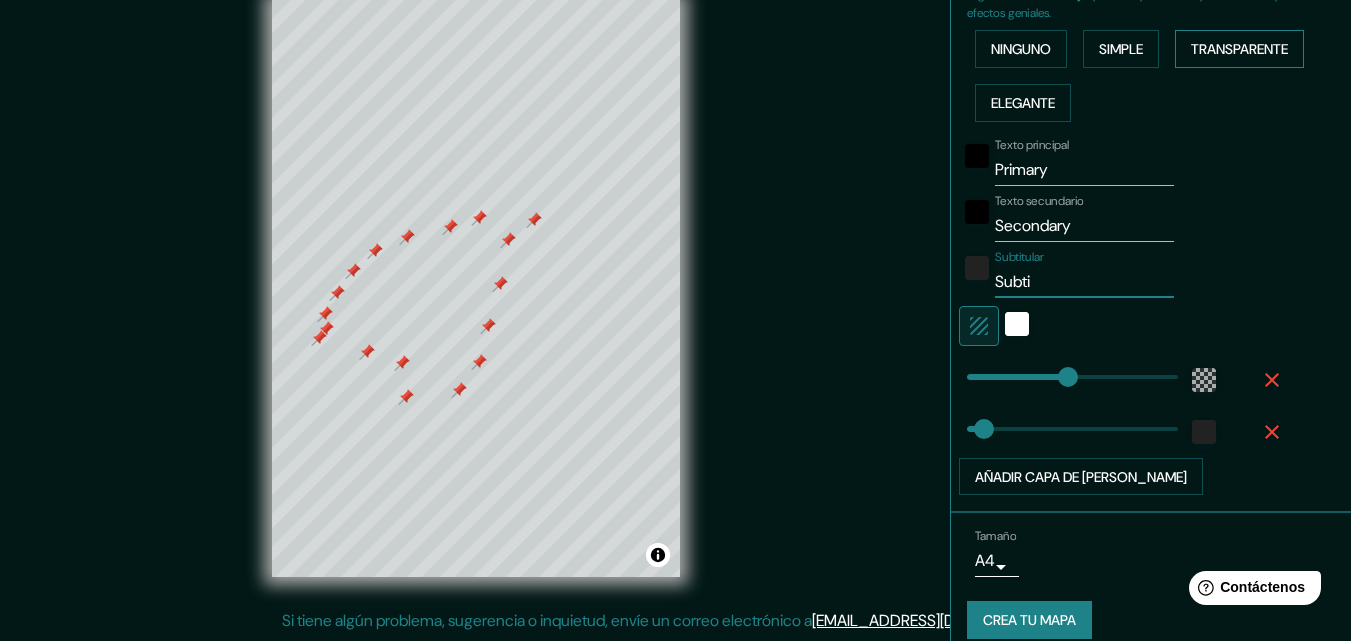 type on "Subt" 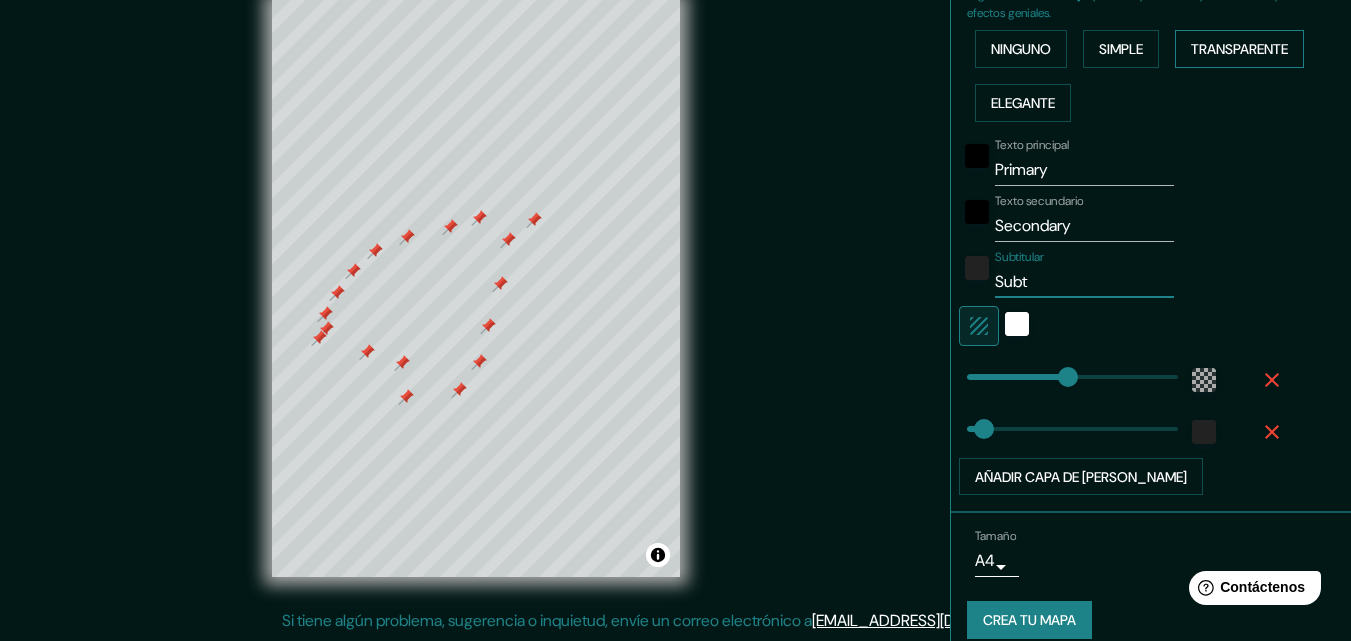 type on "196" 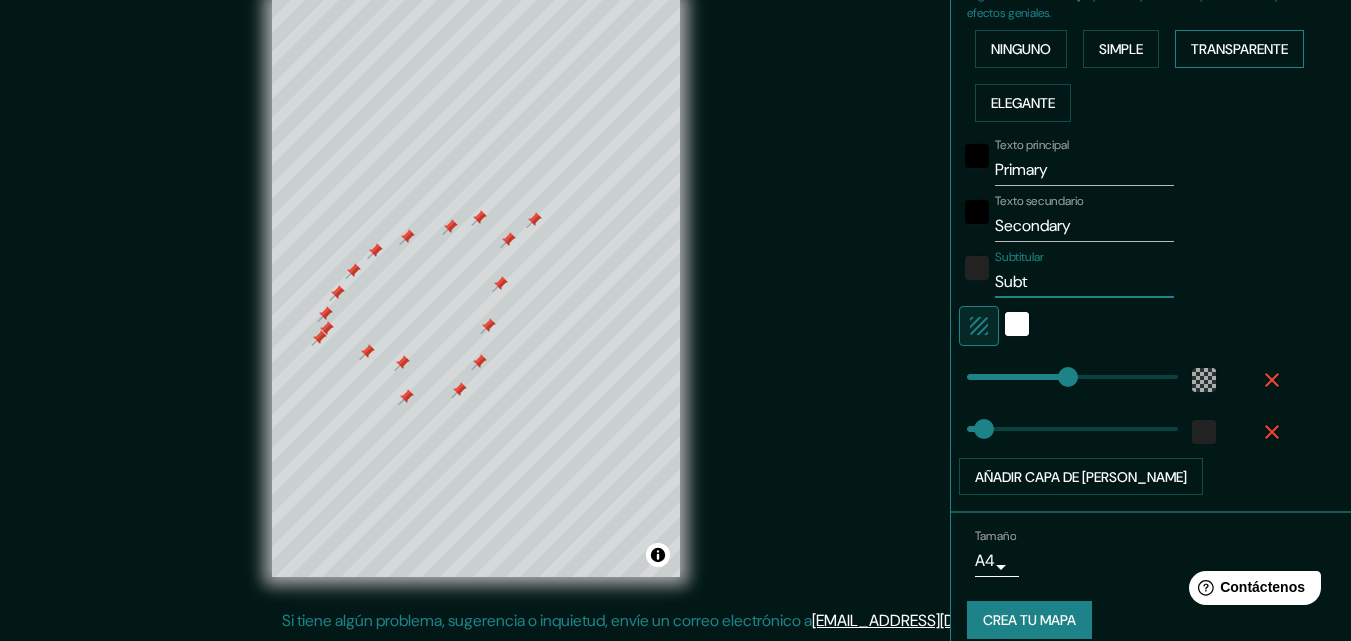 type on "Sub" 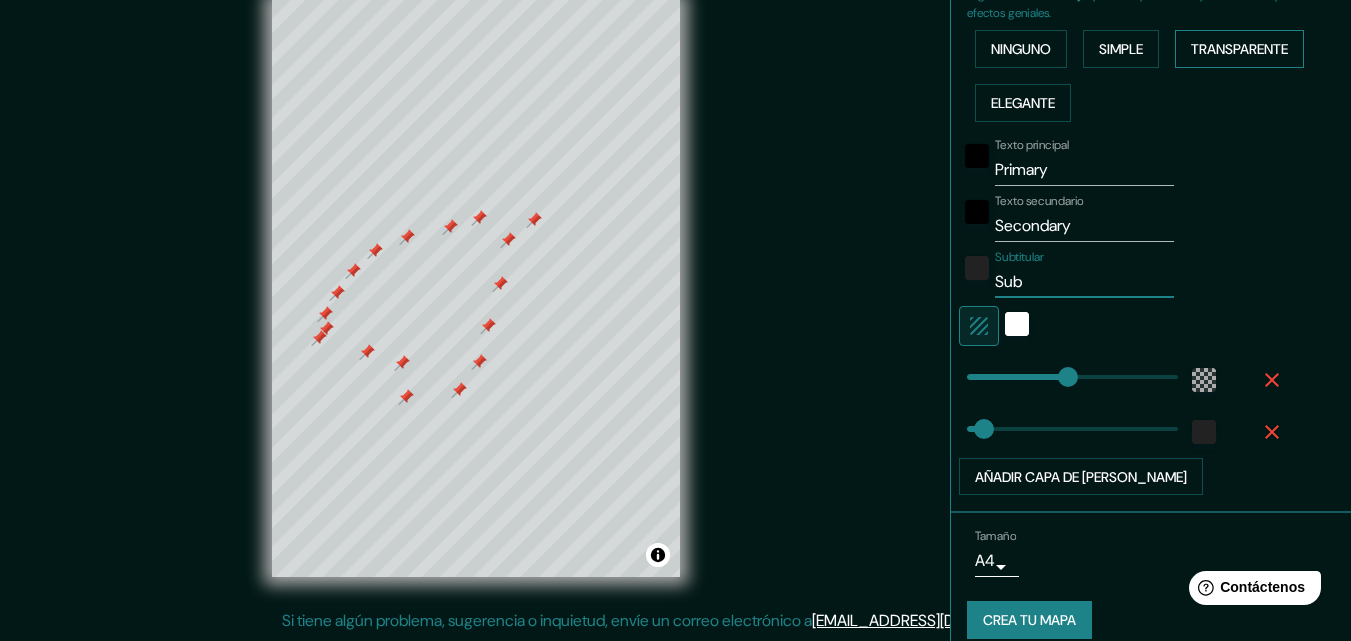 type on "196" 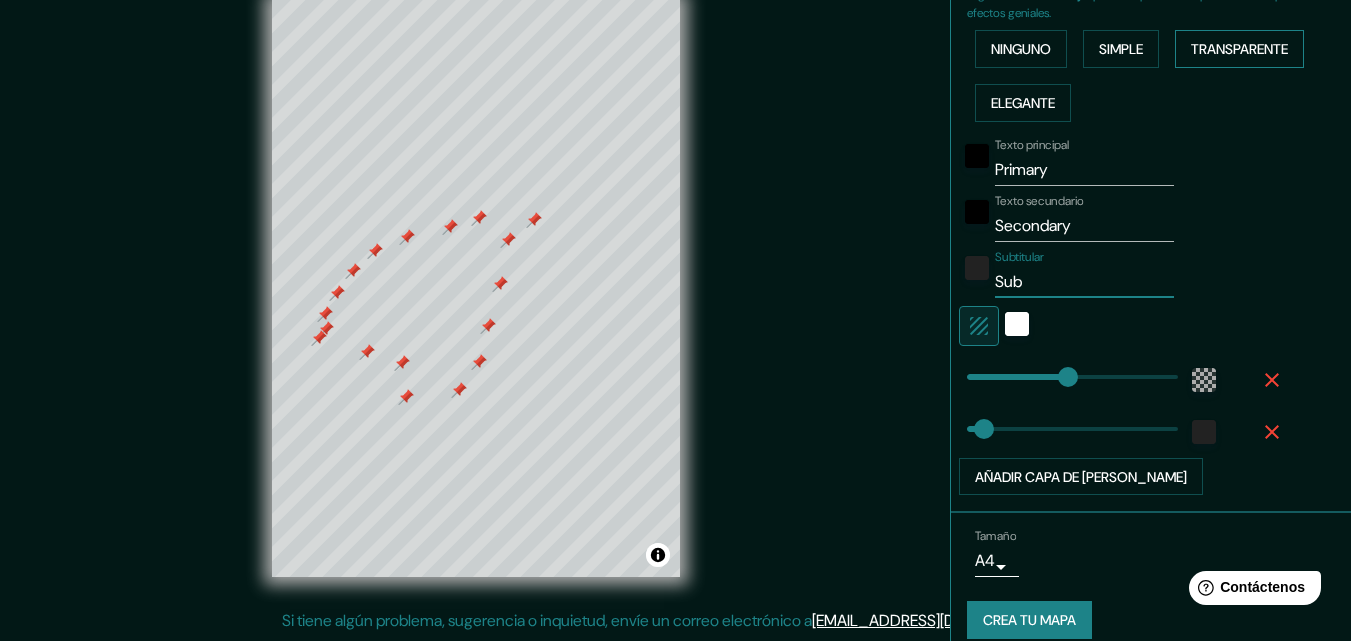 type on "Su" 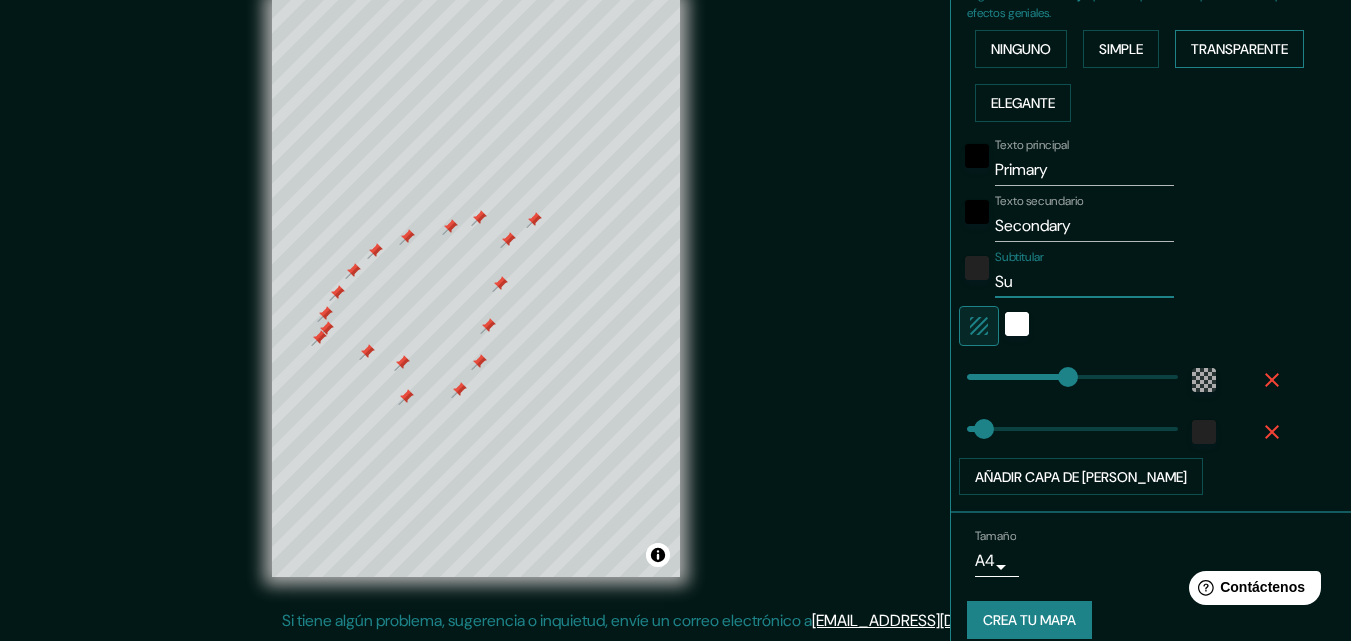 type on "196" 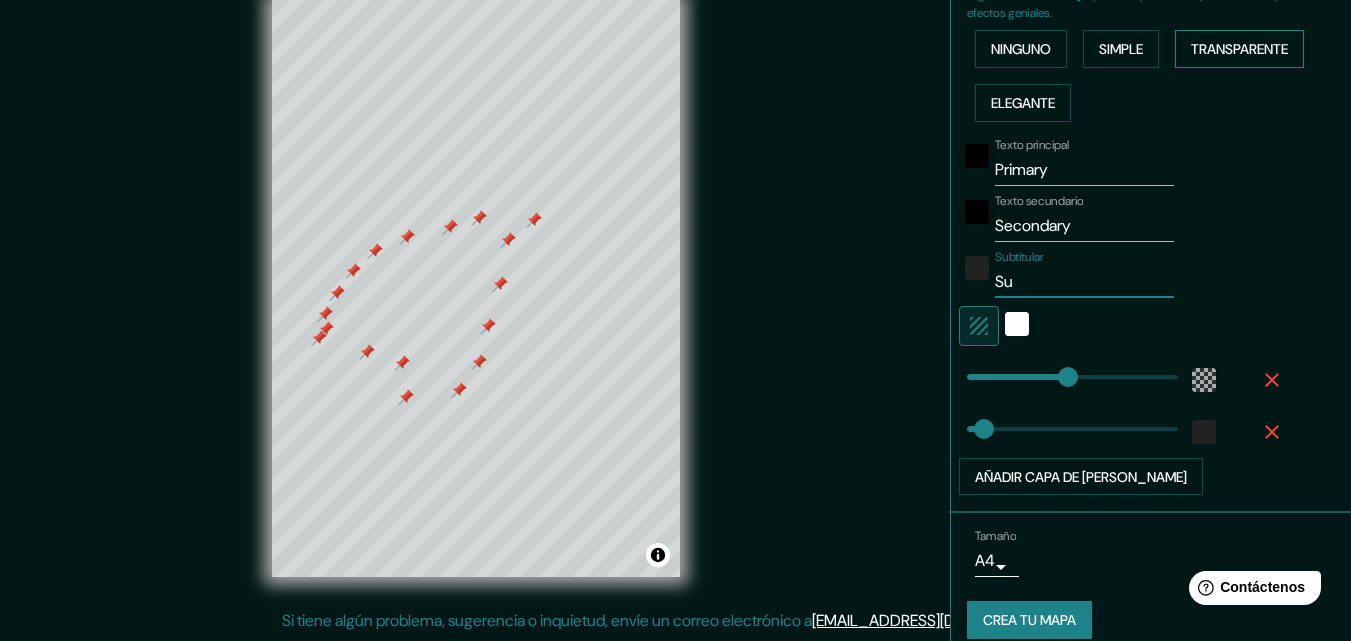 type on "S" 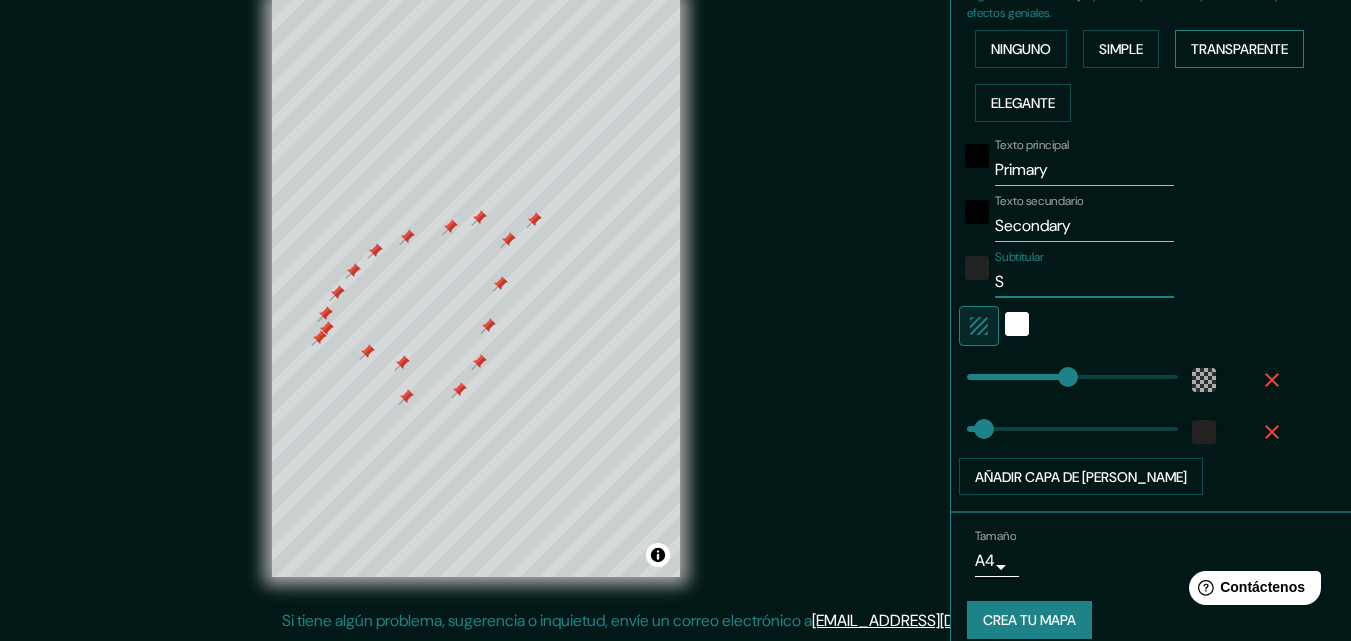 type on "196" 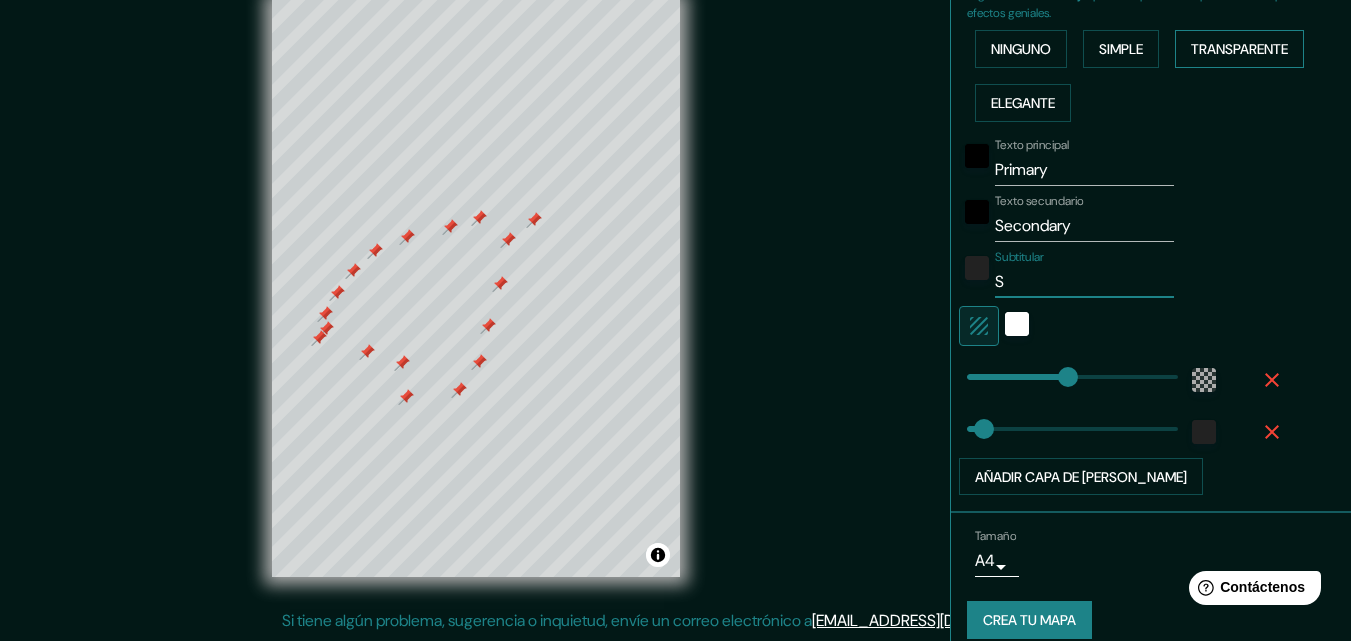 type 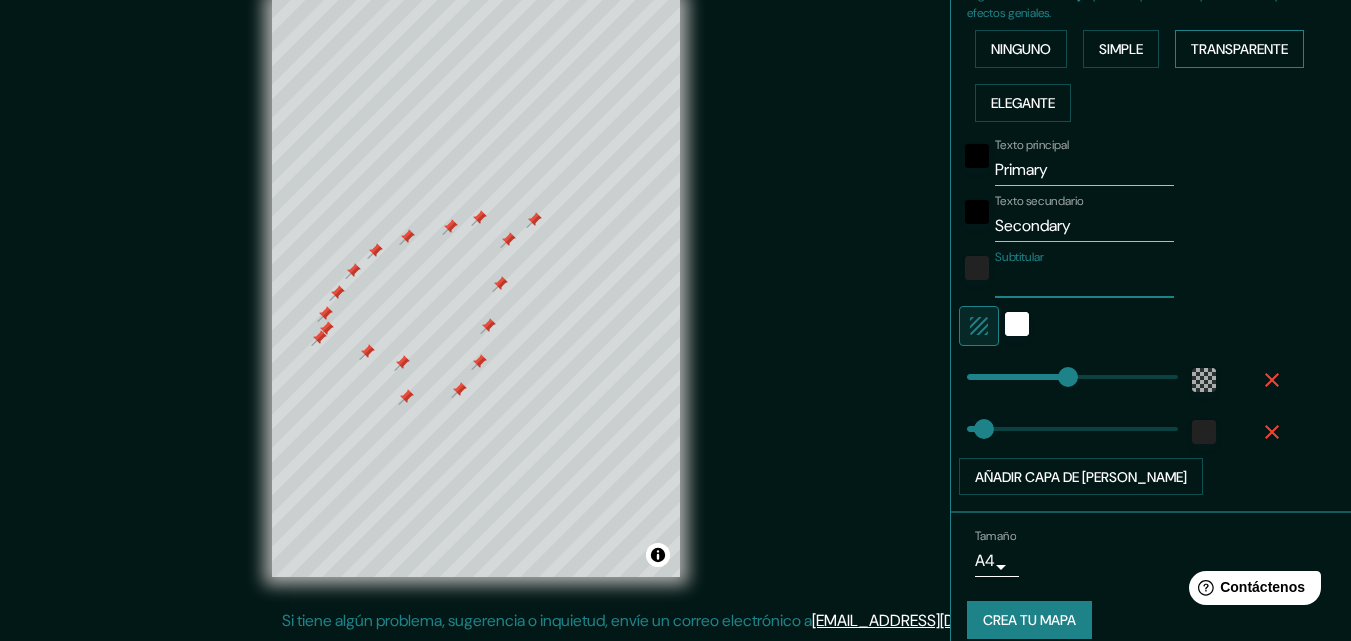 type on "196" 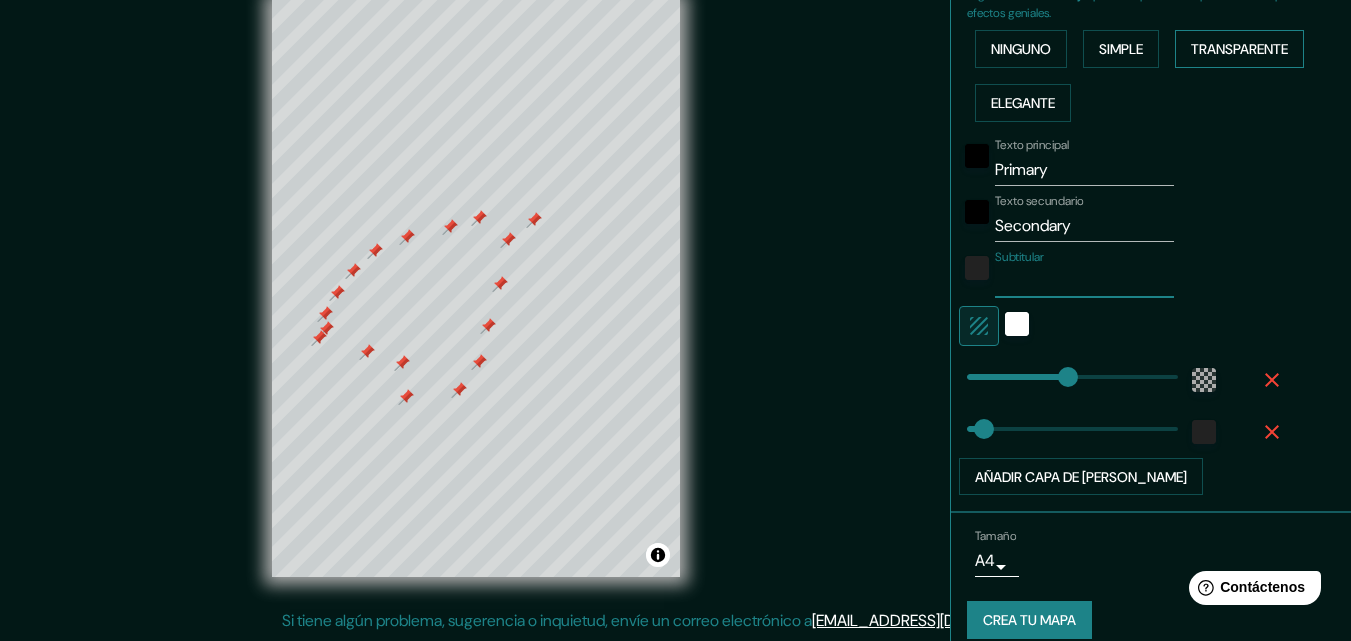 click on "Subtitular" at bounding box center [1084, 282] 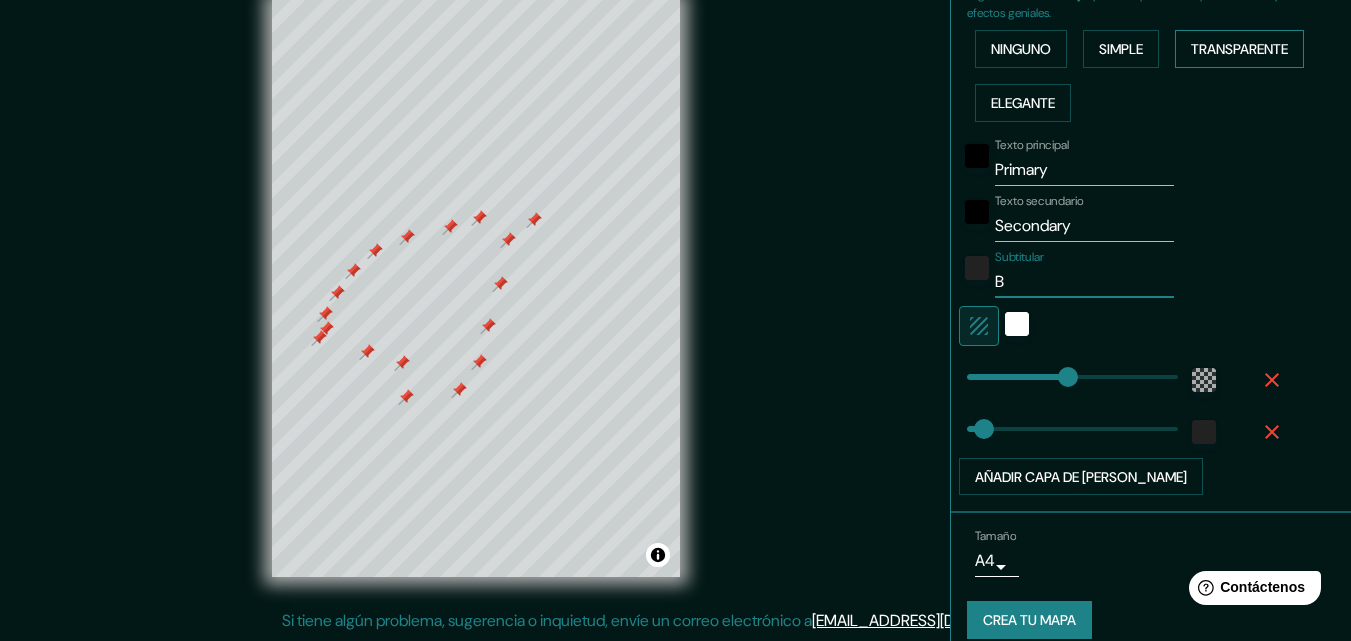 type on "Ba" 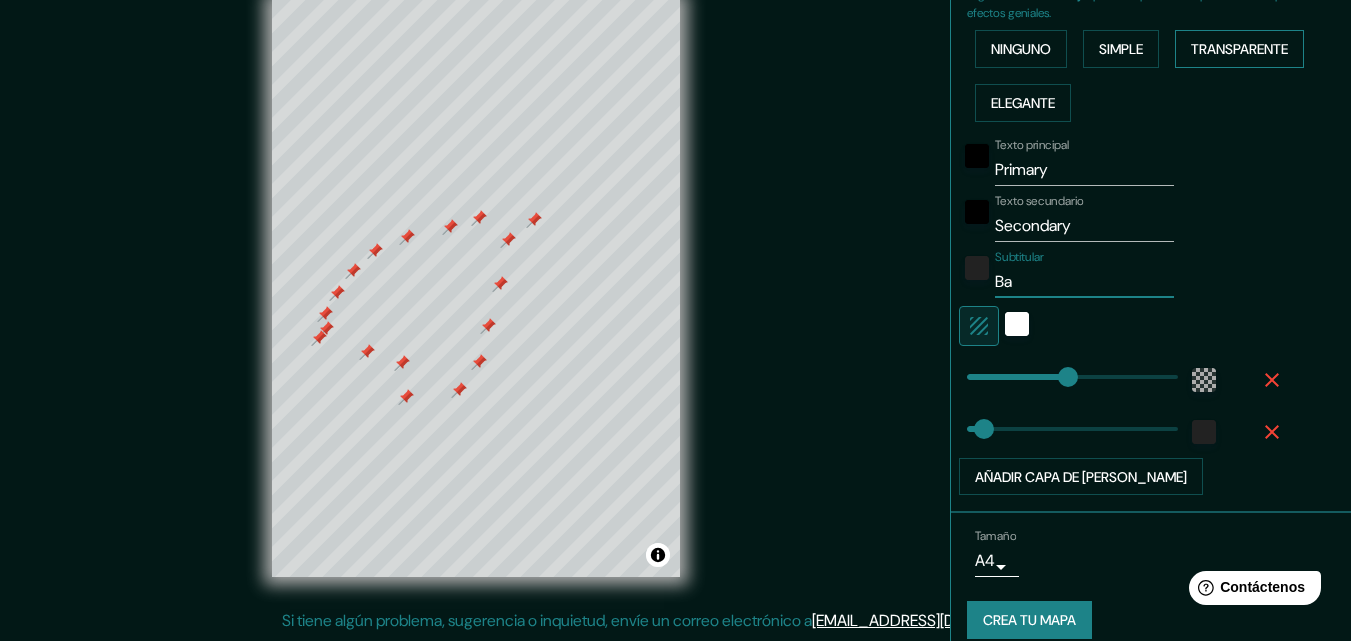 type on "Bar" 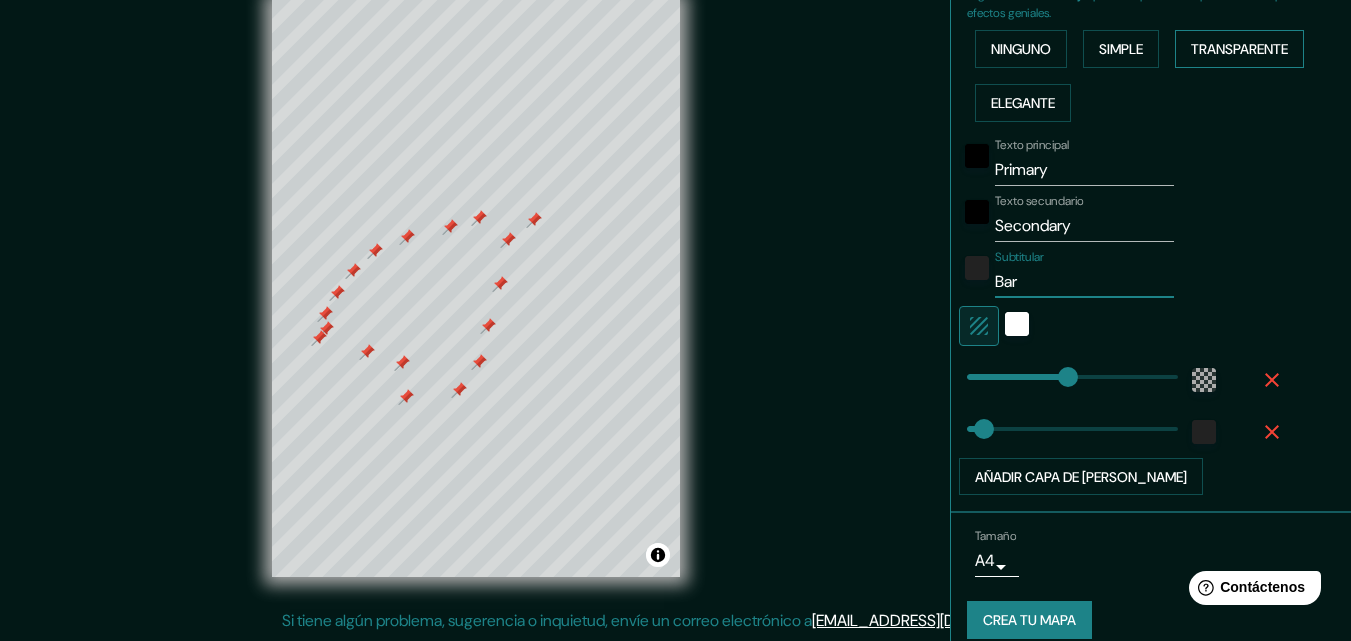 type on "196" 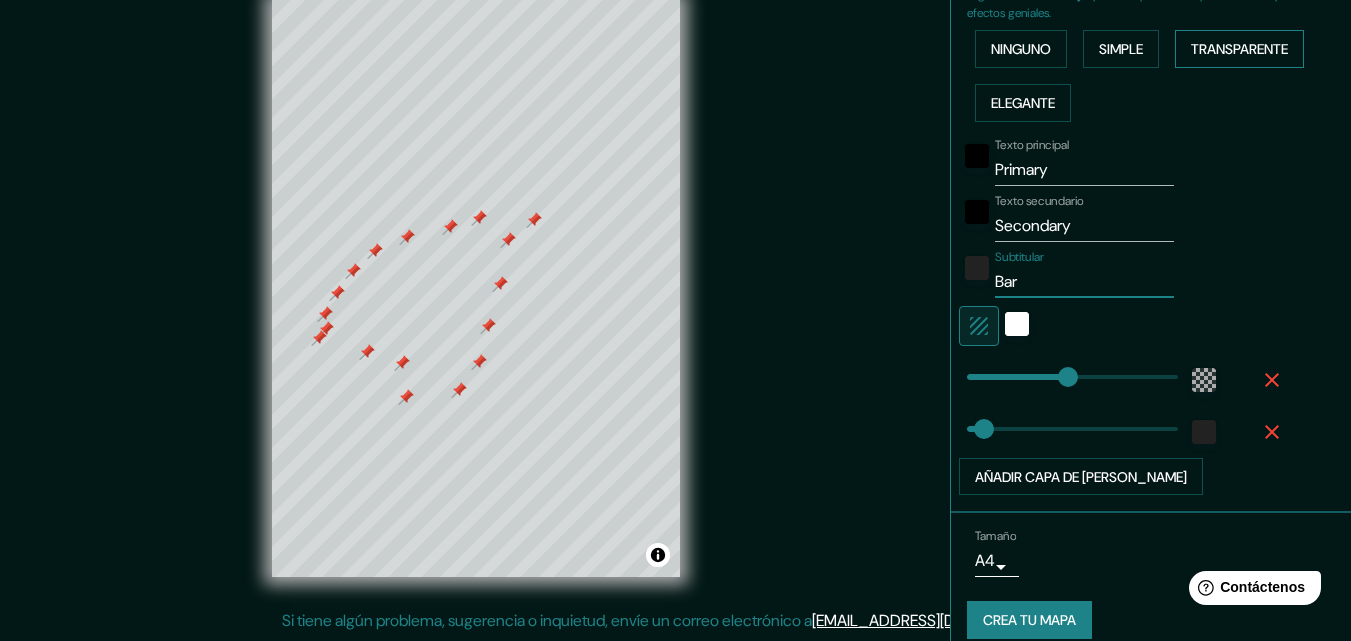 type on "Barr" 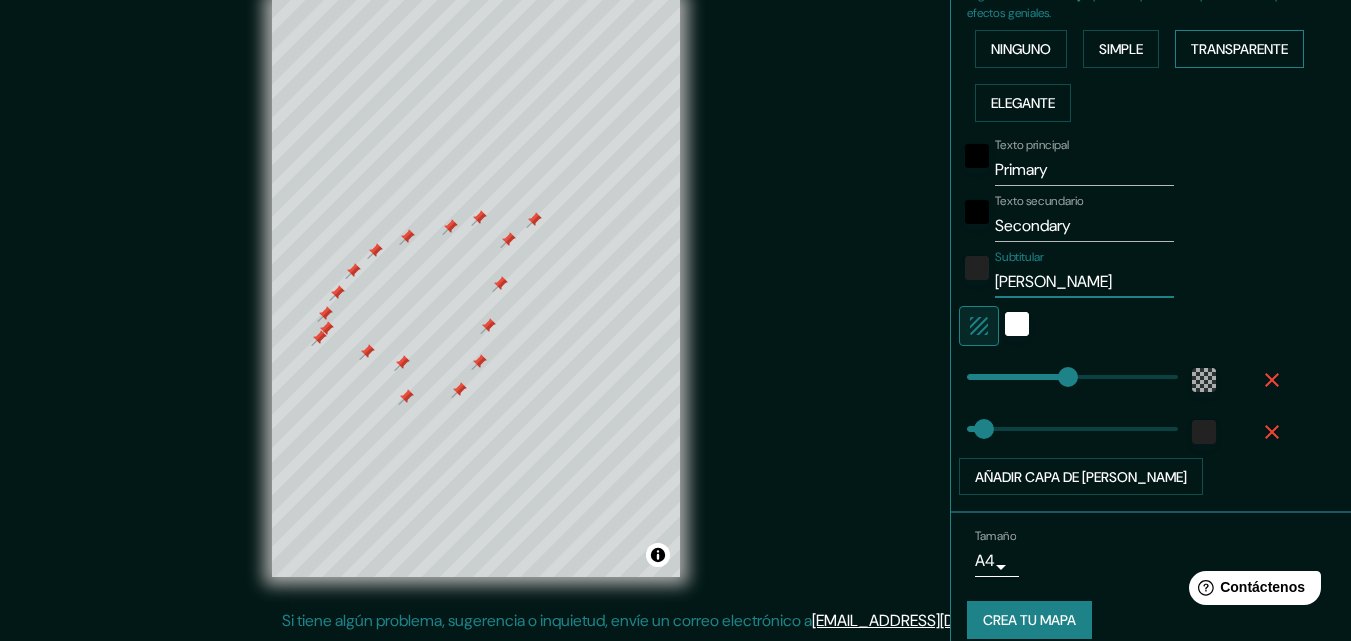 type on "196" 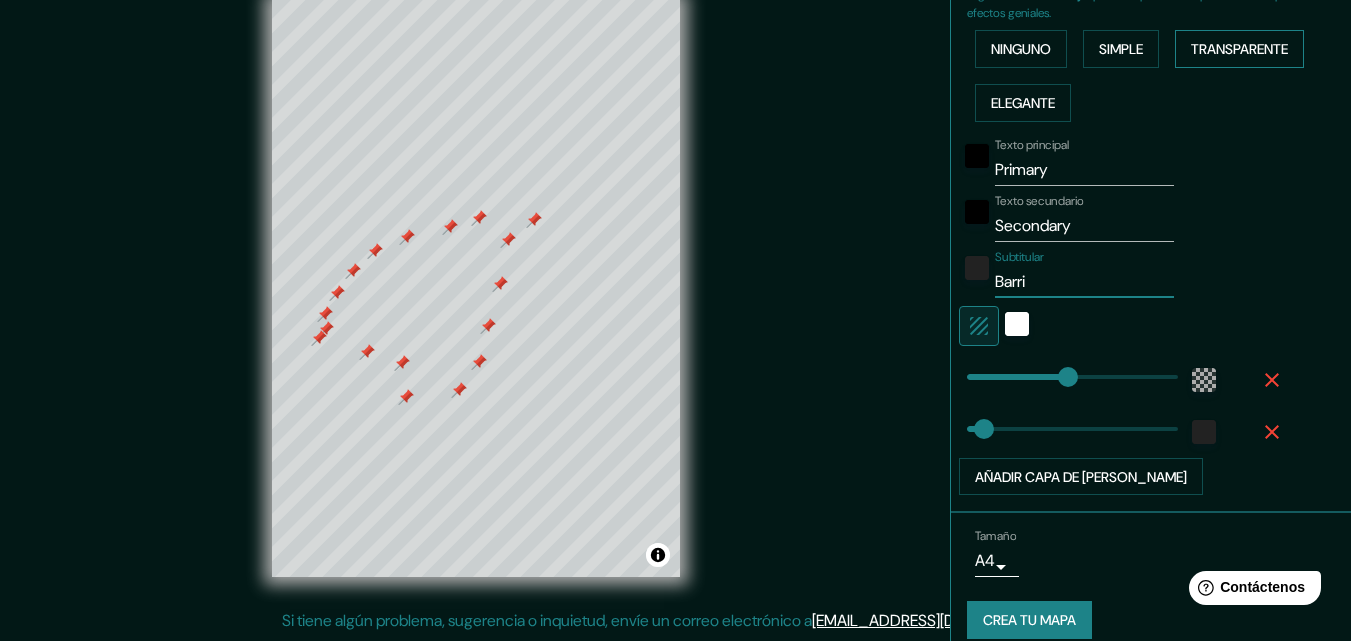 type on "196" 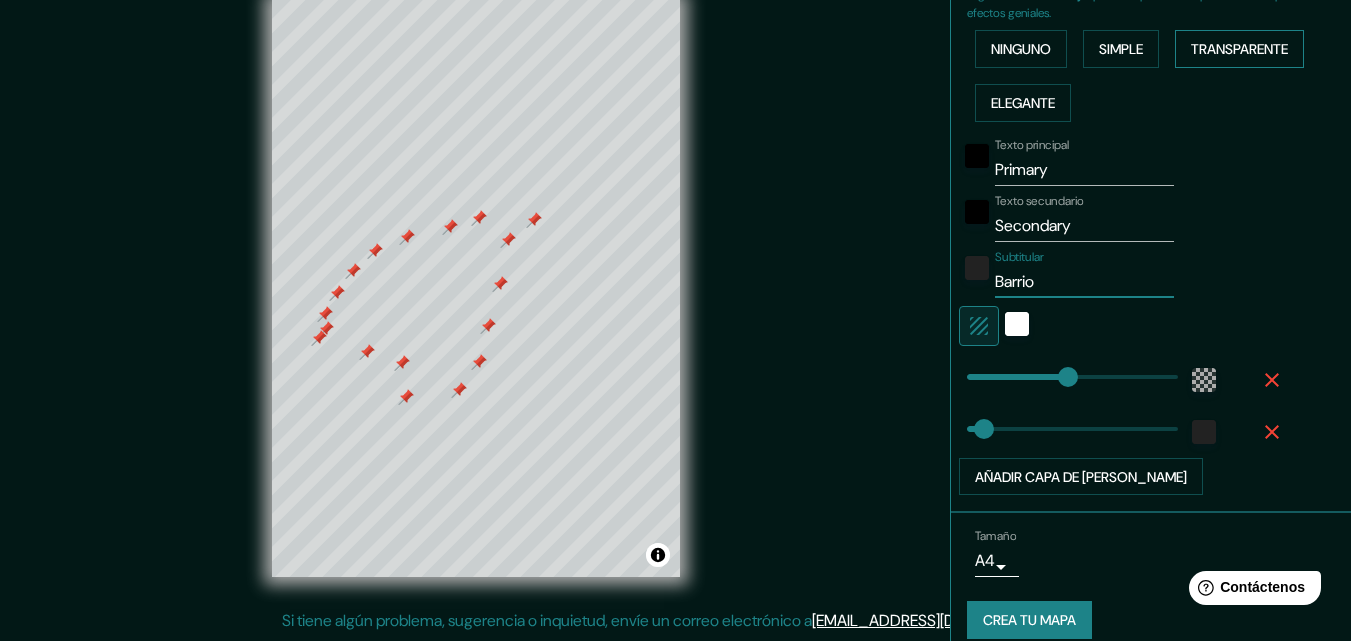 type on "196" 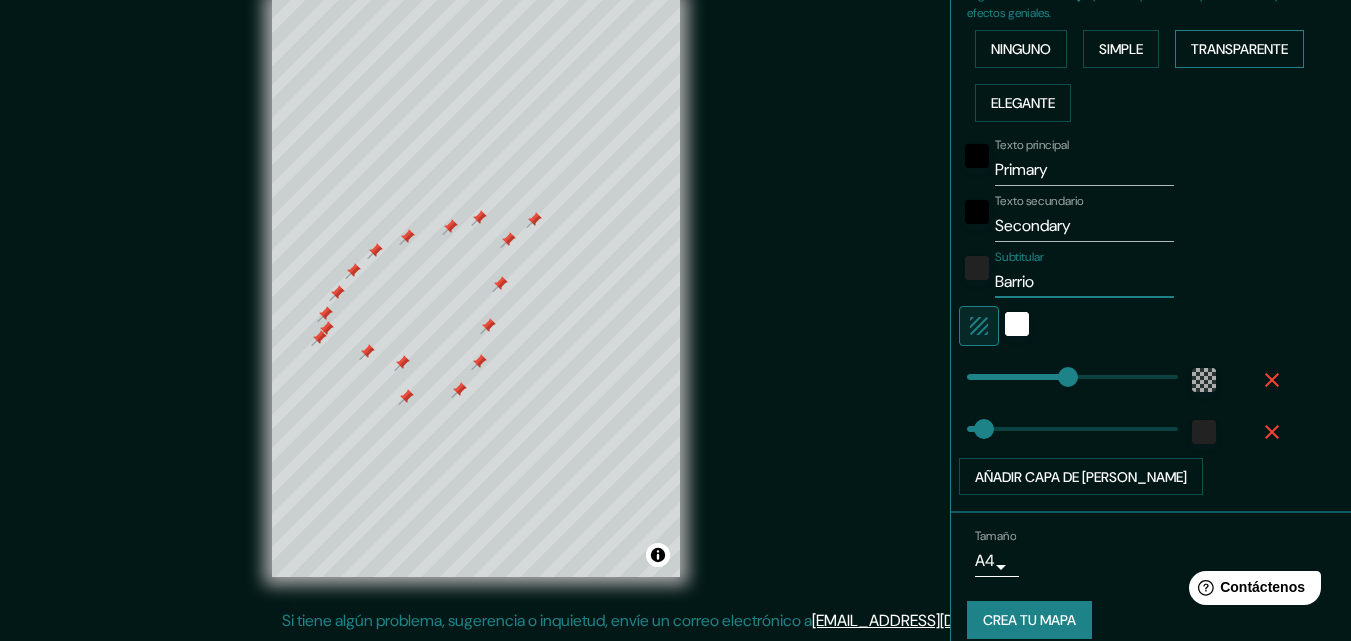 type on "Barrio" 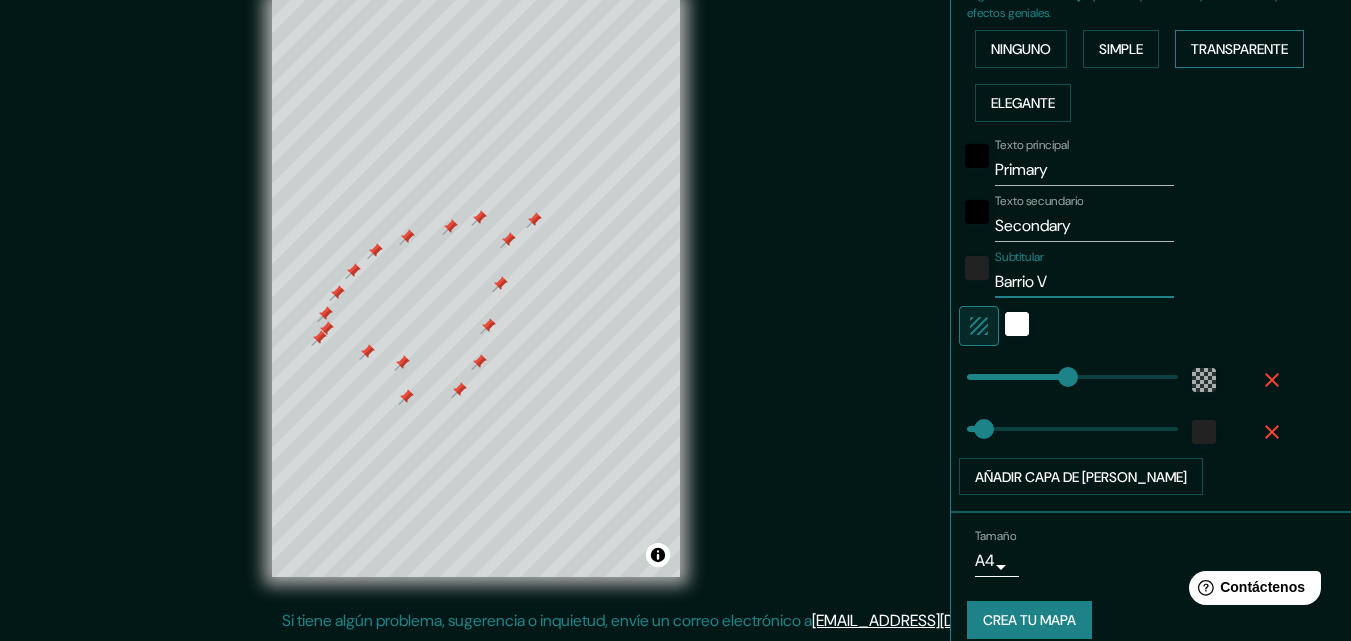 type on "Barrio Vi" 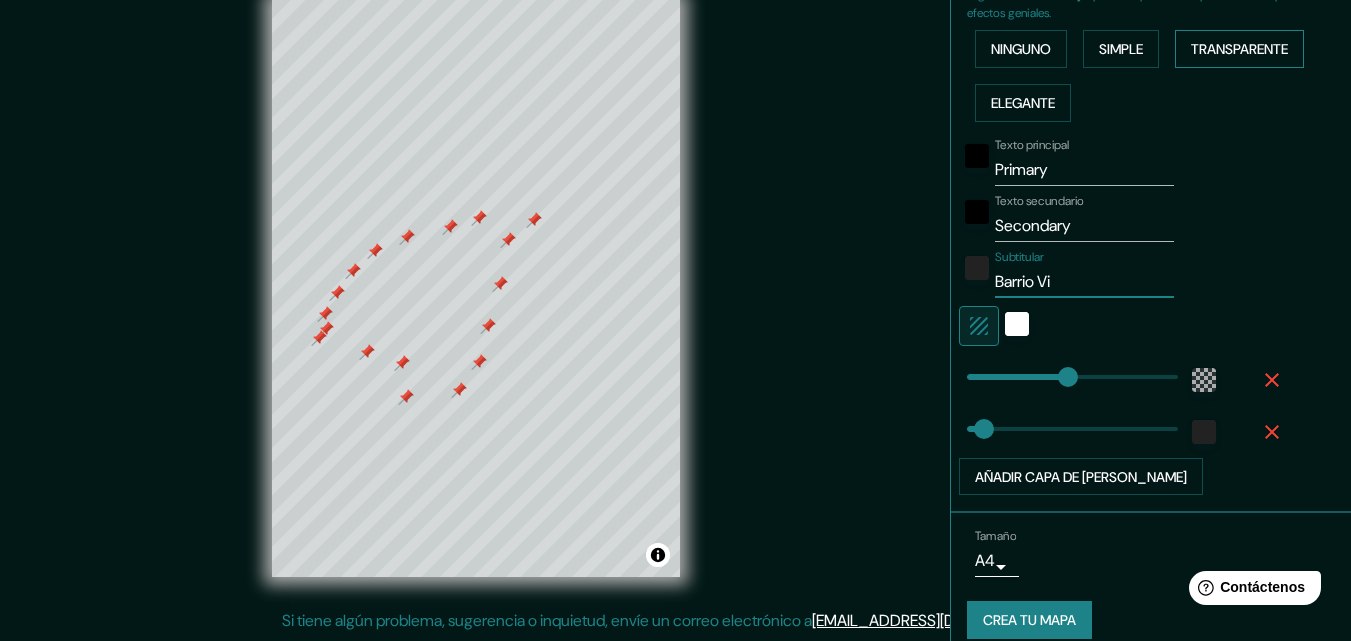 type on "196" 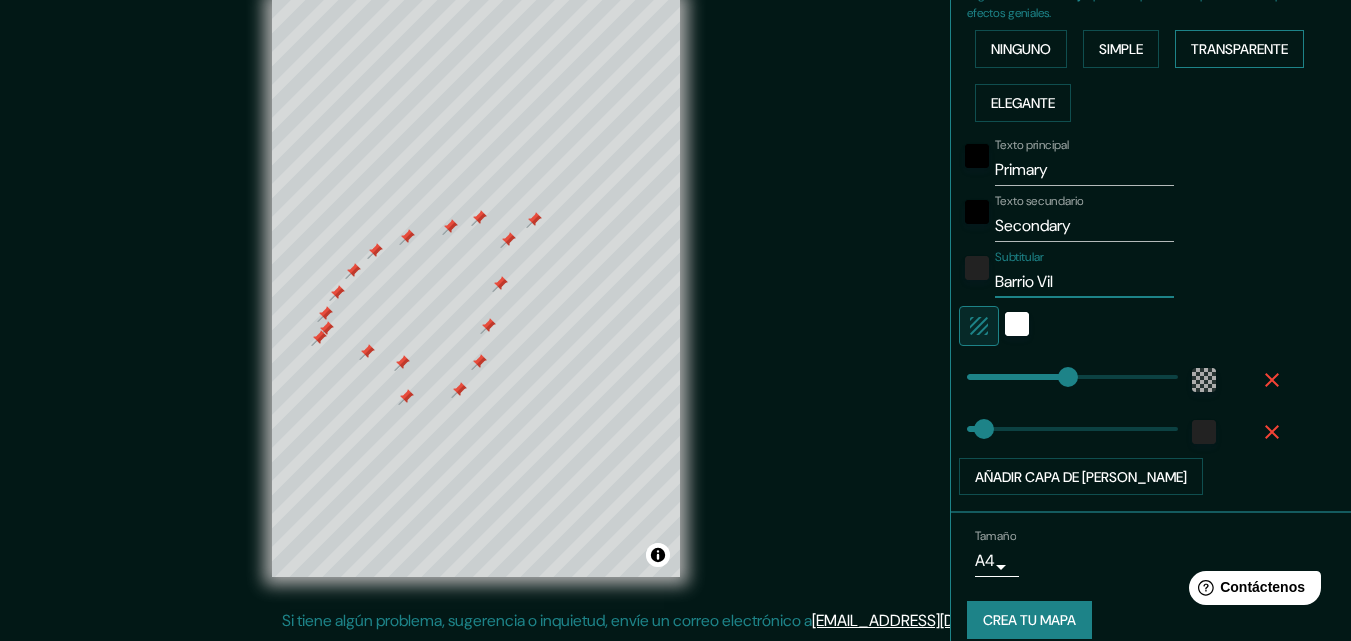 type on "196" 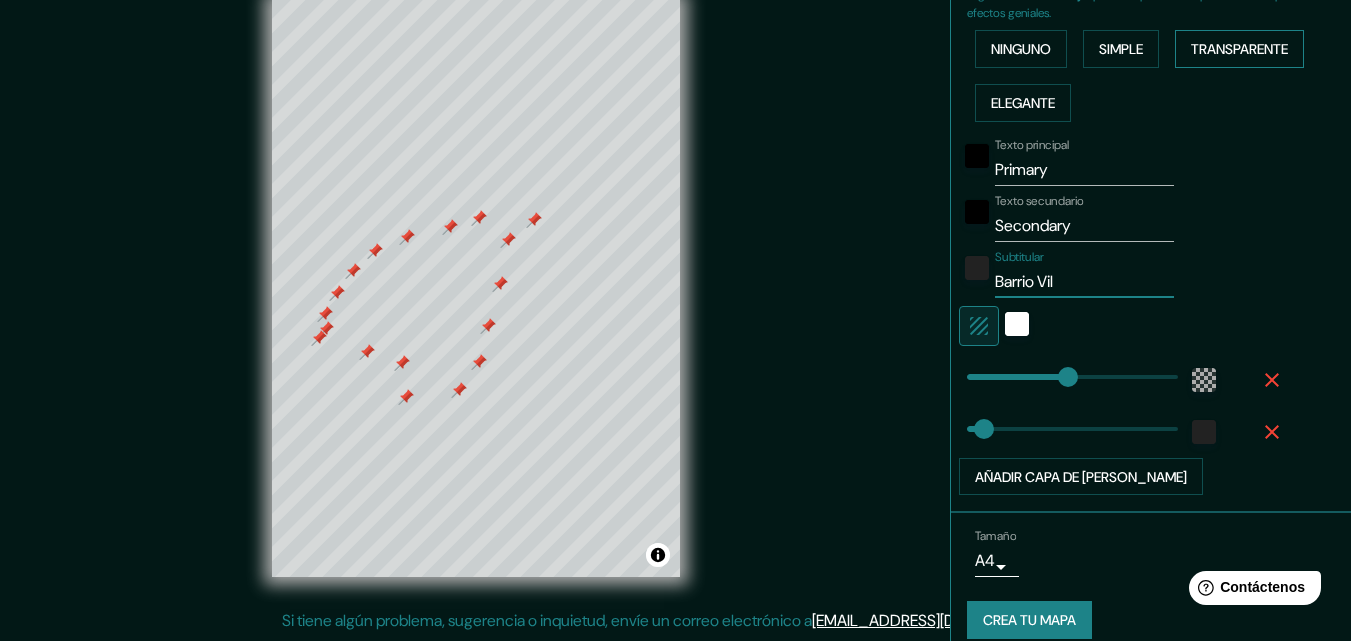 type on "Barrio Vill" 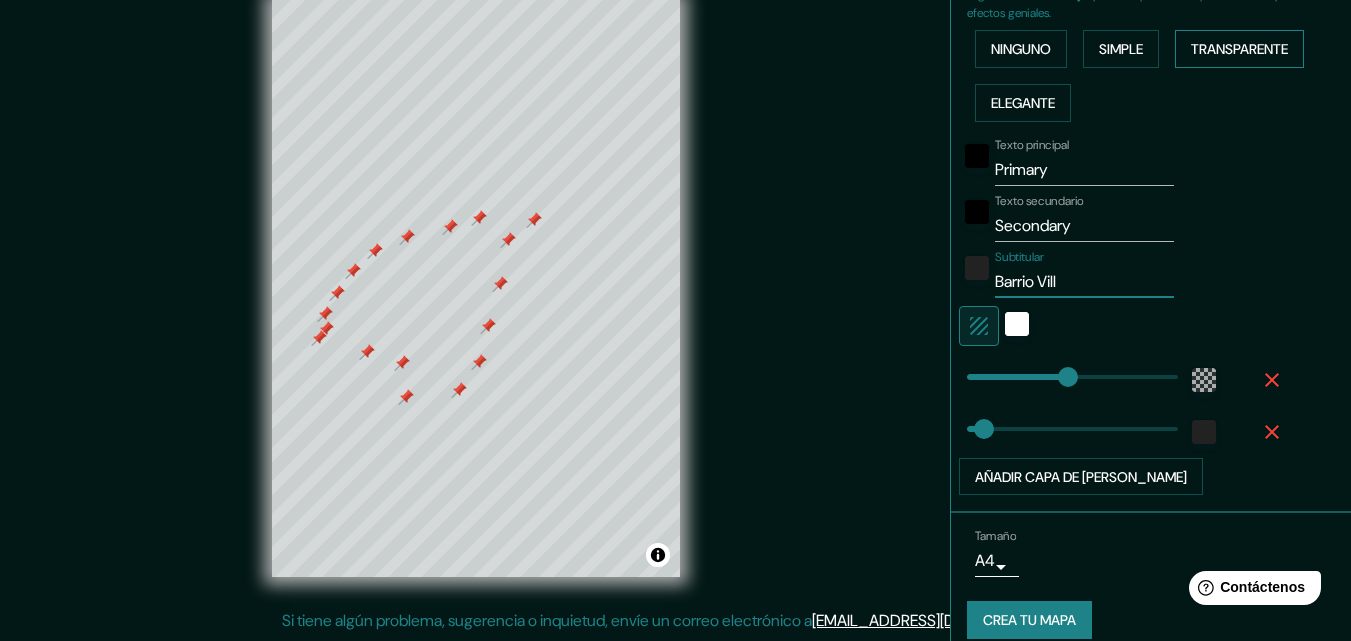 type on "196" 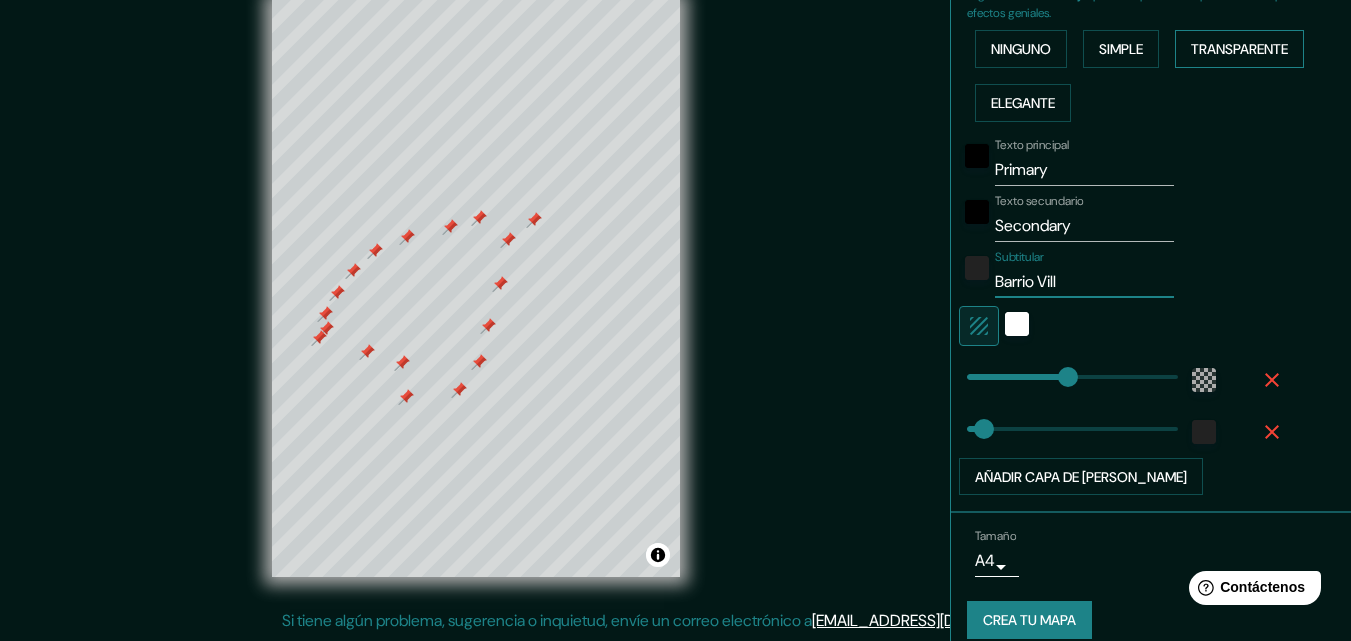 type on "Barrio Villa" 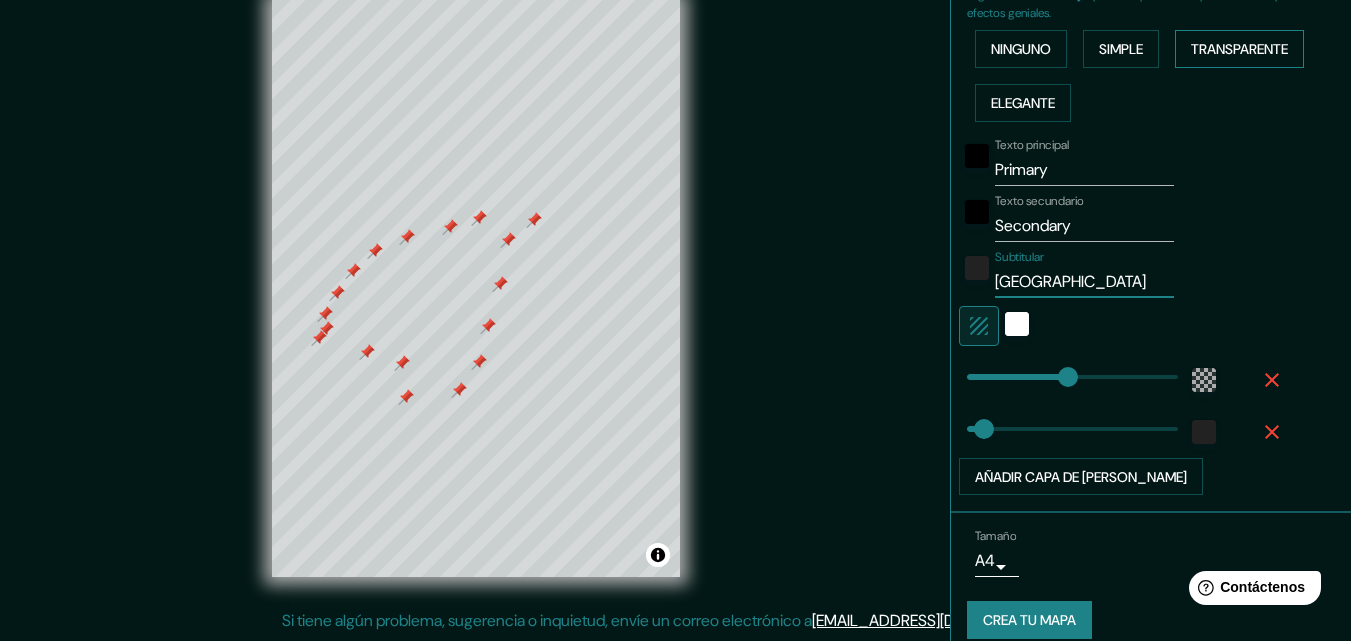type on "Barrio Villa" 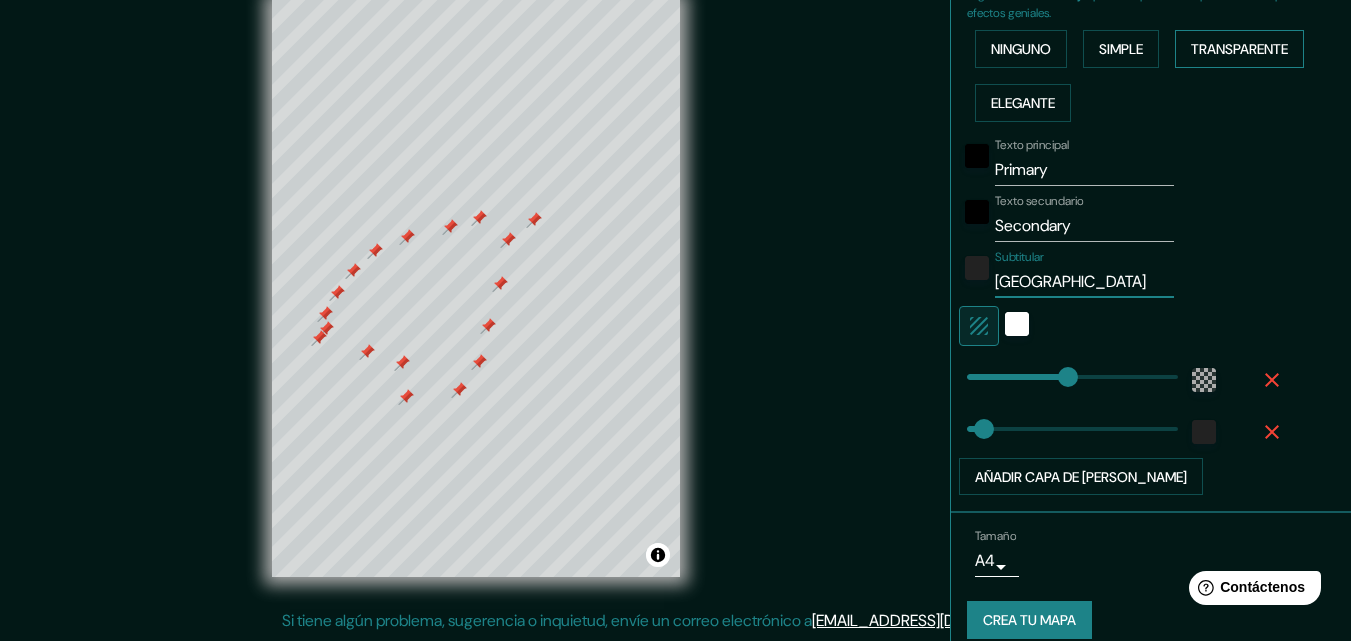 type on "Barrio Villa He" 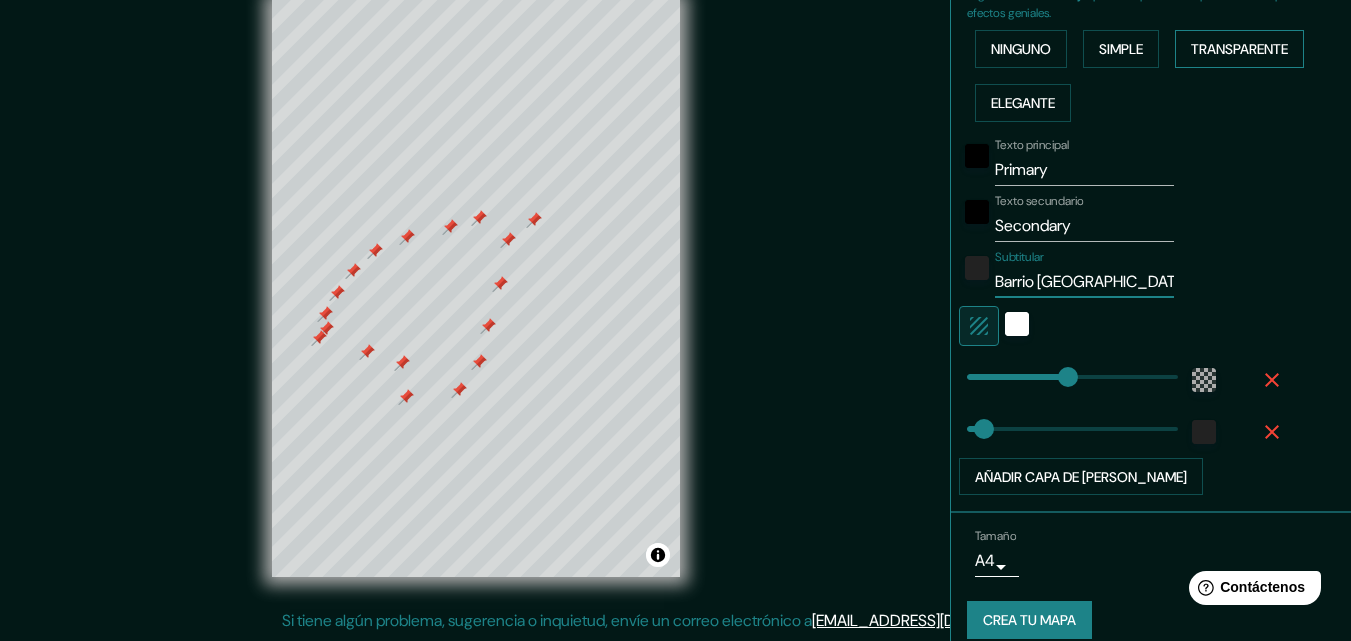 type on "Barrio Villa Her" 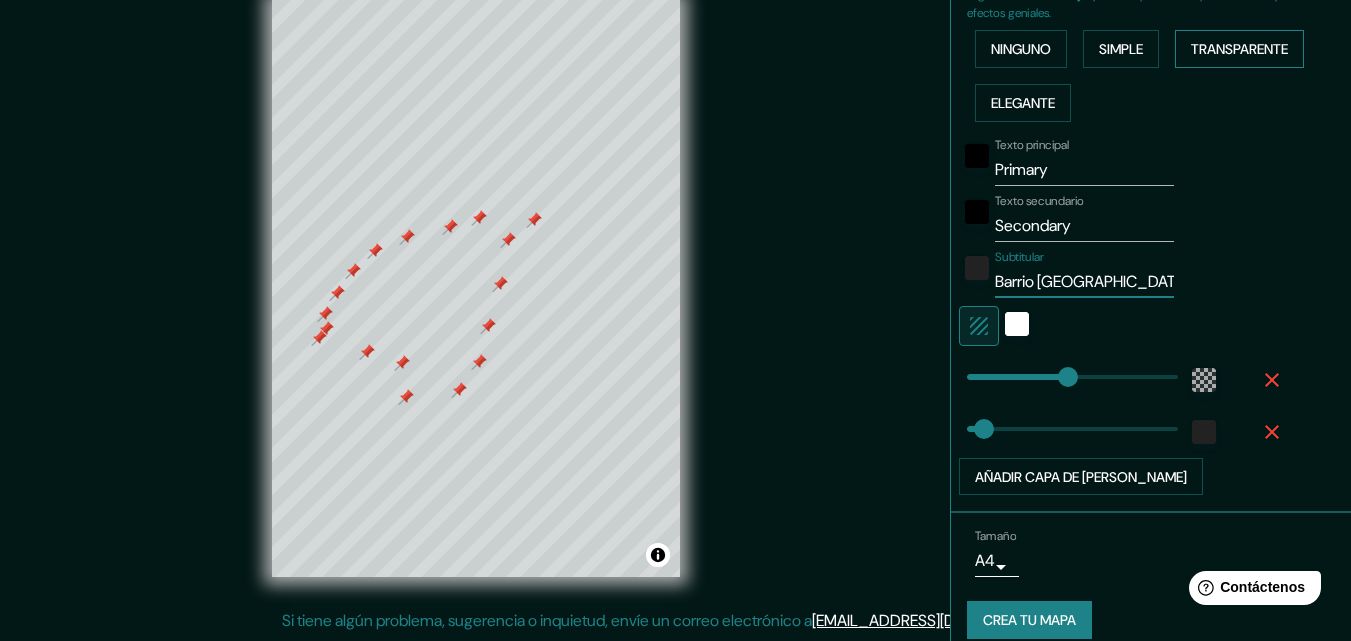 type on "Barrio Villa Herm" 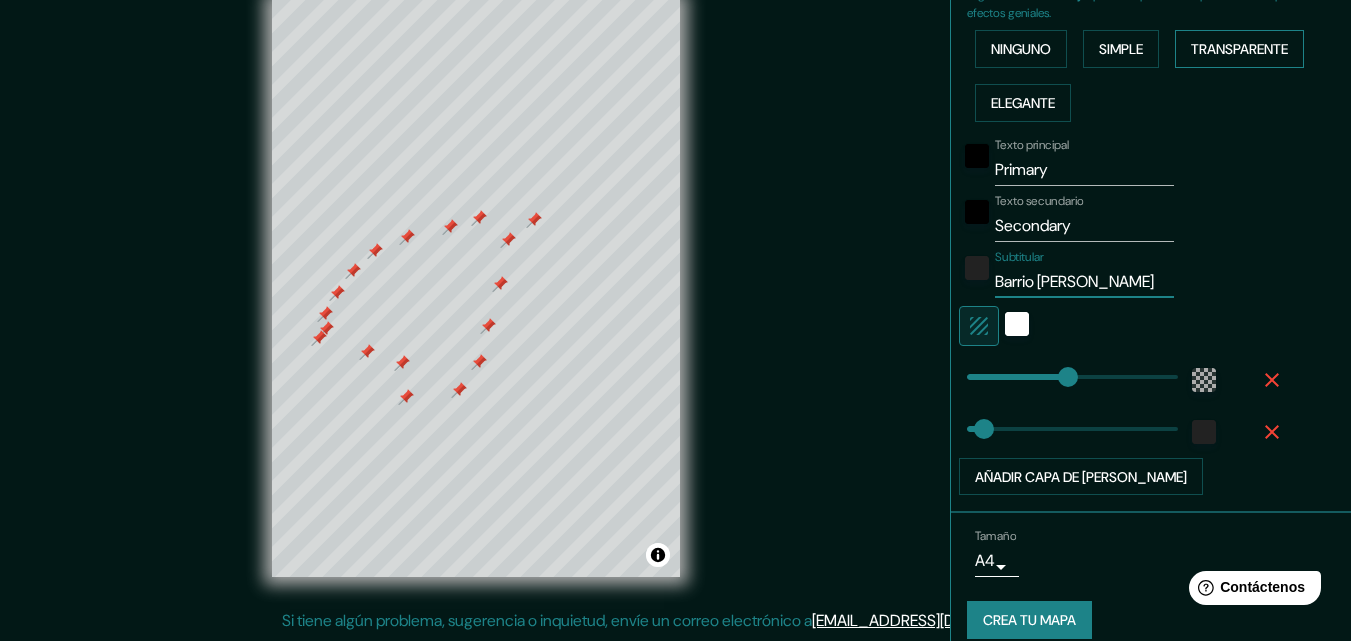 type on "Barrio Villa Hermi" 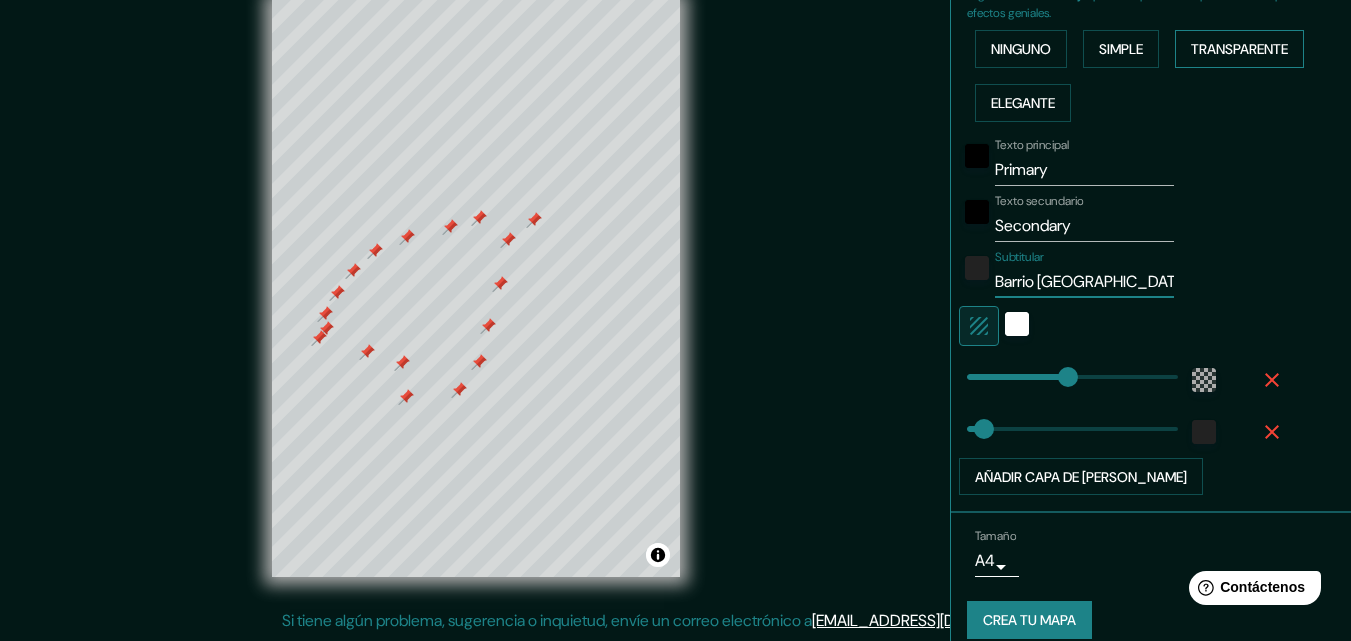 type on "196" 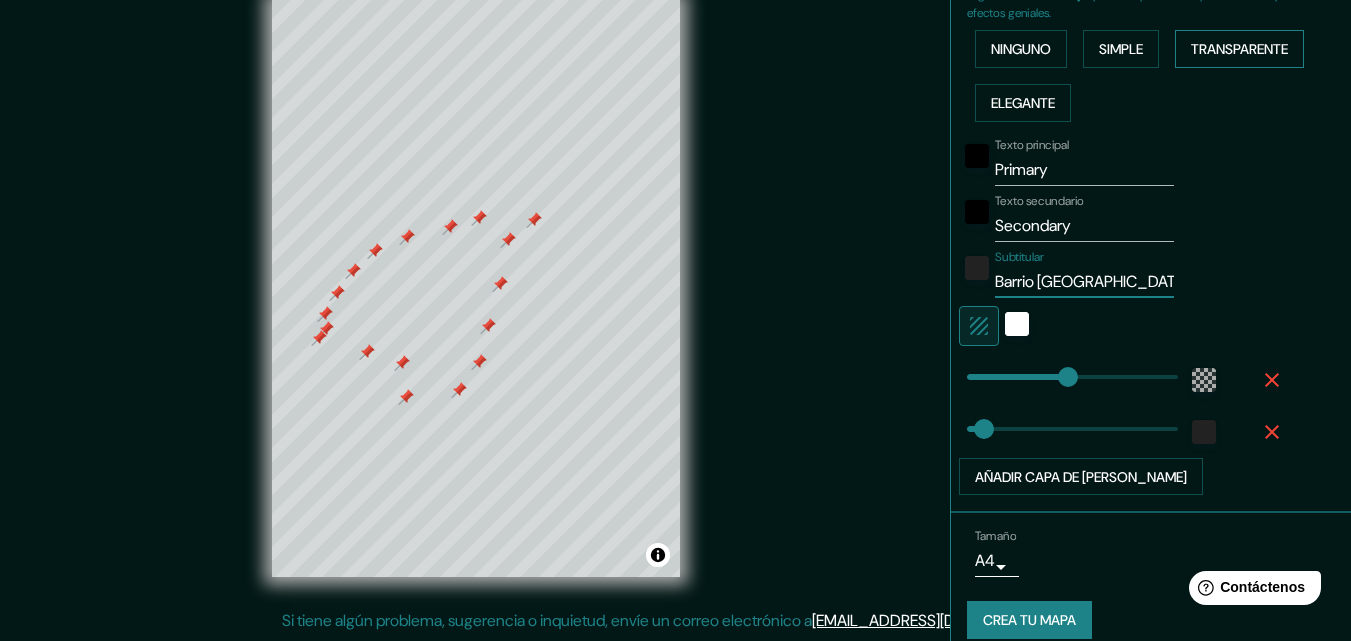 type on "Barrio Villa Hermil" 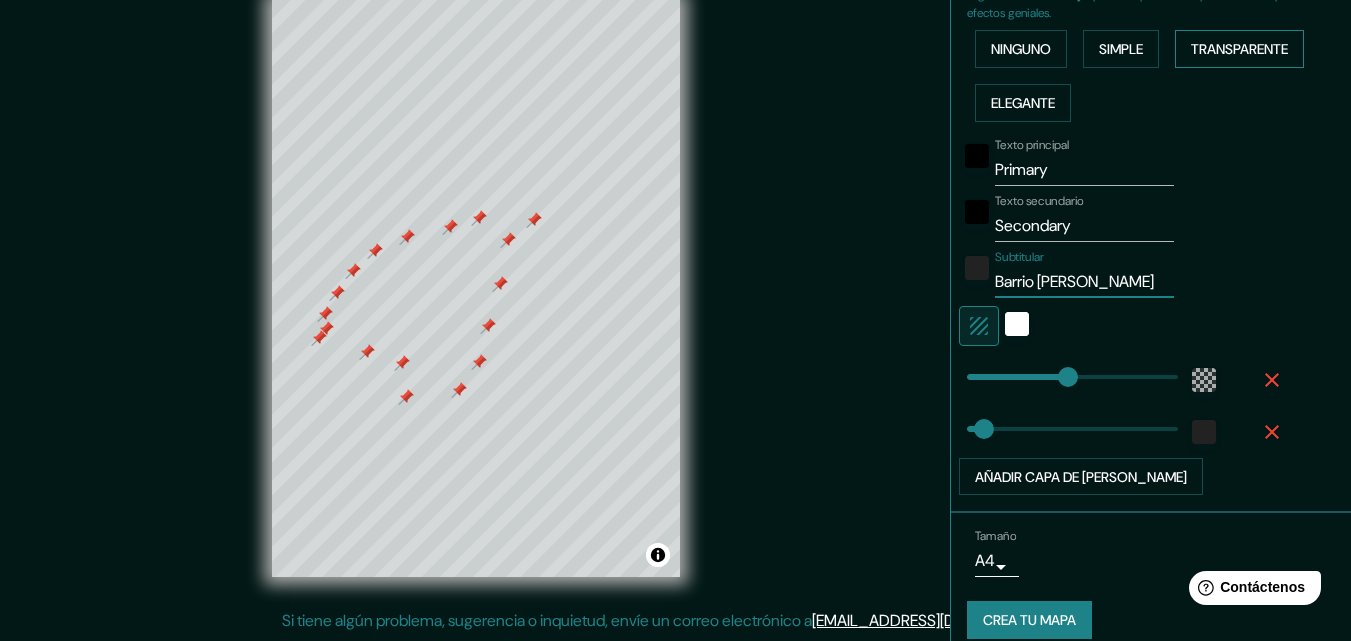 type on "Barrio Villa Hermila" 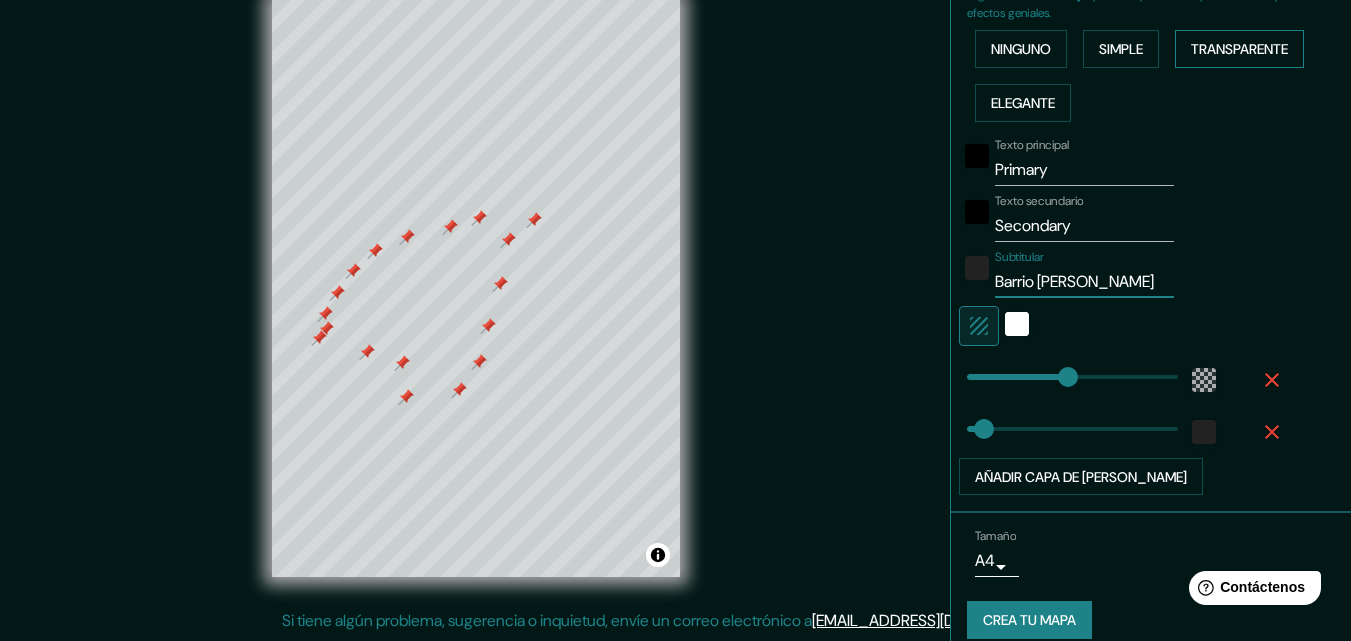 type on "Barrio Villa Hermila" 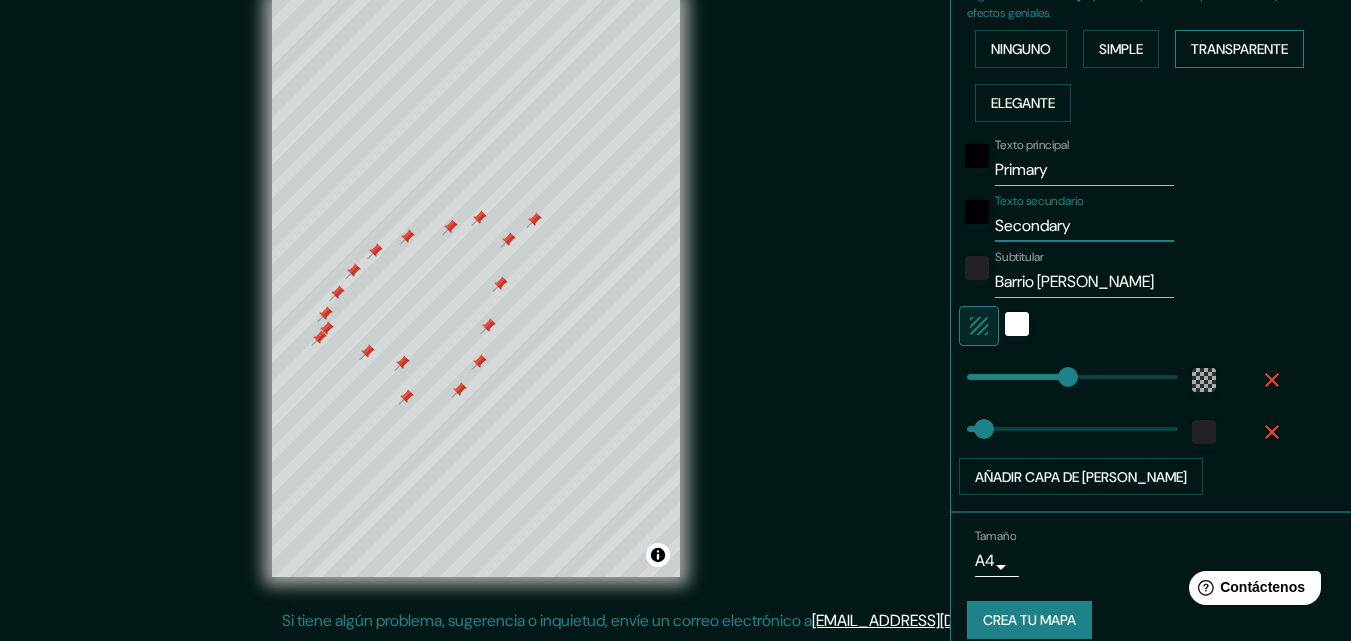 type on "Secondar" 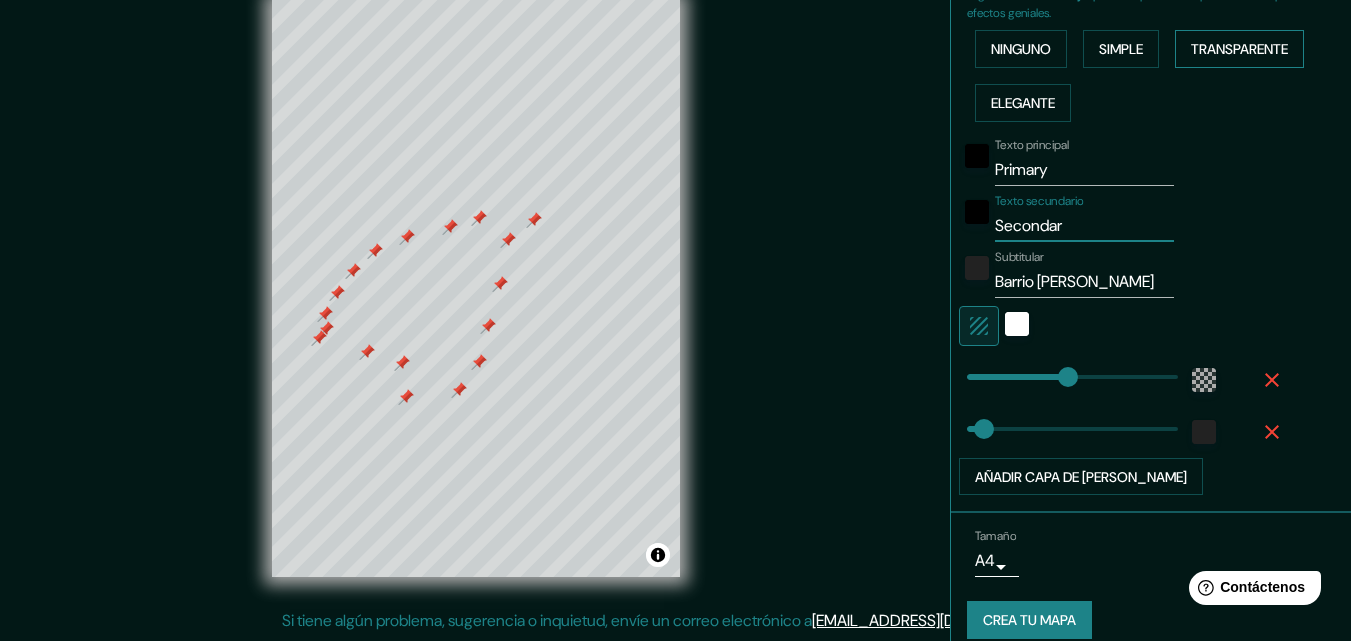 type on "196" 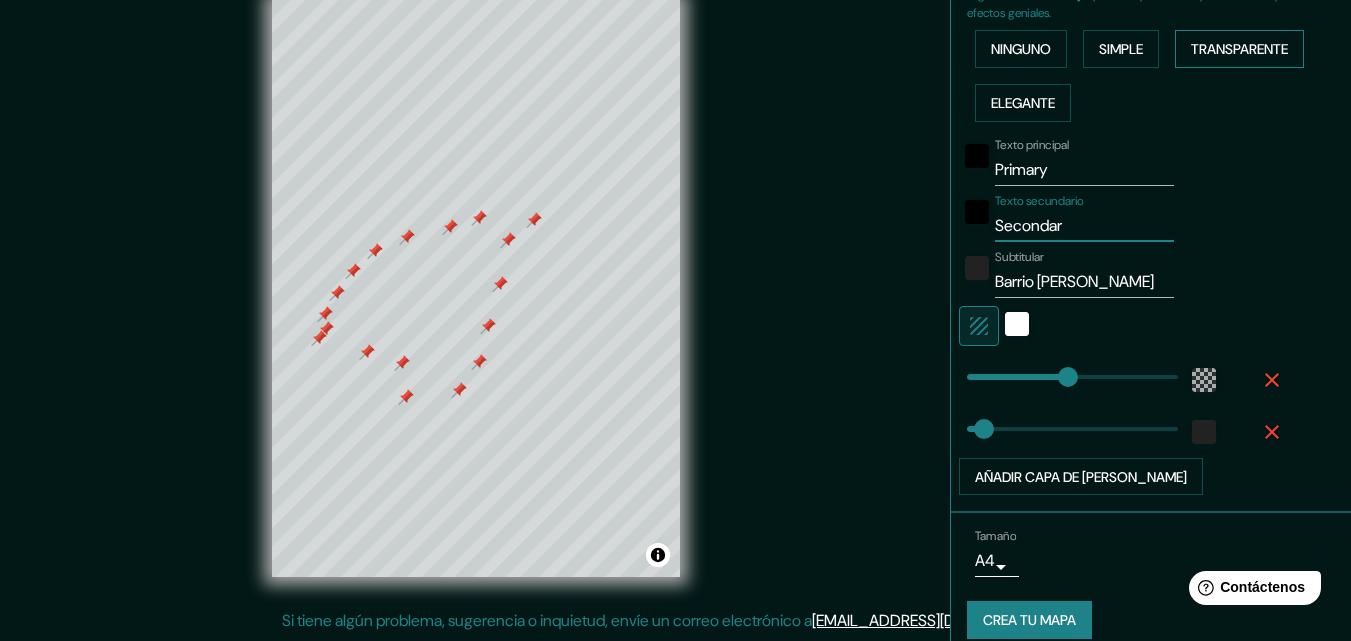type on "Seconda" 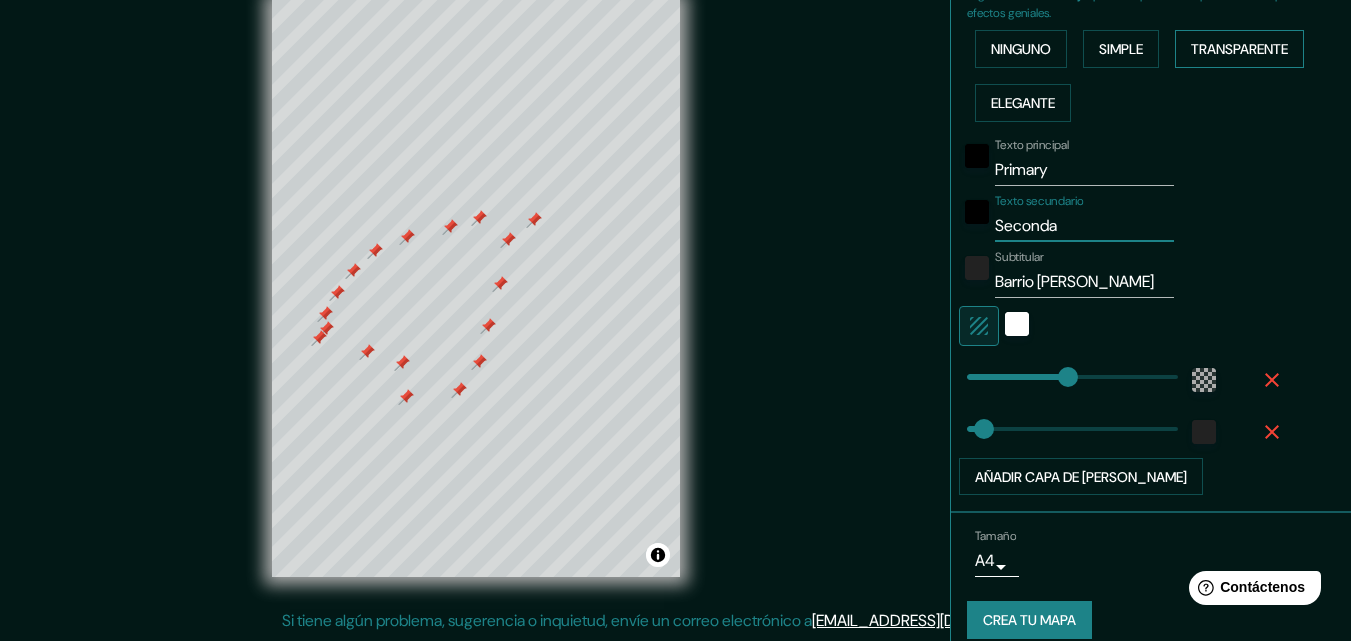type on "196" 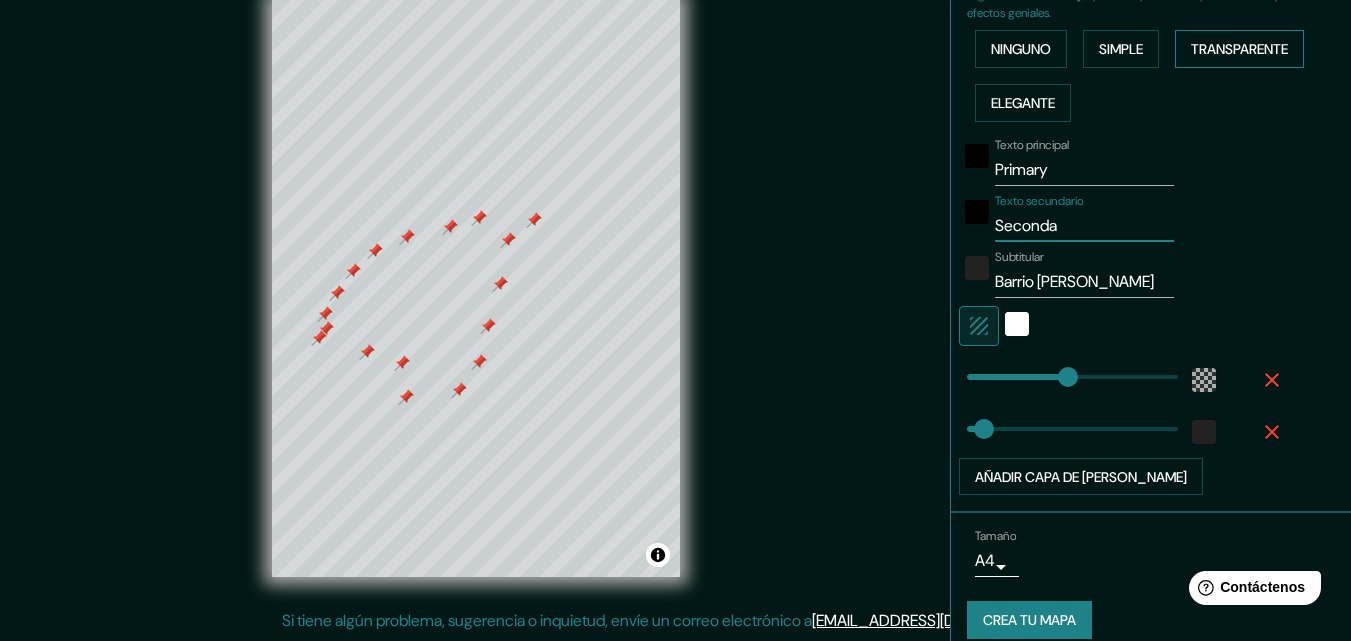 type on "Second" 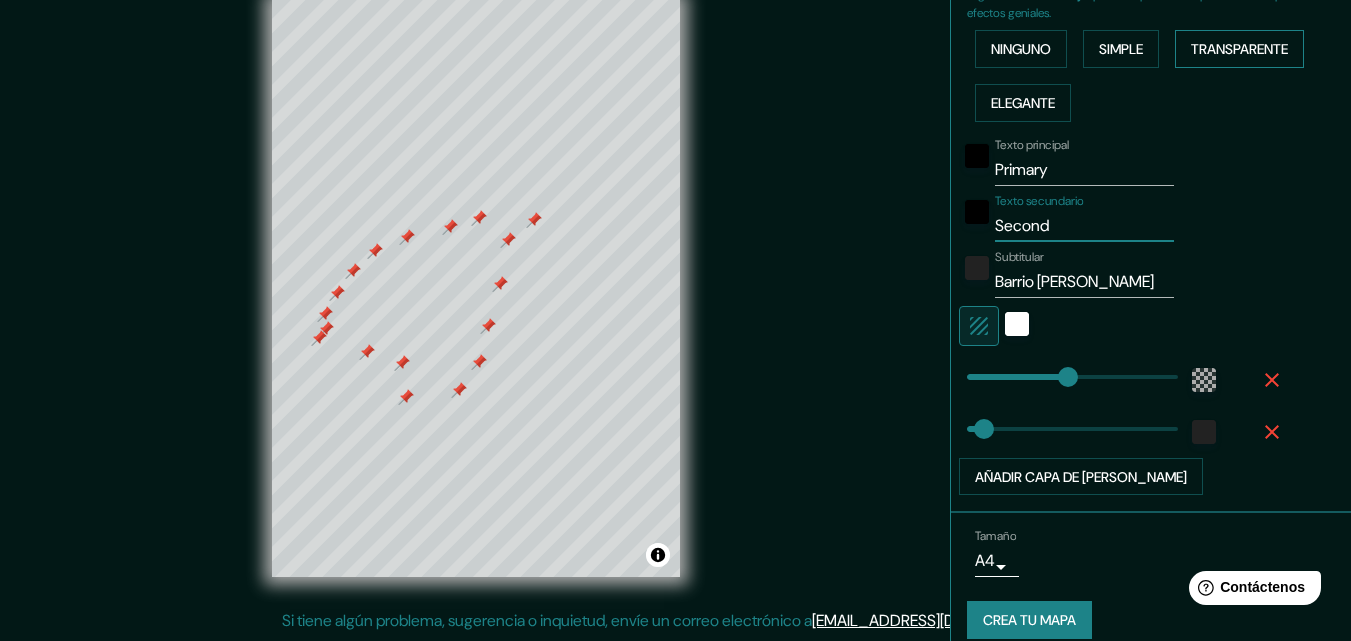 type on "196" 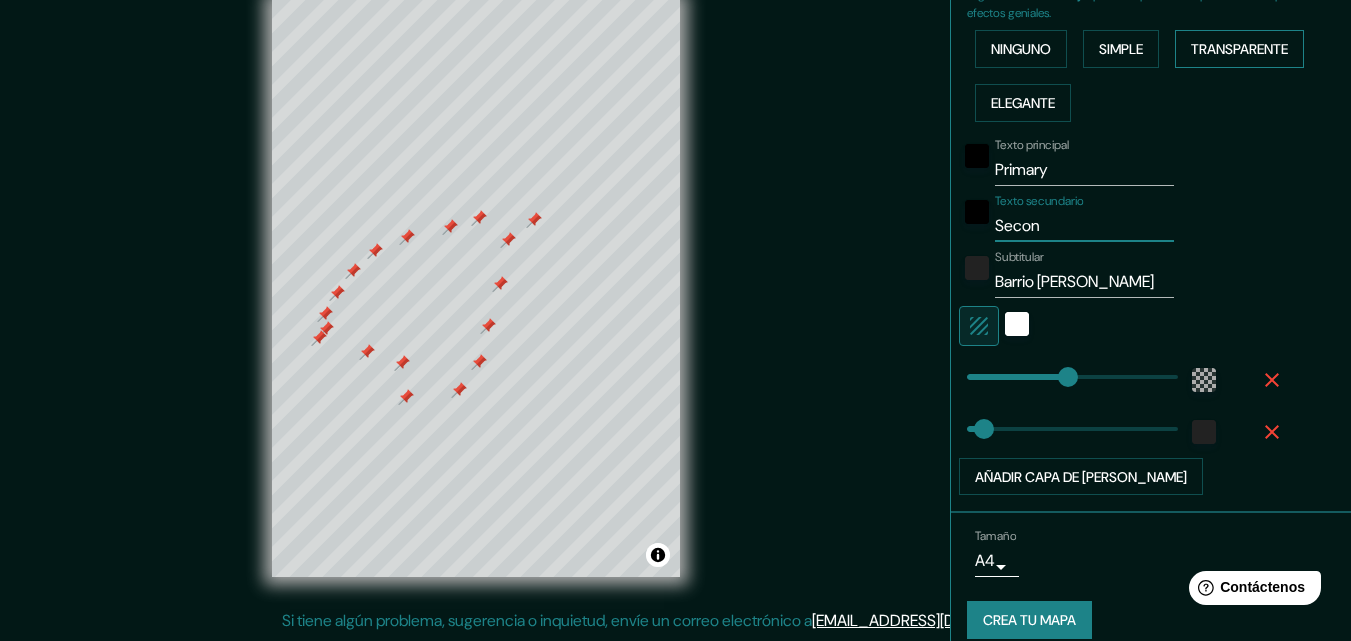 type on "Seco" 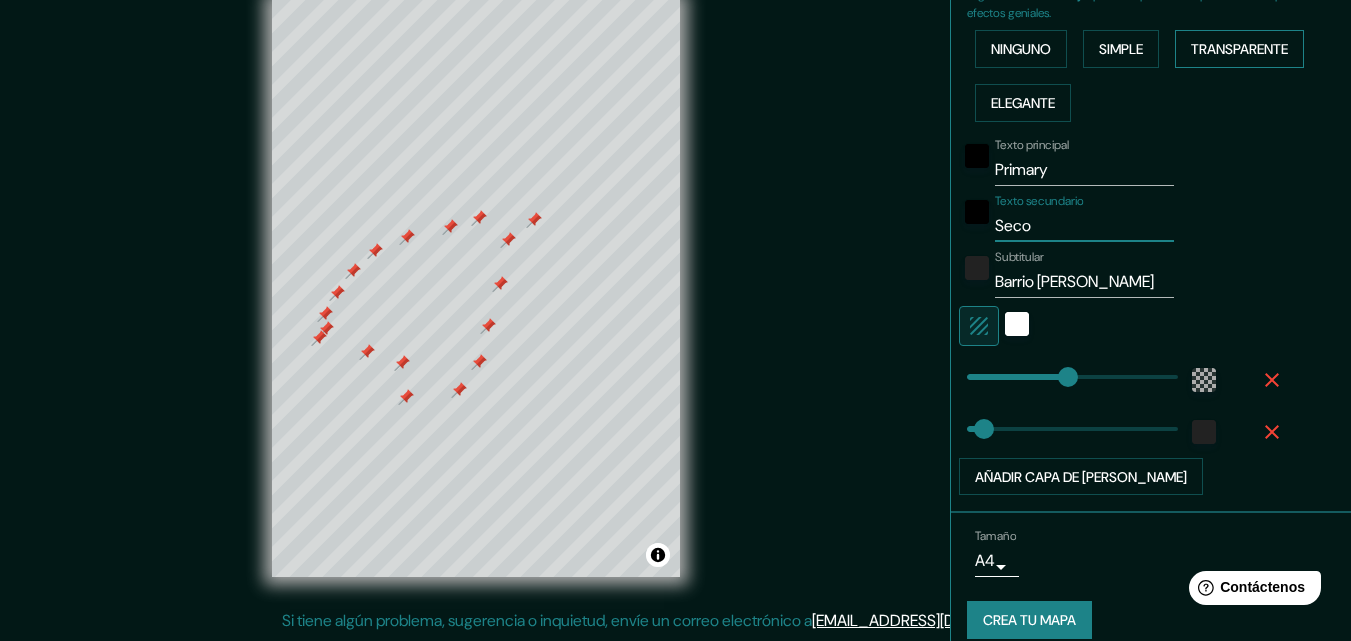 type on "196" 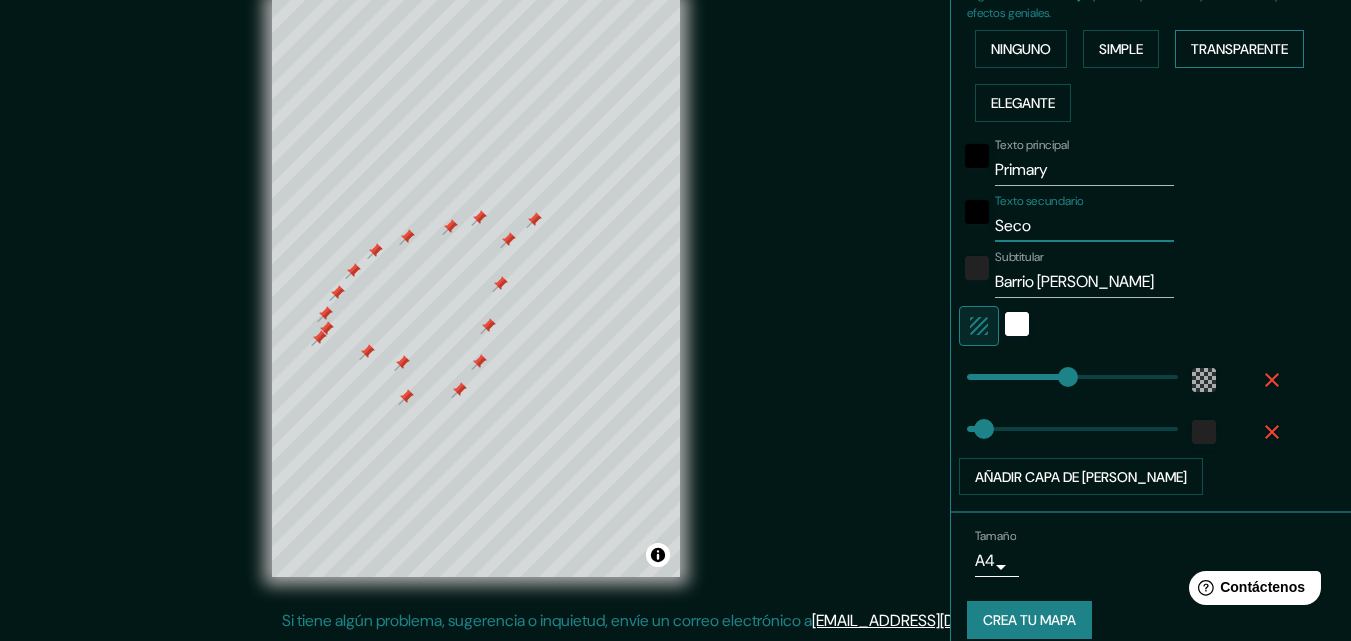 type on "Sec" 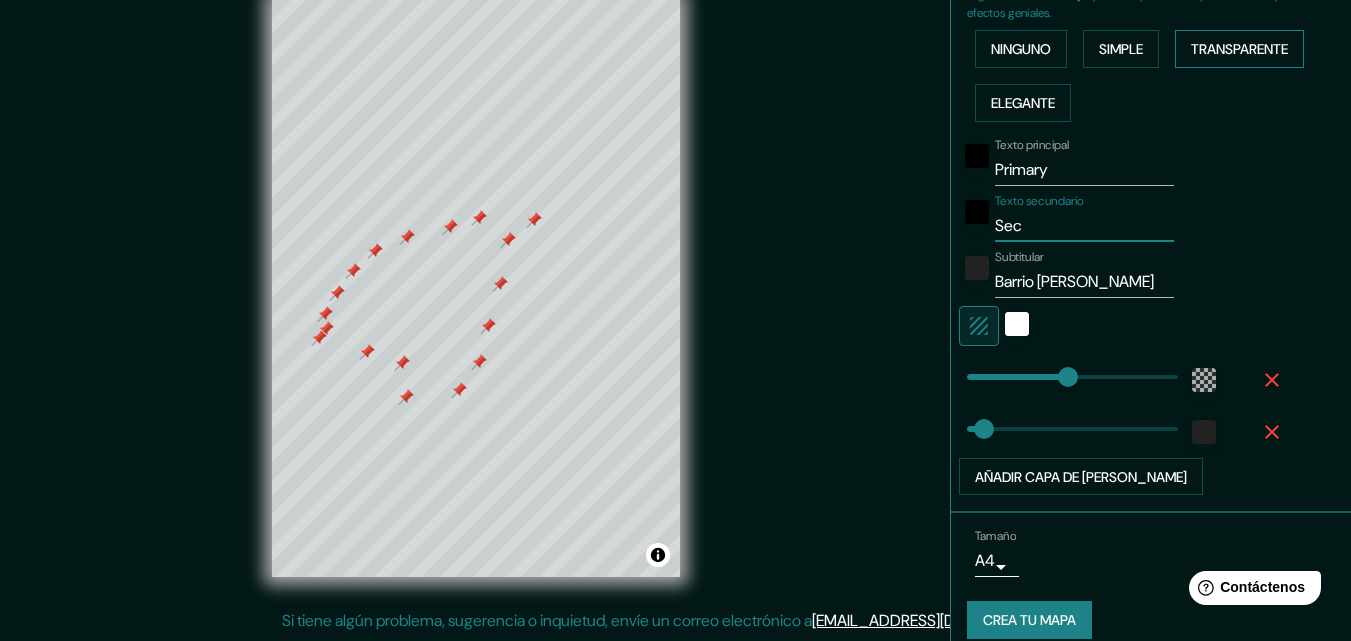type on "196" 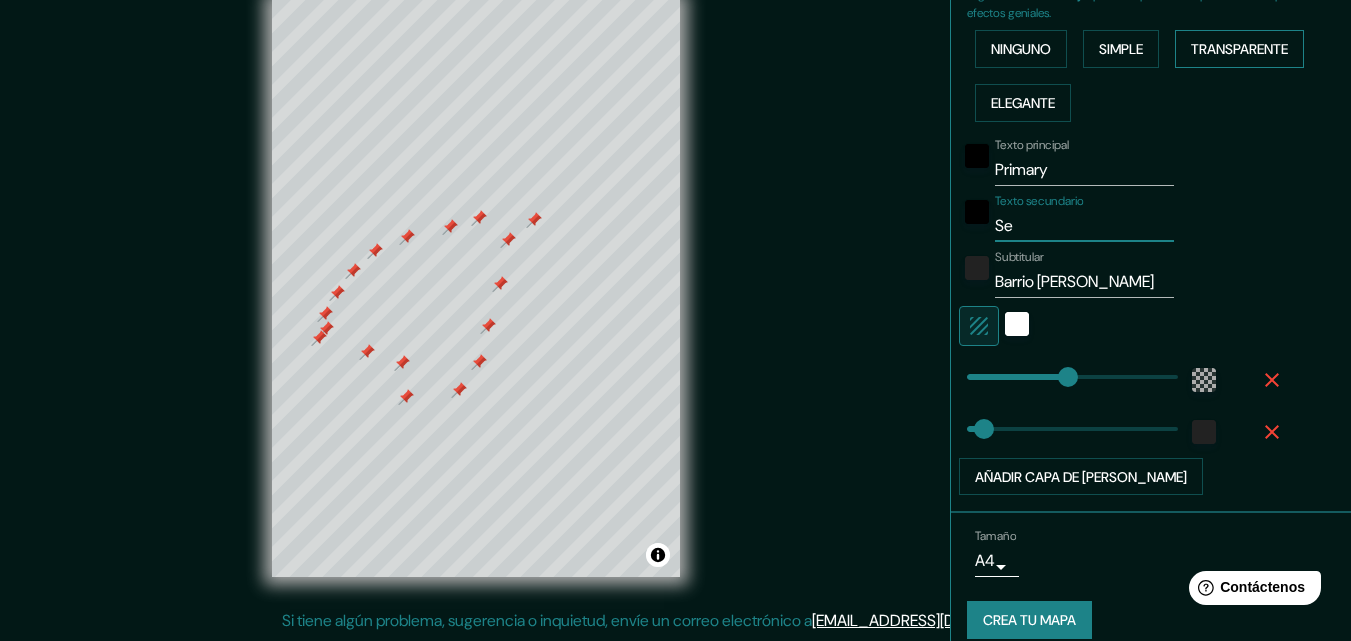 type on "196" 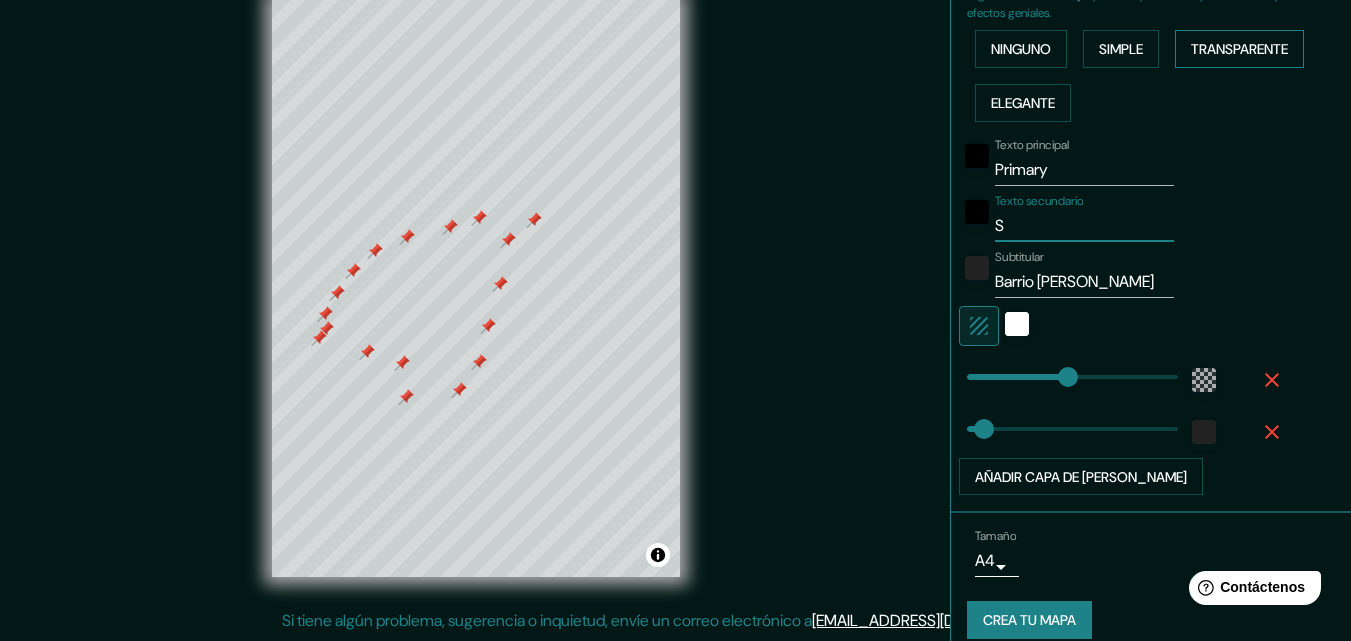 type on "196" 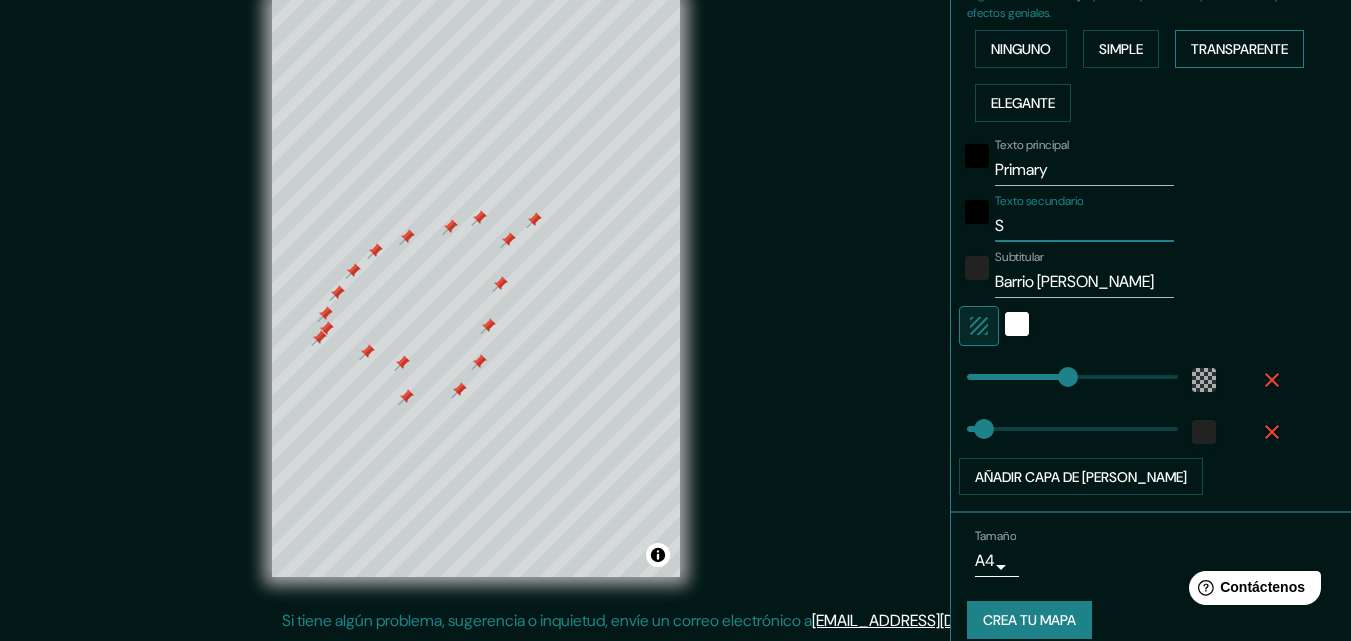 type 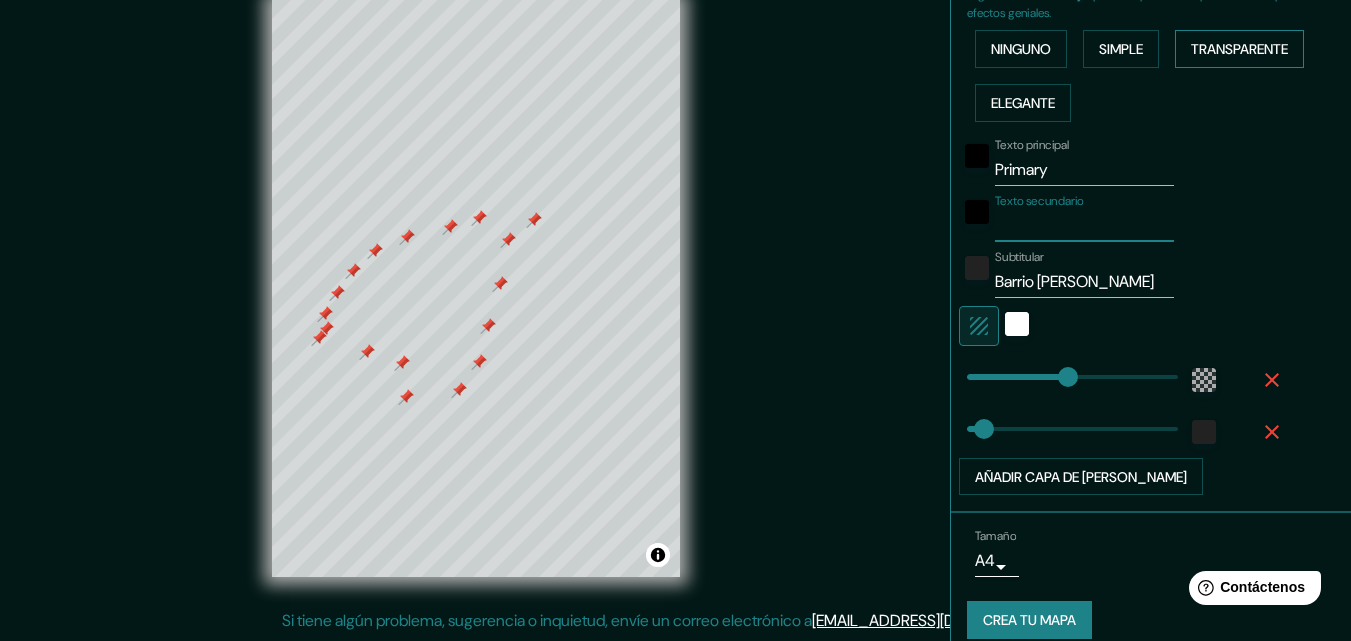 type on "196" 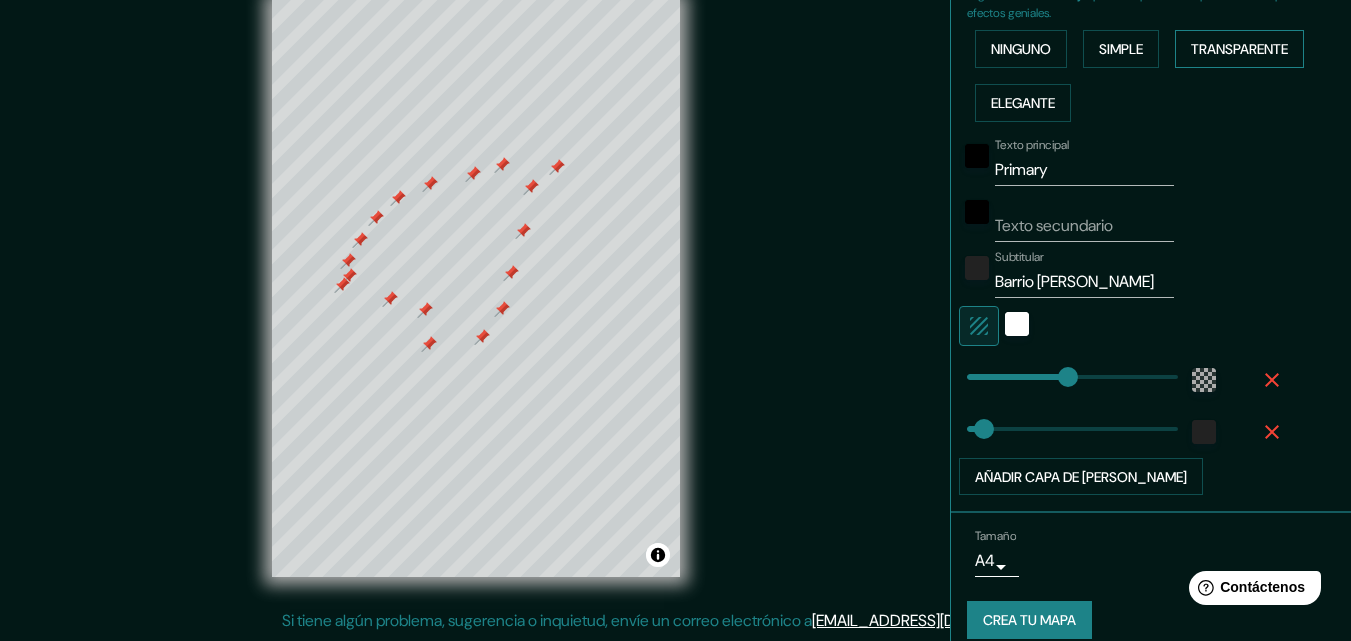 click on "Primary" at bounding box center [1084, 170] 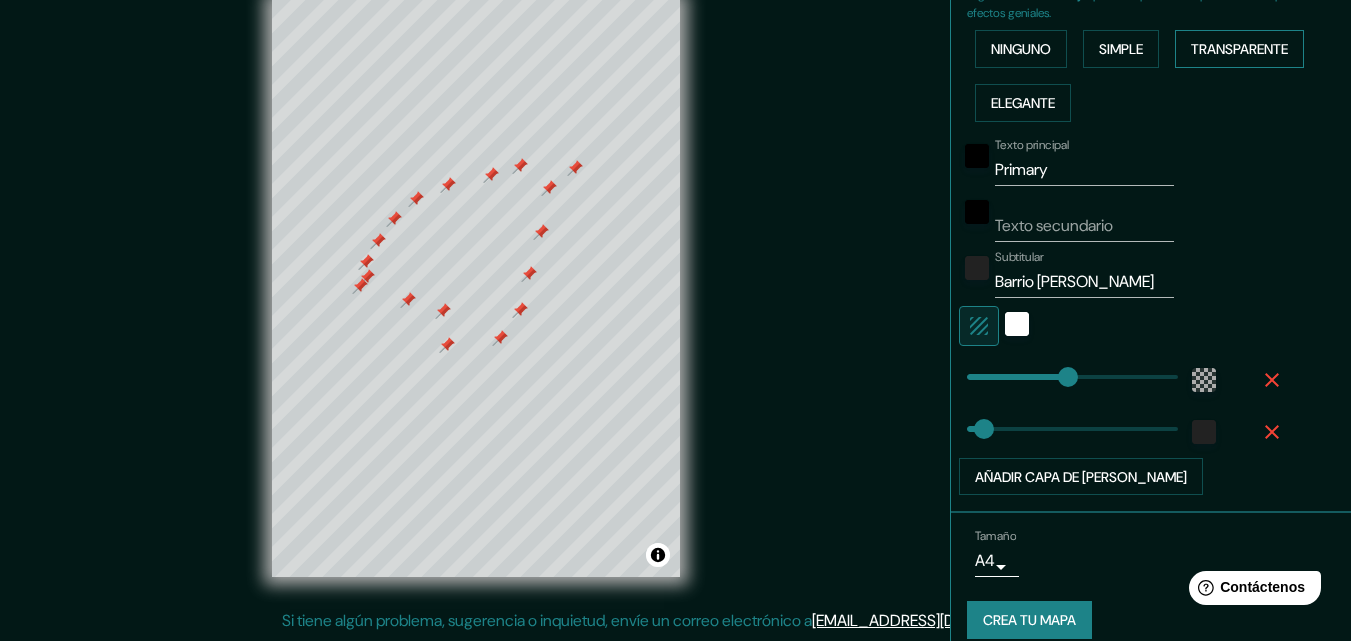 type on "33" 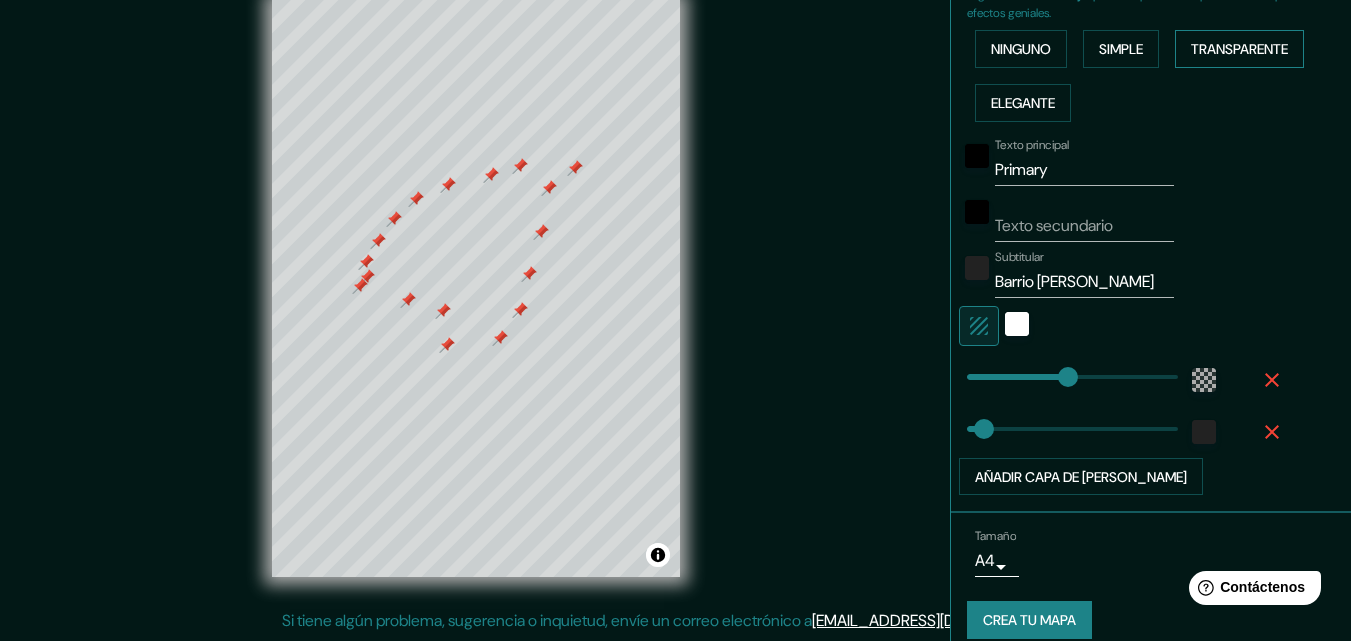click on "Primary" at bounding box center (1084, 170) 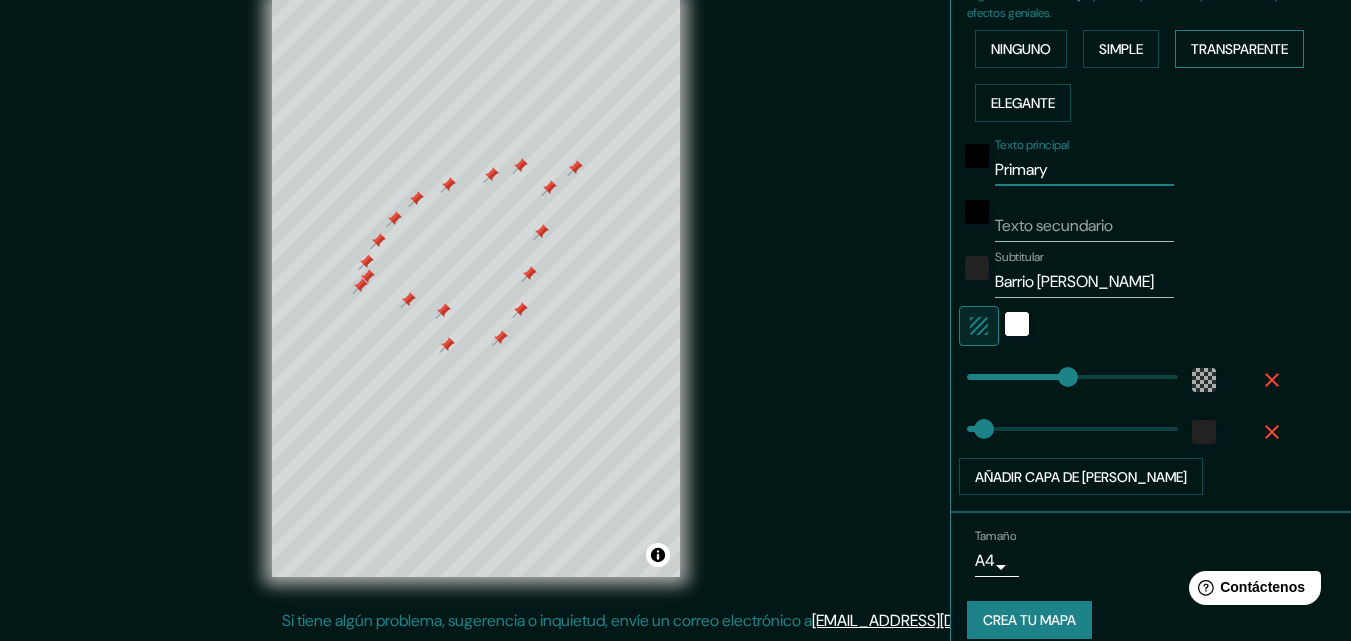 type on "Primar" 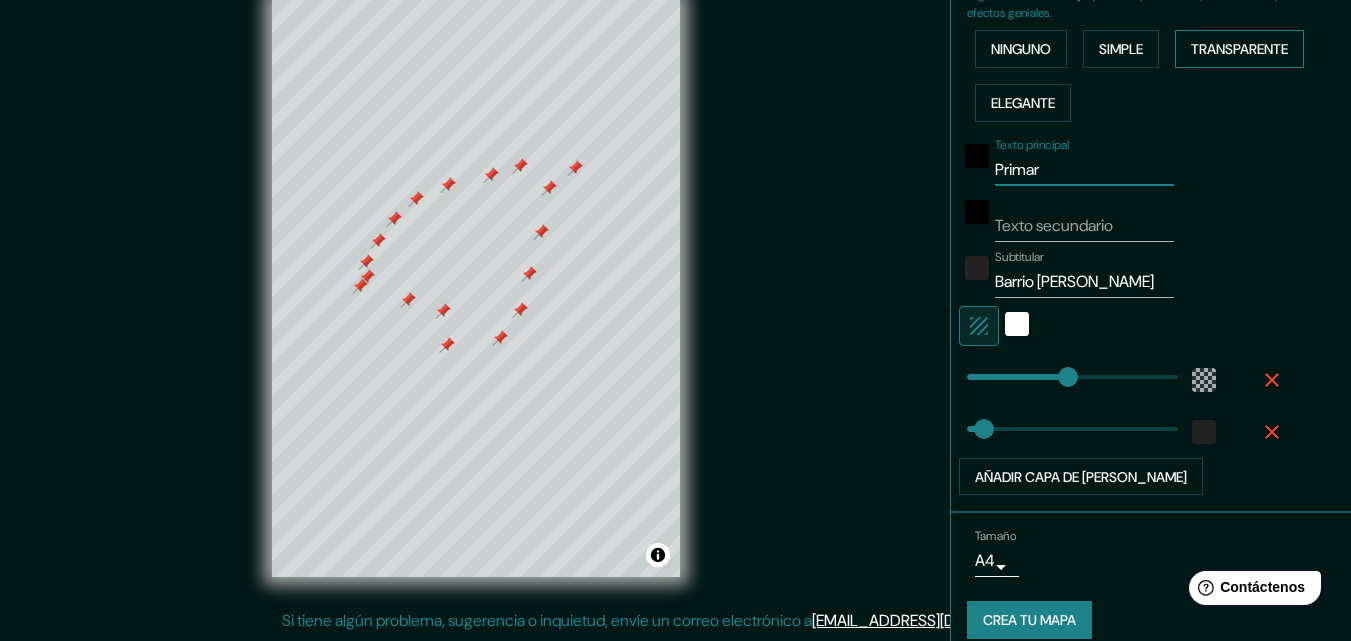 type on "196" 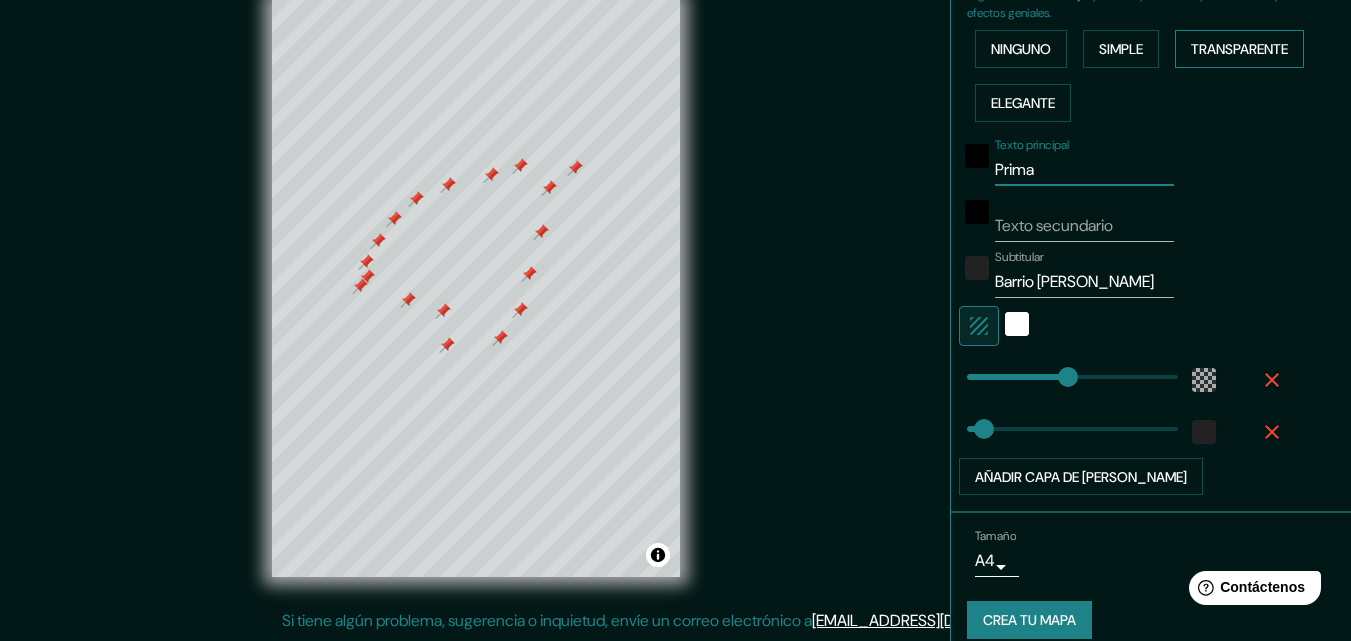 type on "196" 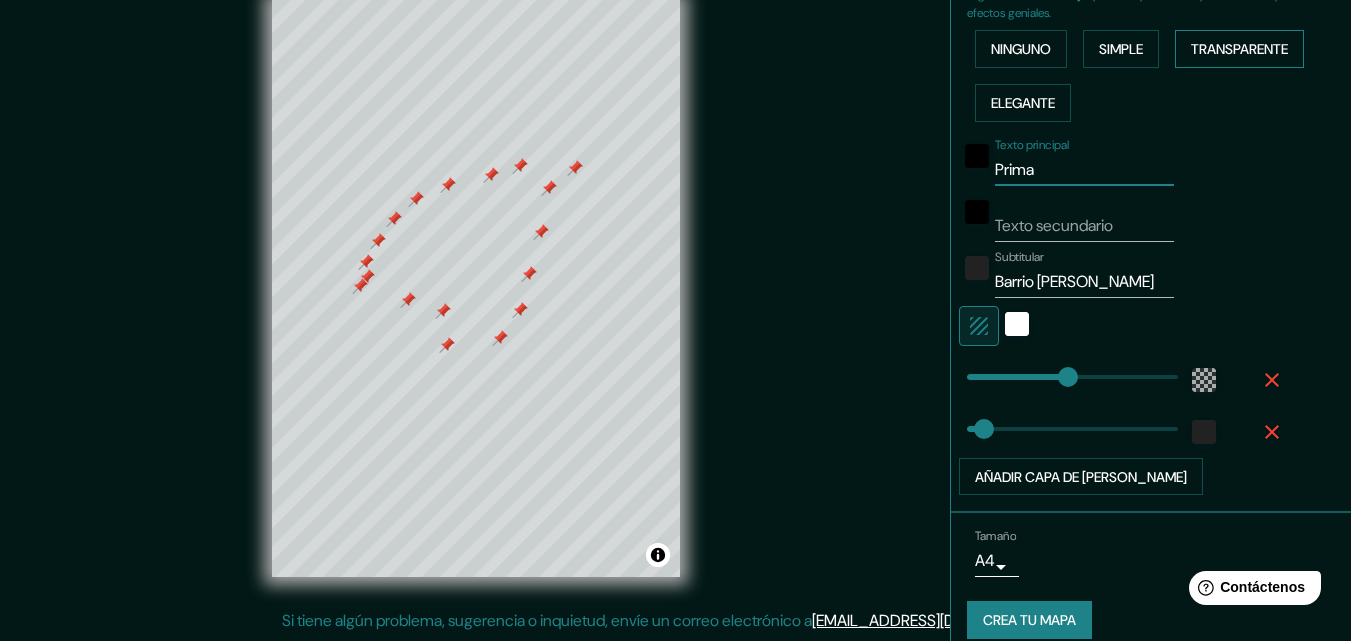 type on "Prim" 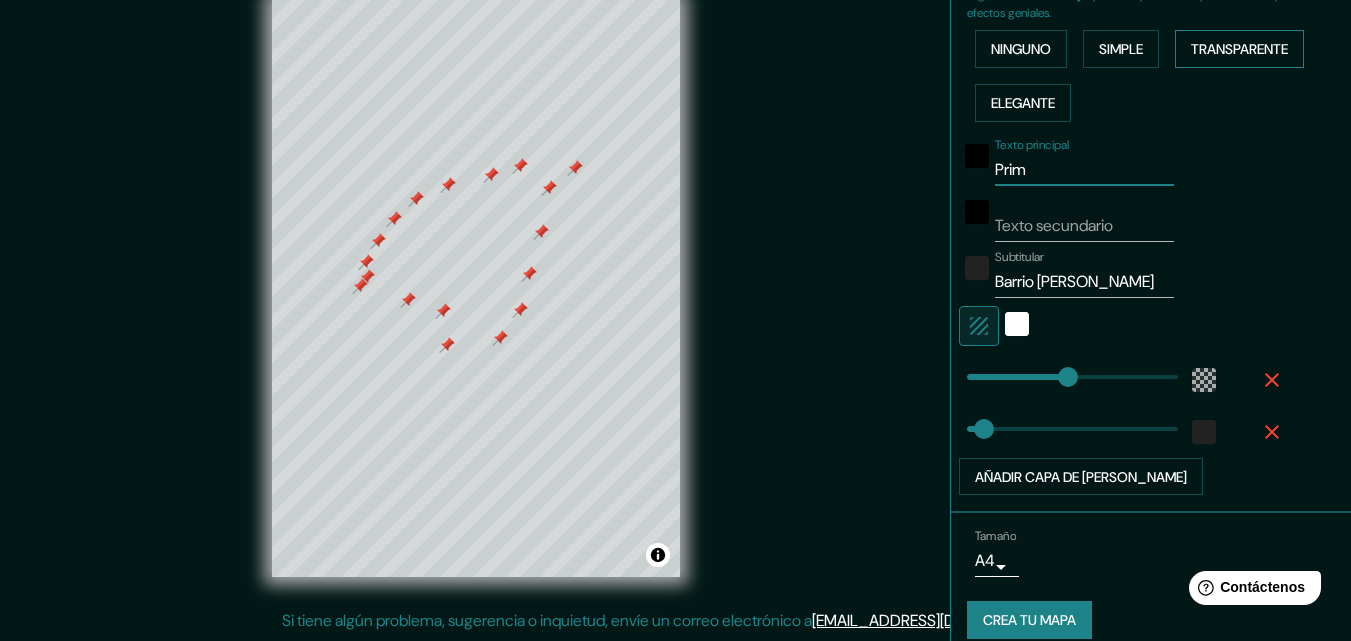 type on "196" 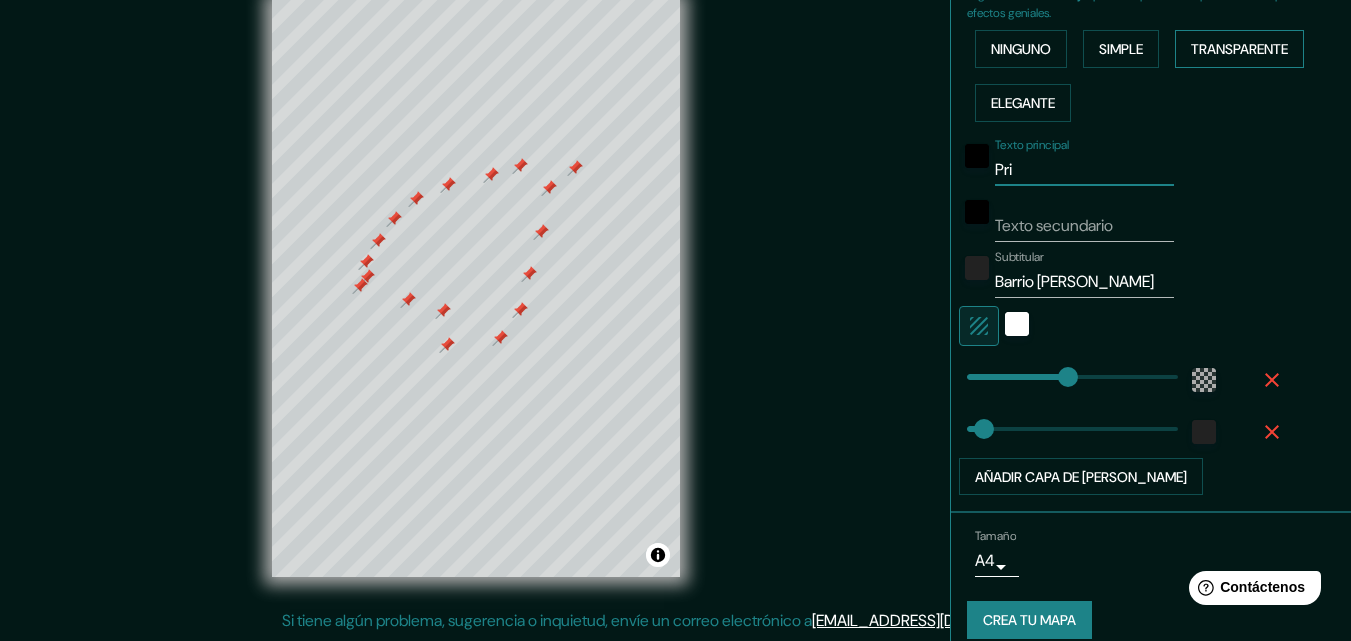 type on "196" 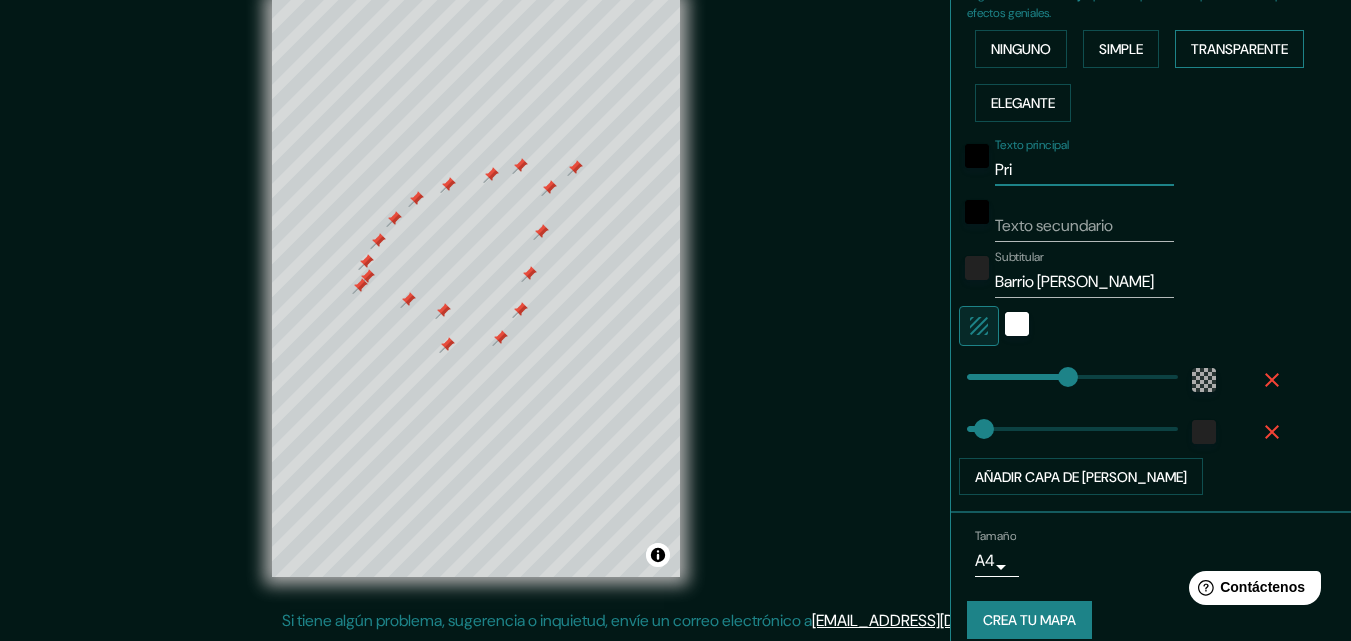 type on "Pr" 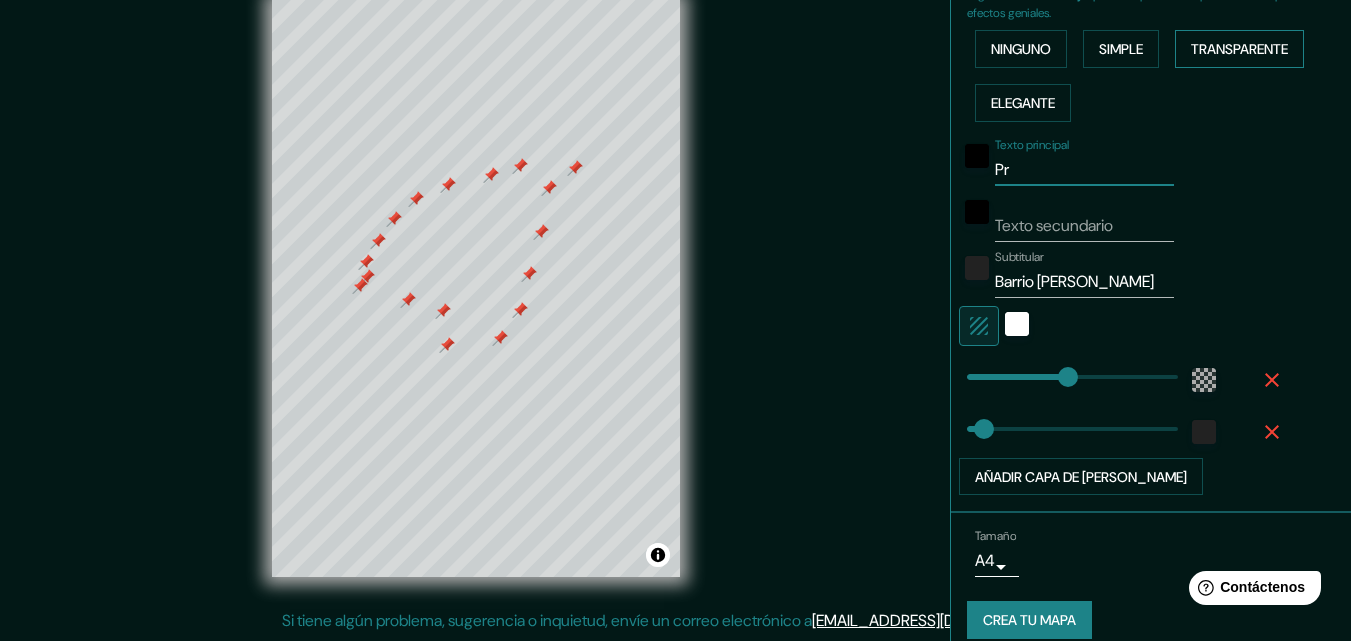type on "196" 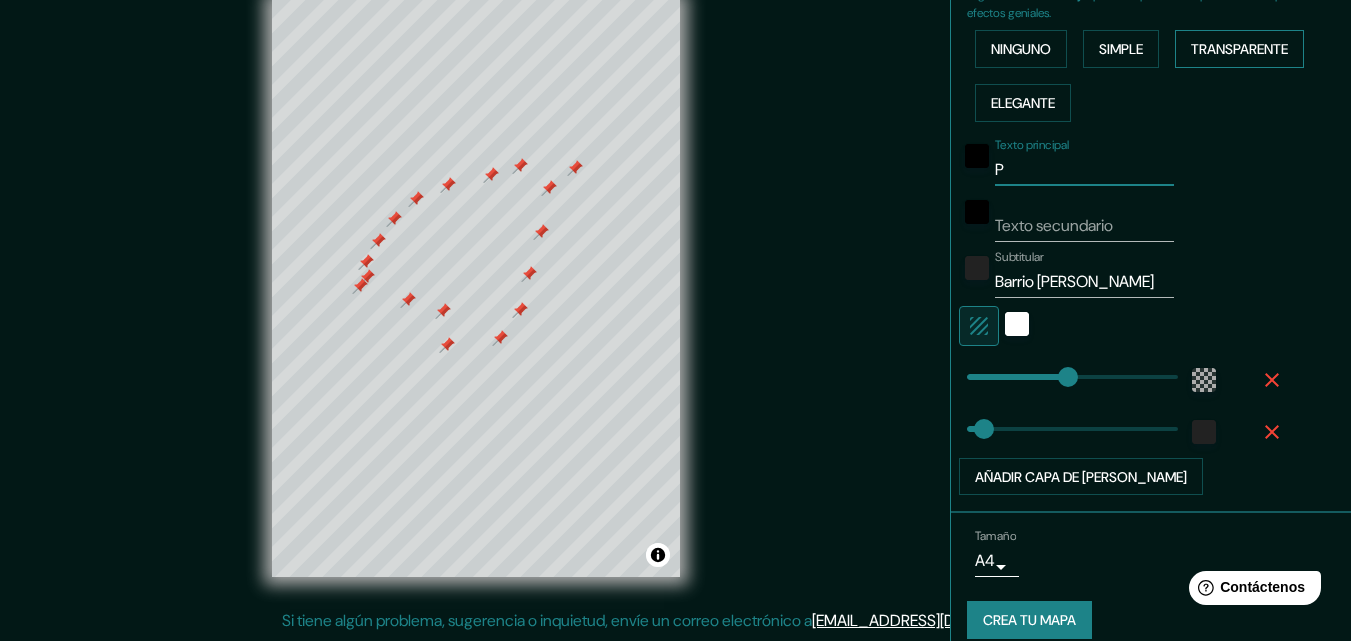 type on "196" 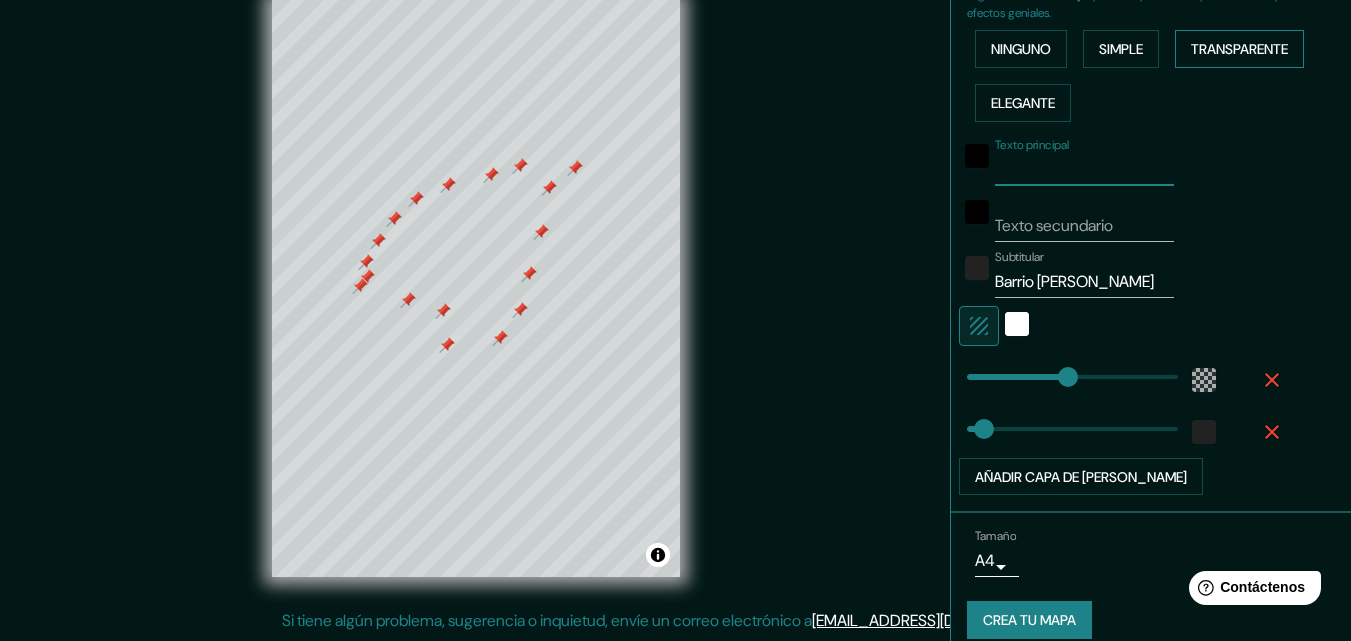 type on "196" 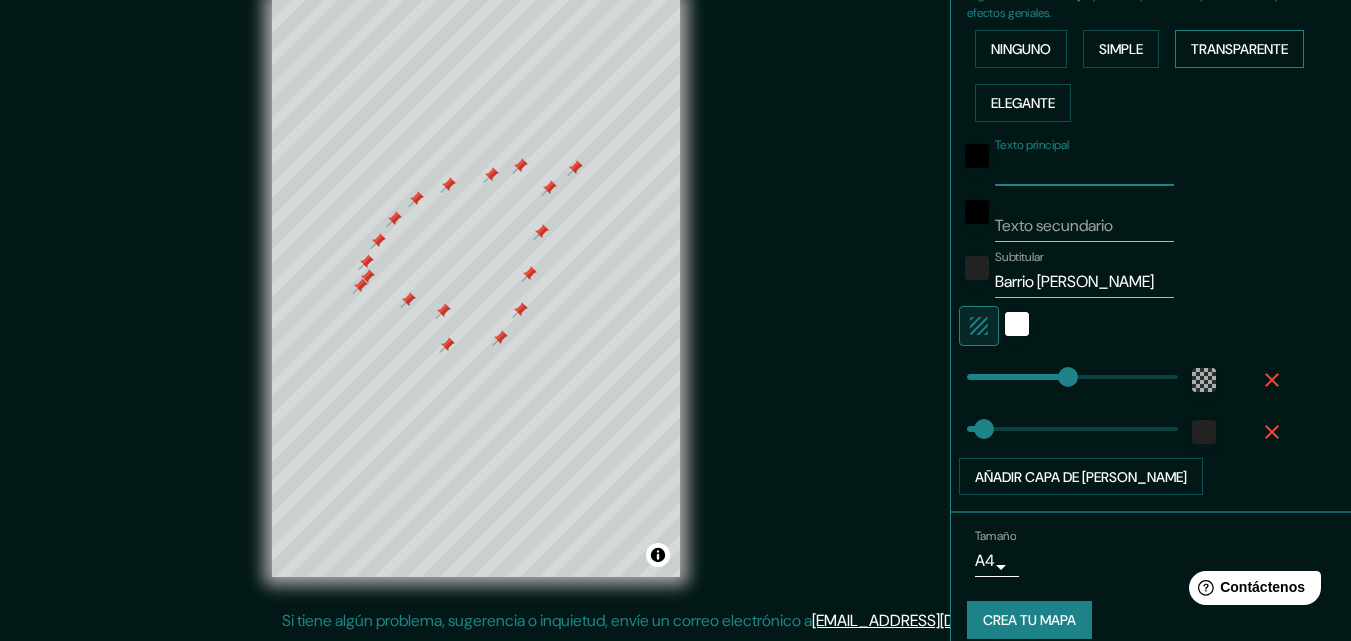 type on "B" 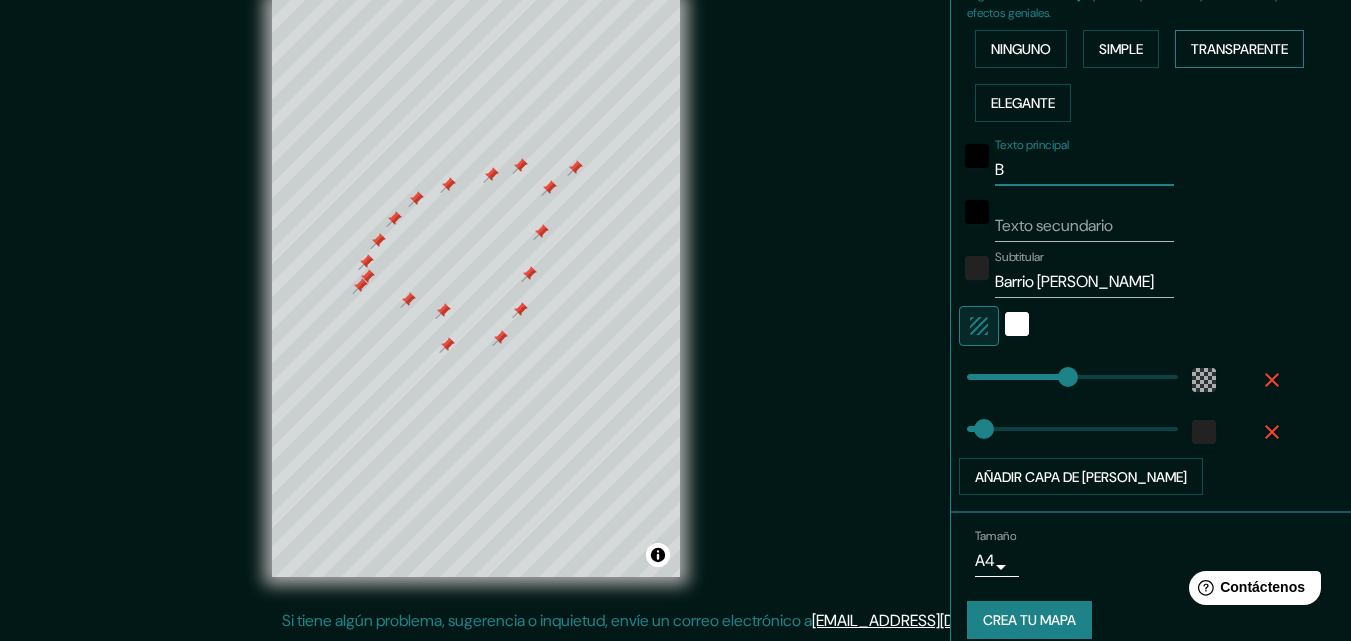 type on "Ba" 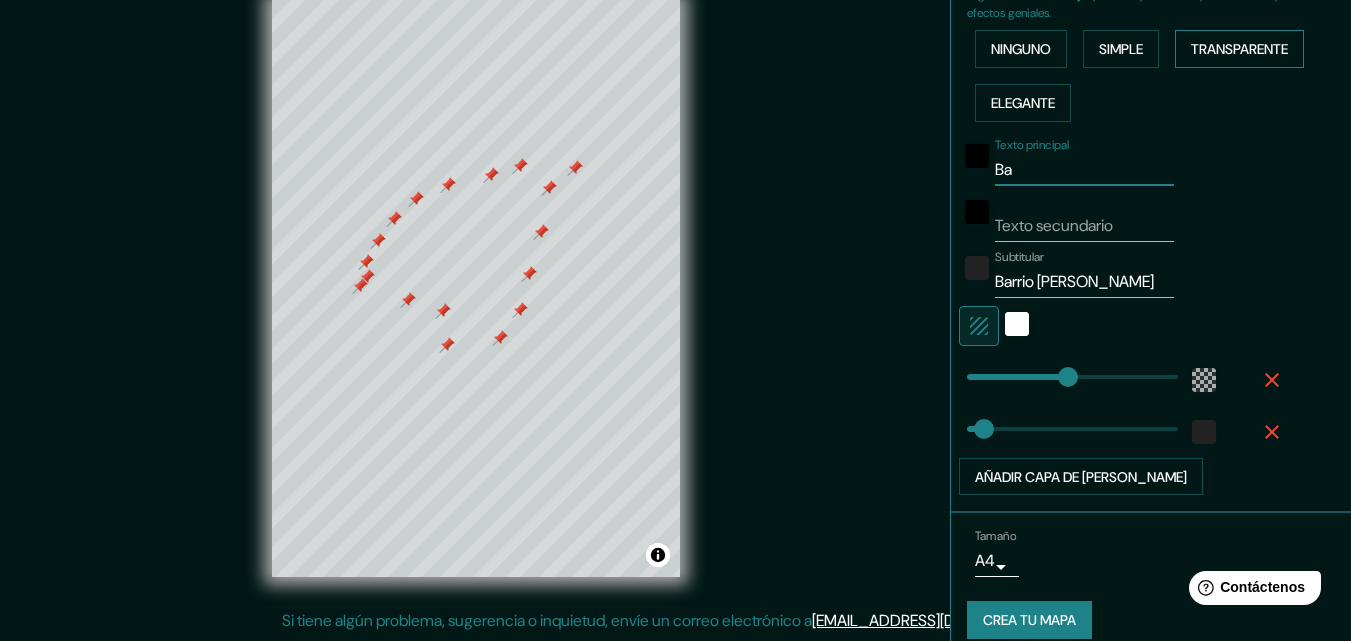 type on "196" 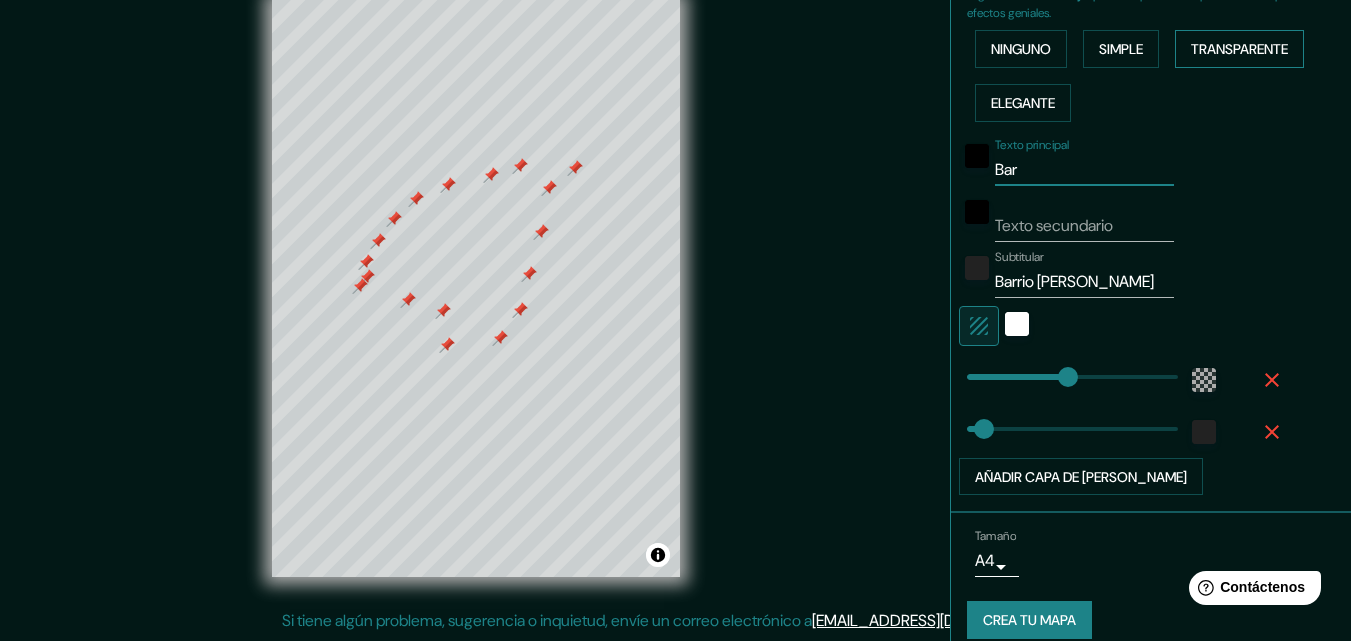 type on "196" 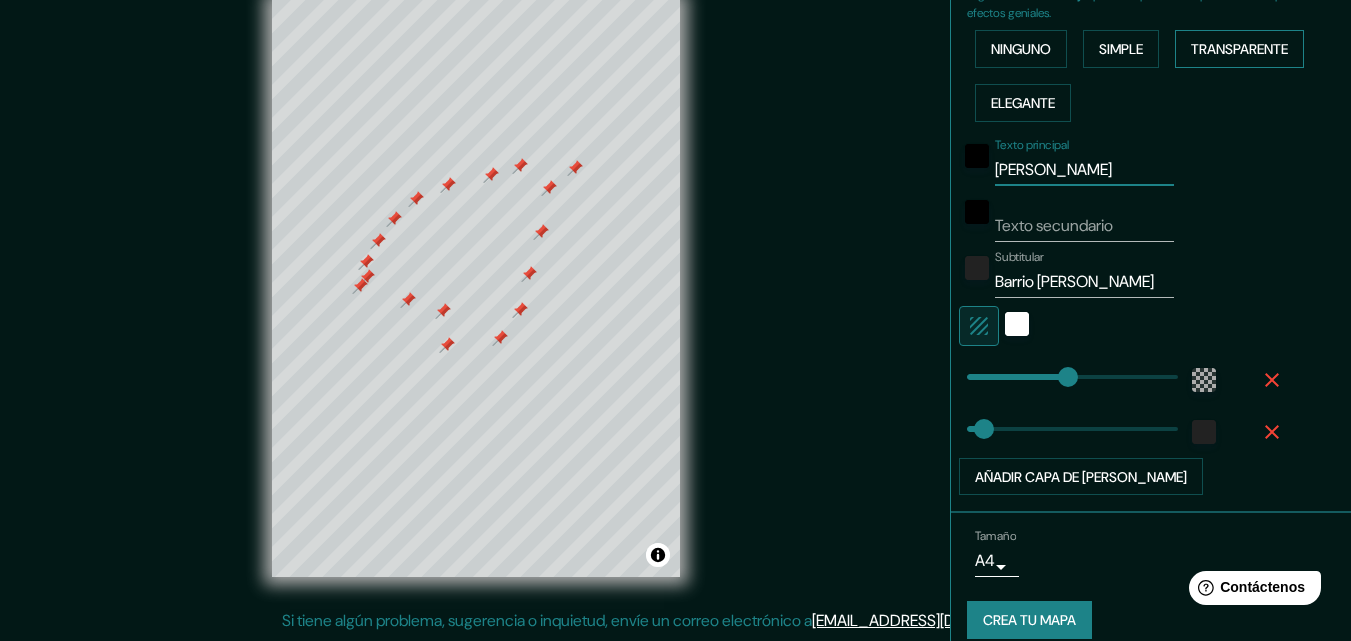 type on "Bar" 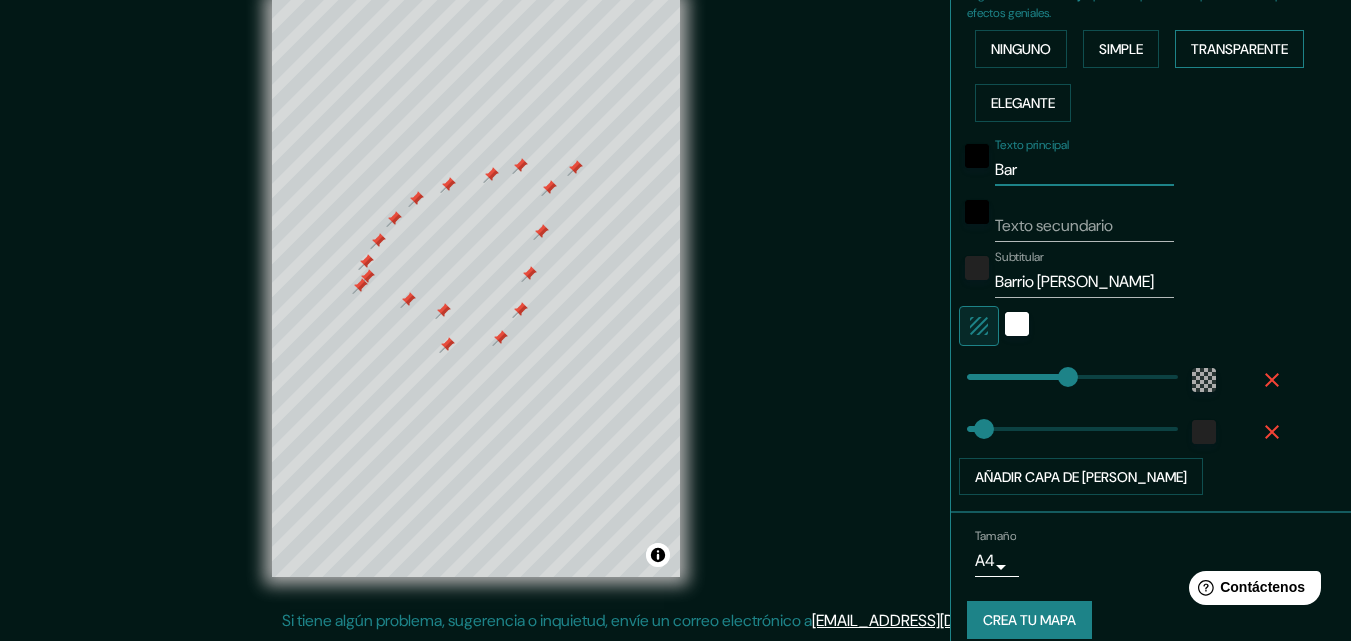 type on "Ba" 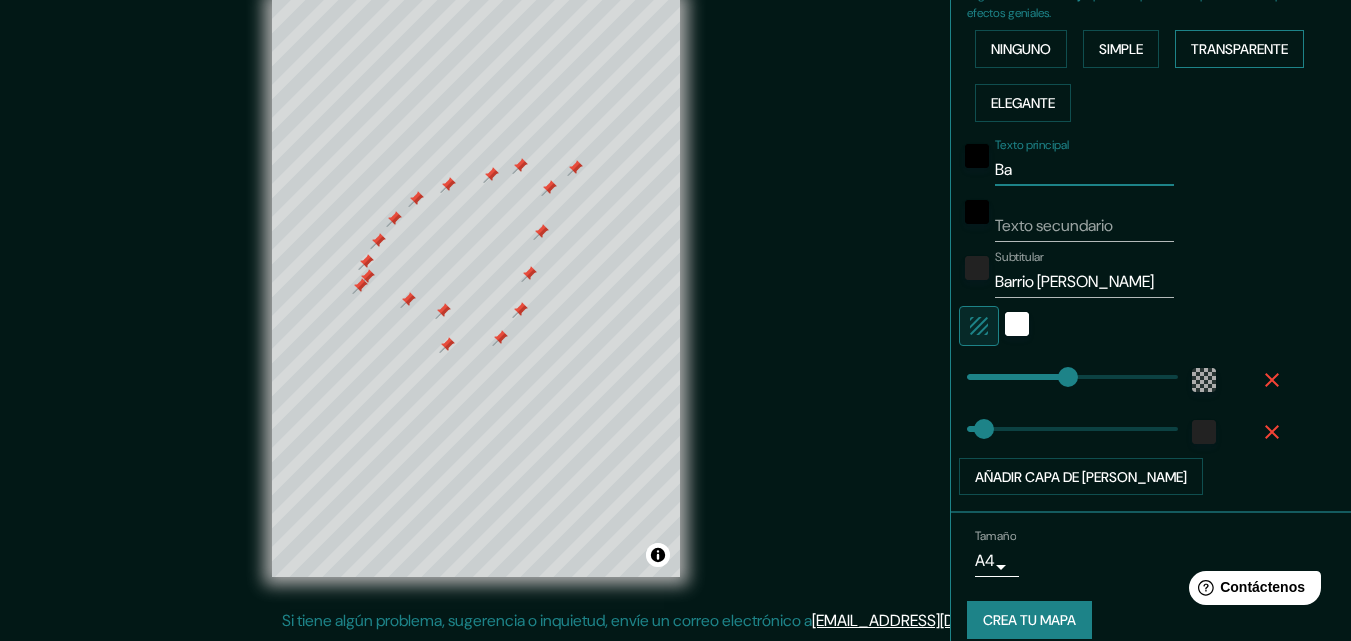 type on "196" 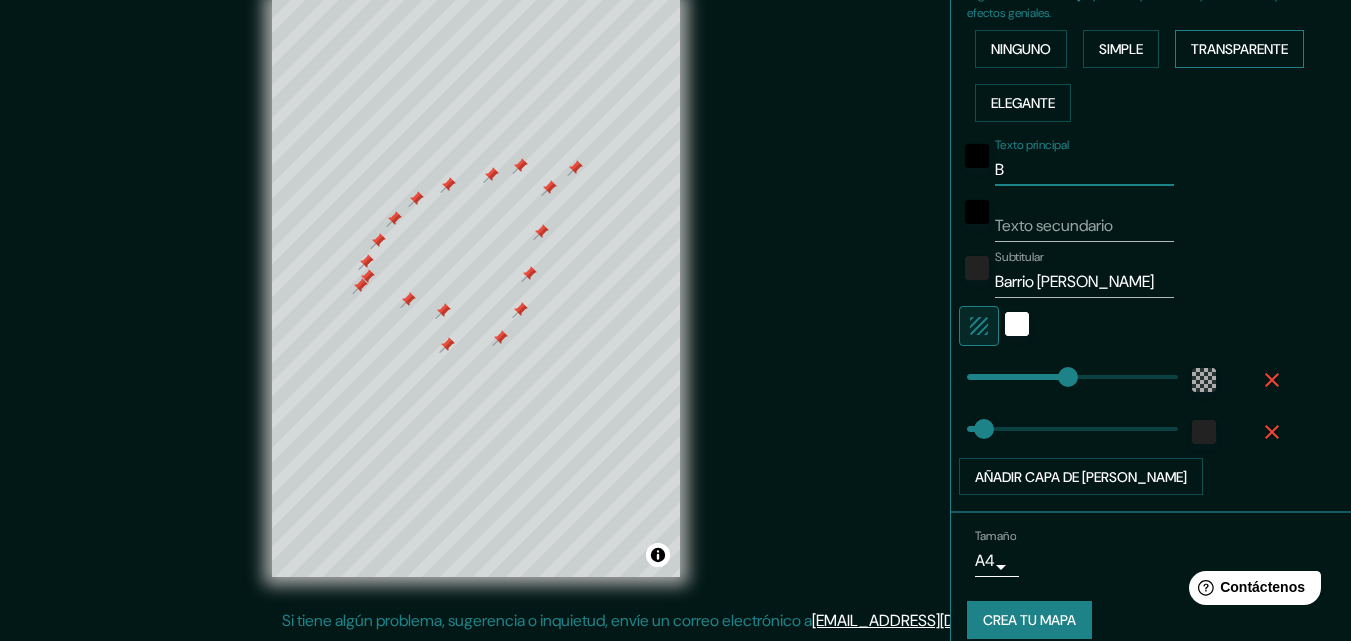 type 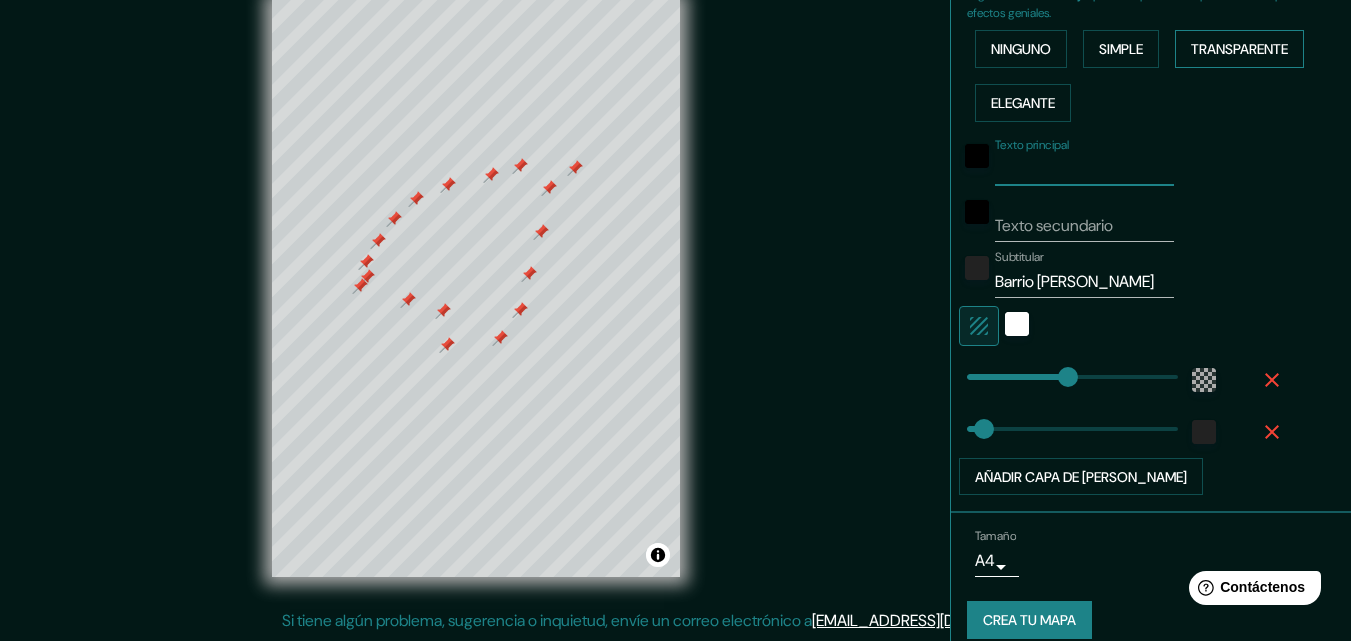 type on "g" 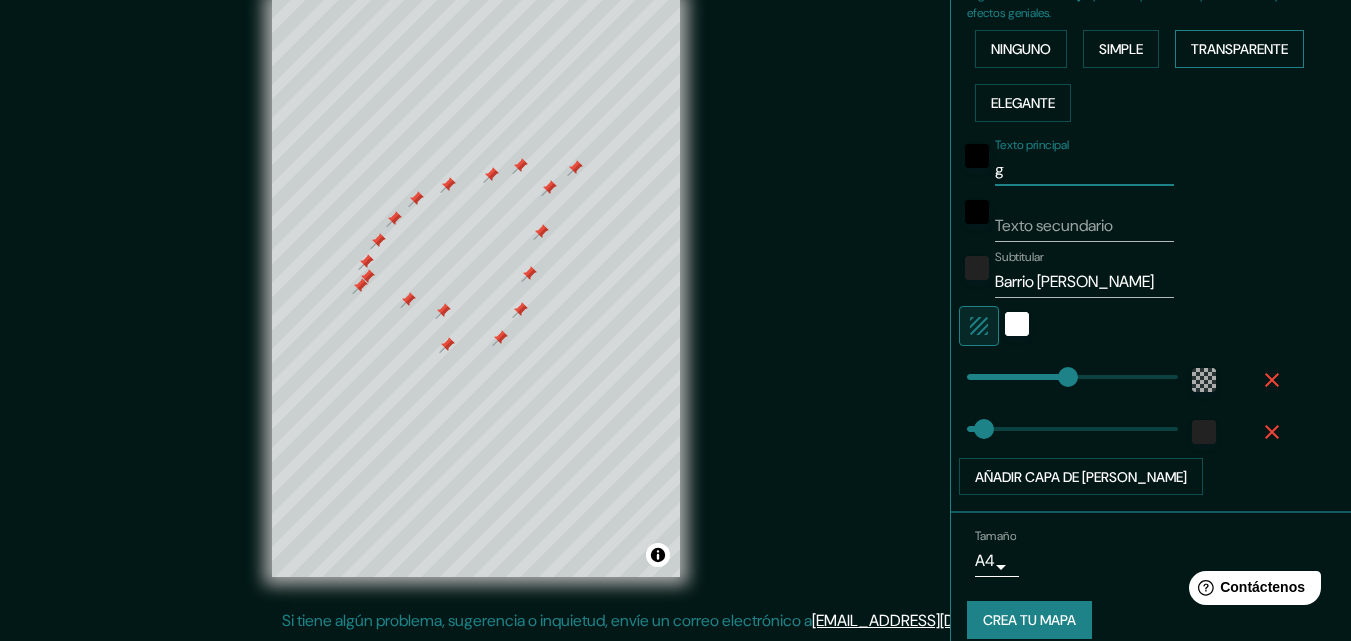 type on "gr" 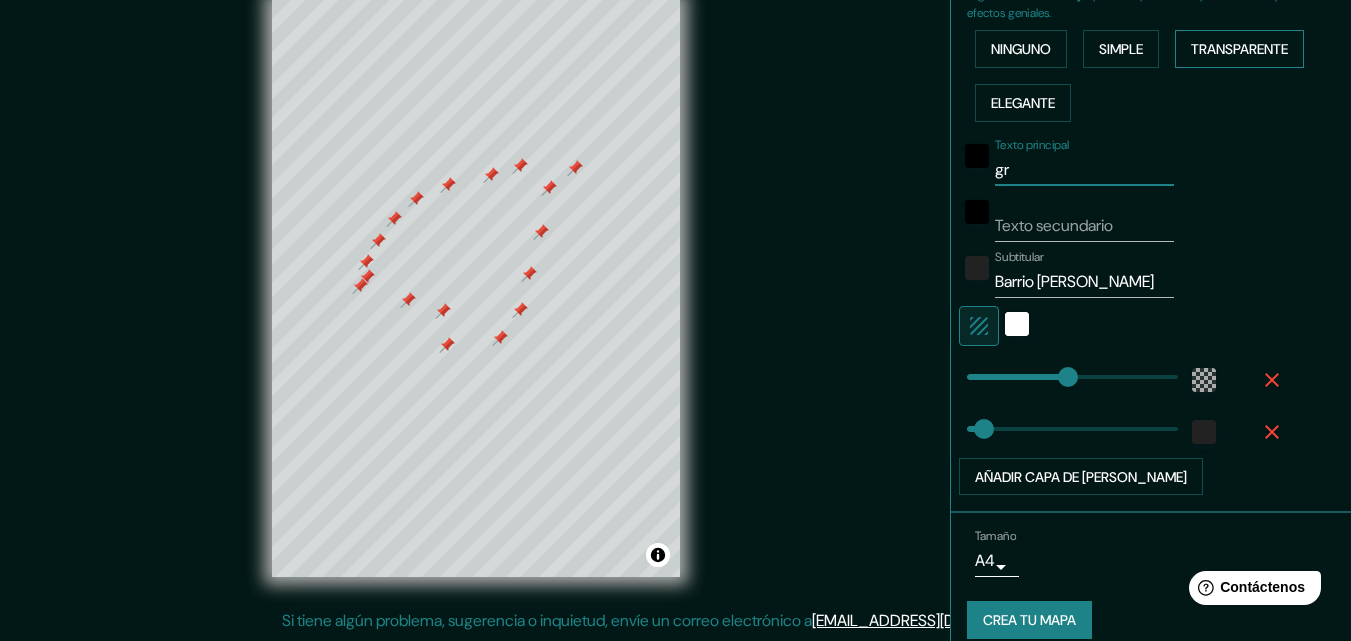type on "gru" 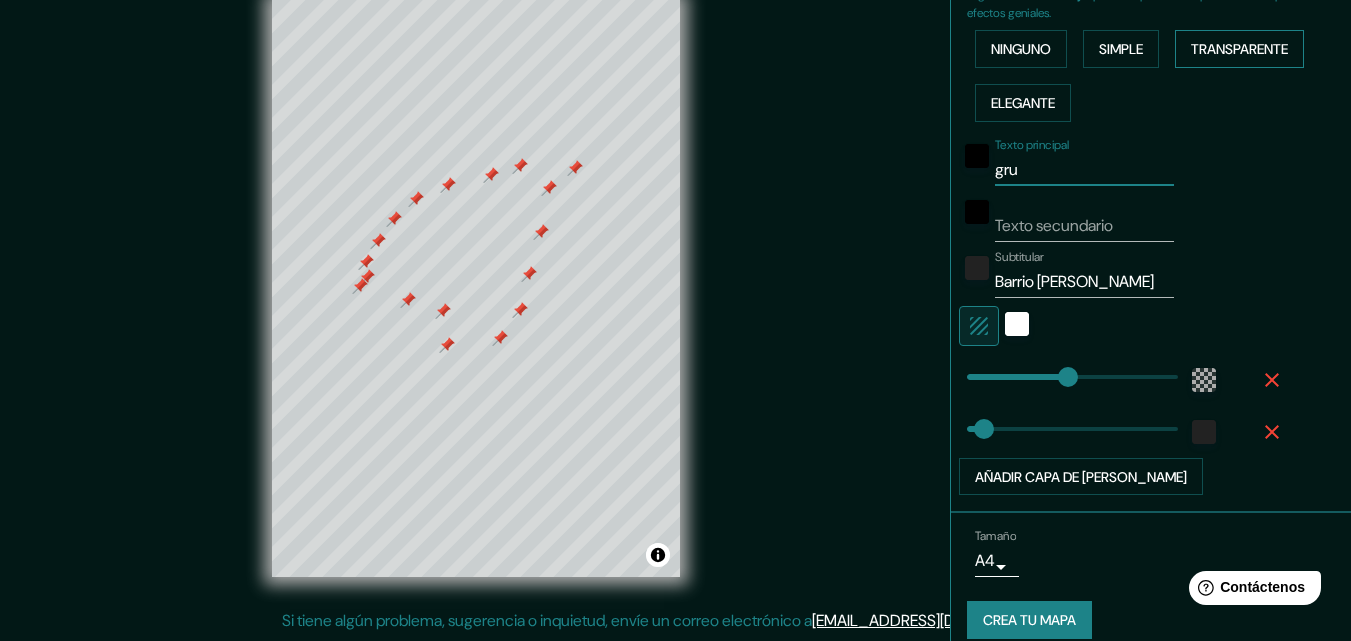 type on "grup" 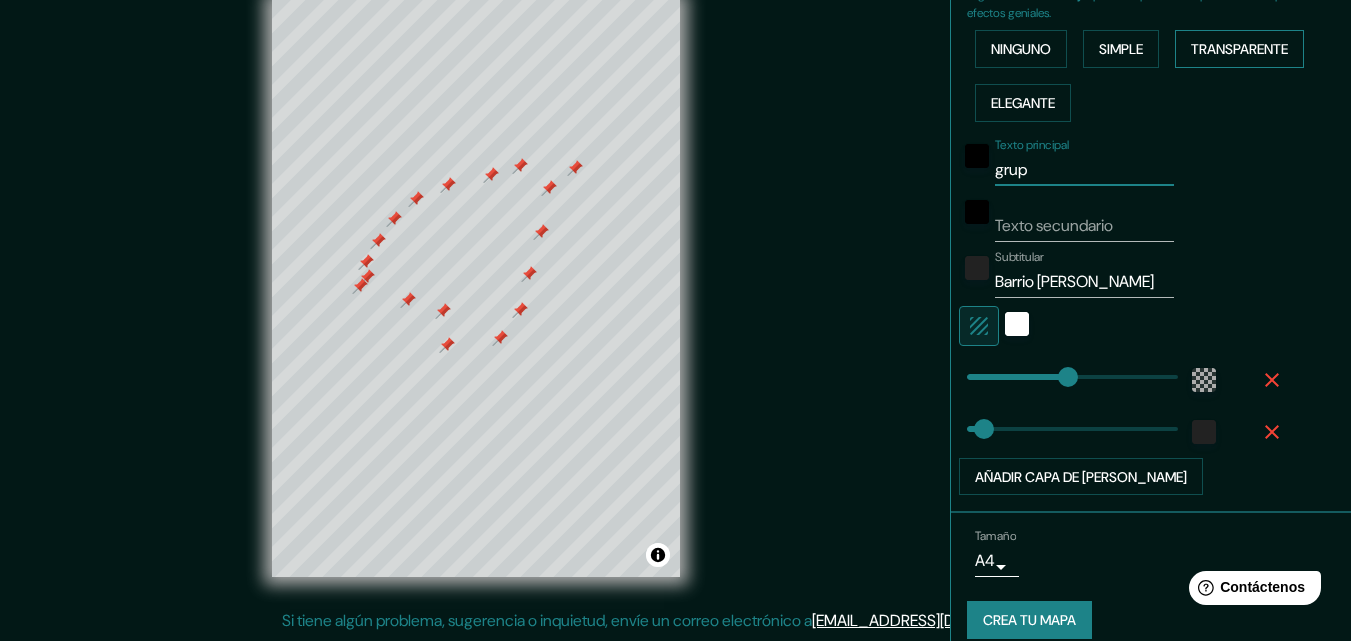 type on "196" 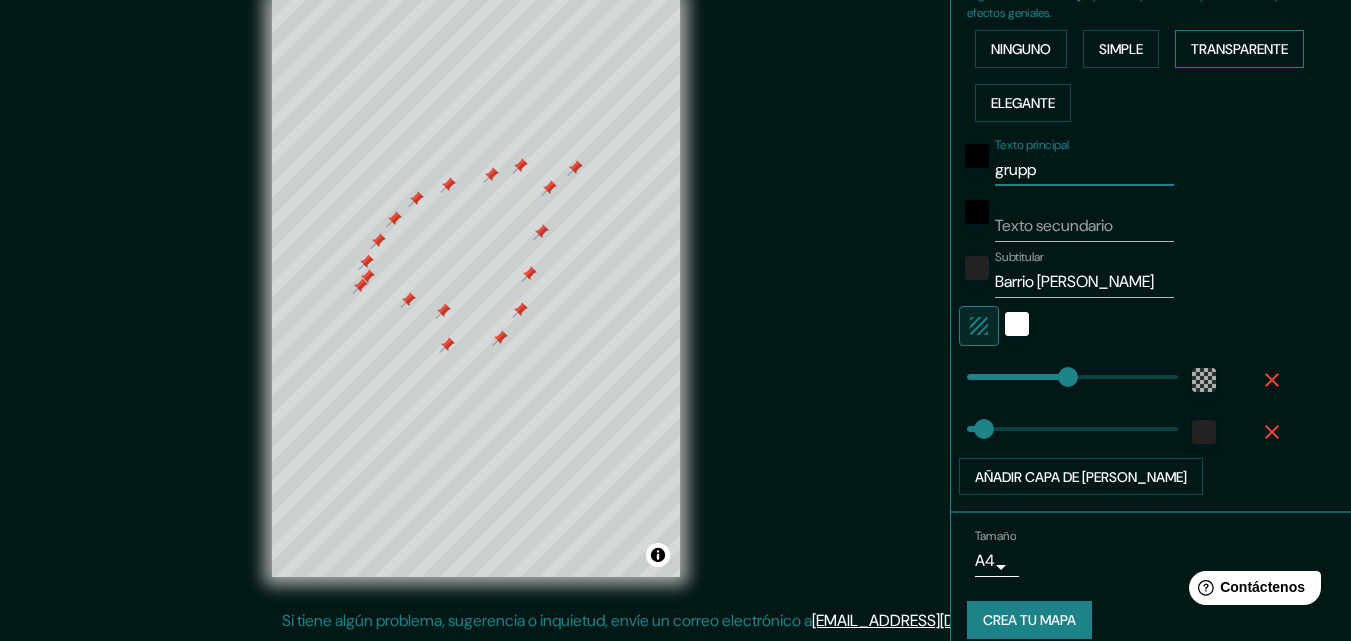 type on "196" 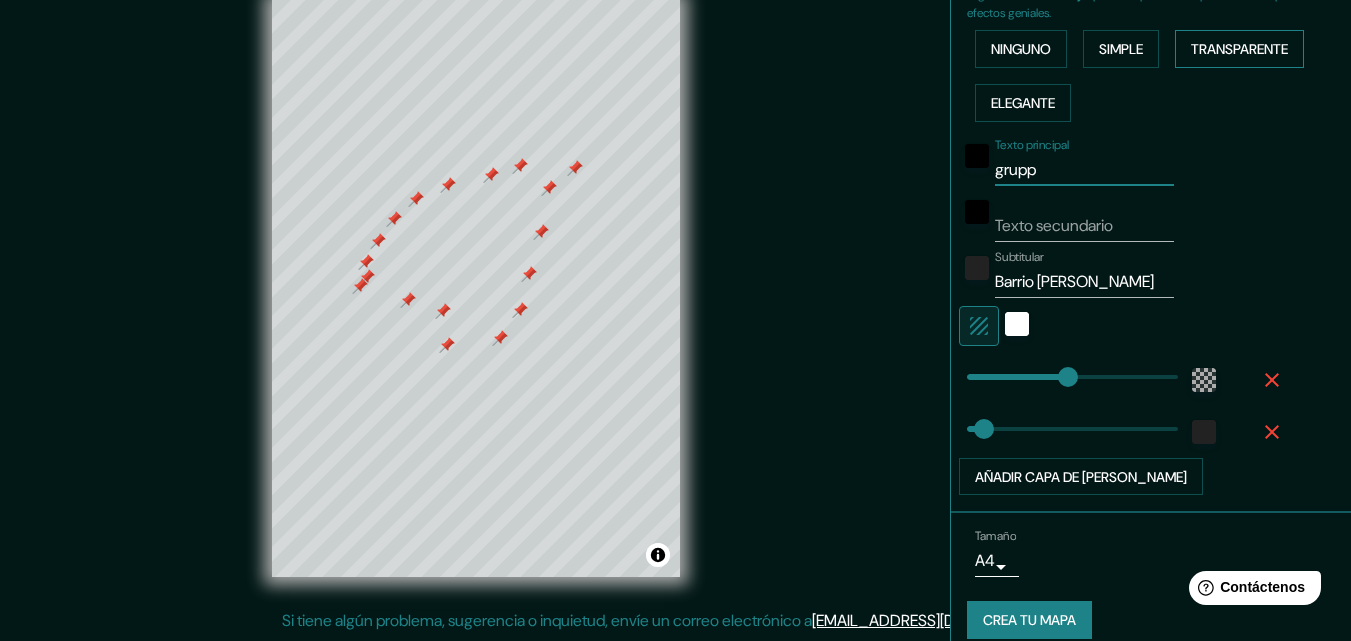 type on "grup" 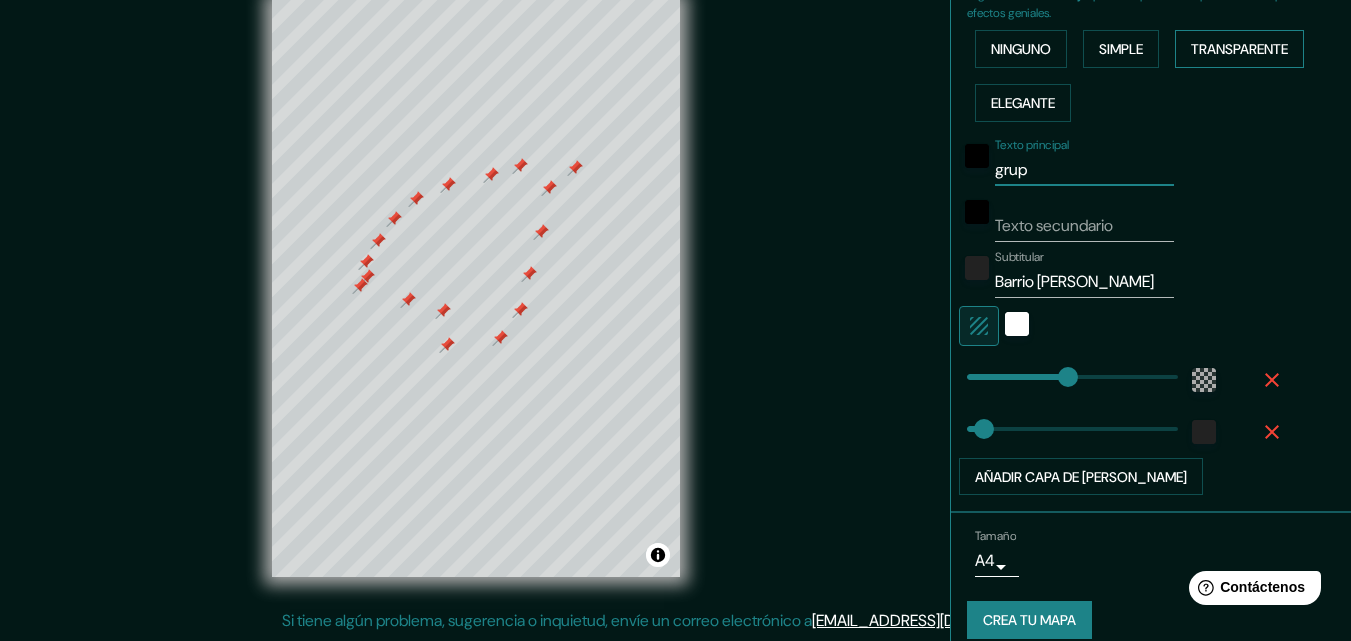 type on "grupo" 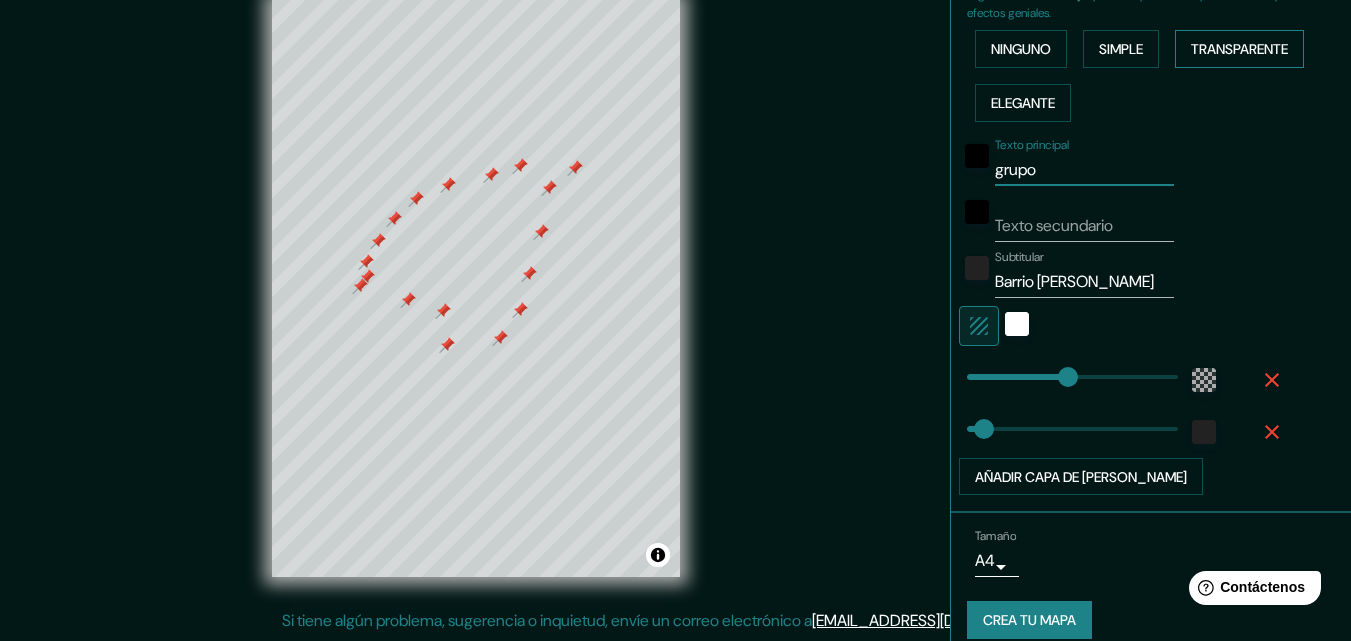 type on "grupo" 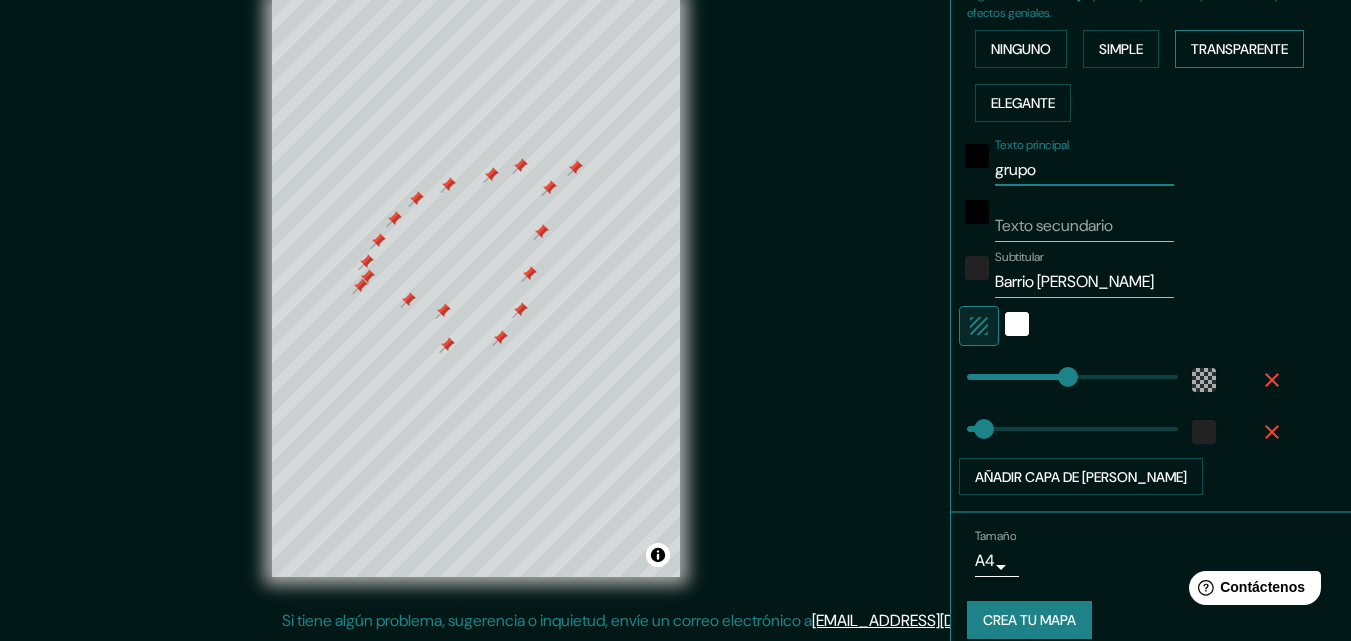 type on "grupo #" 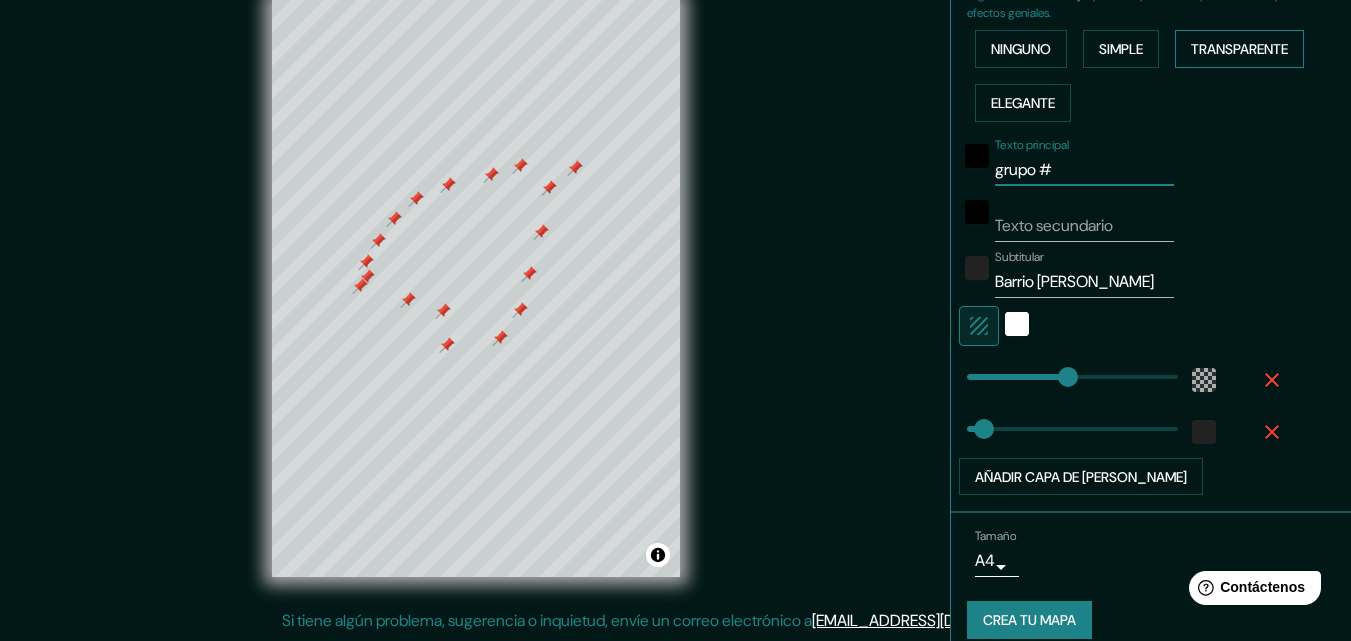 type on "196" 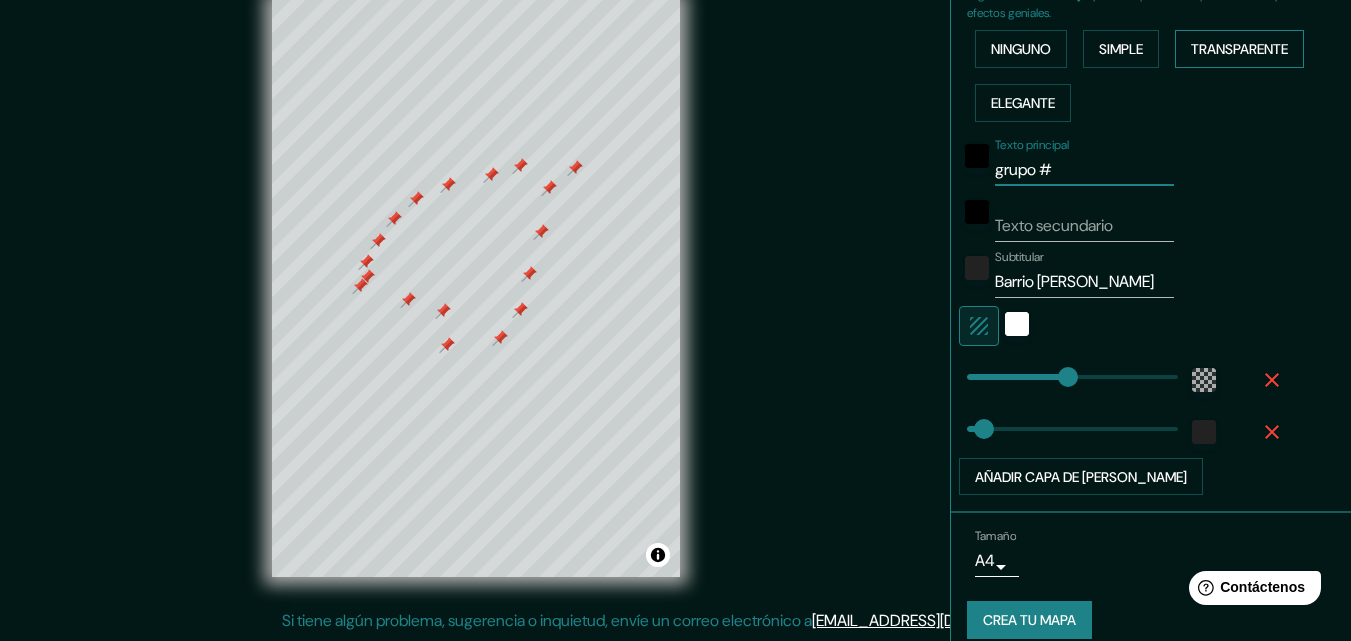 type on "grupo #" 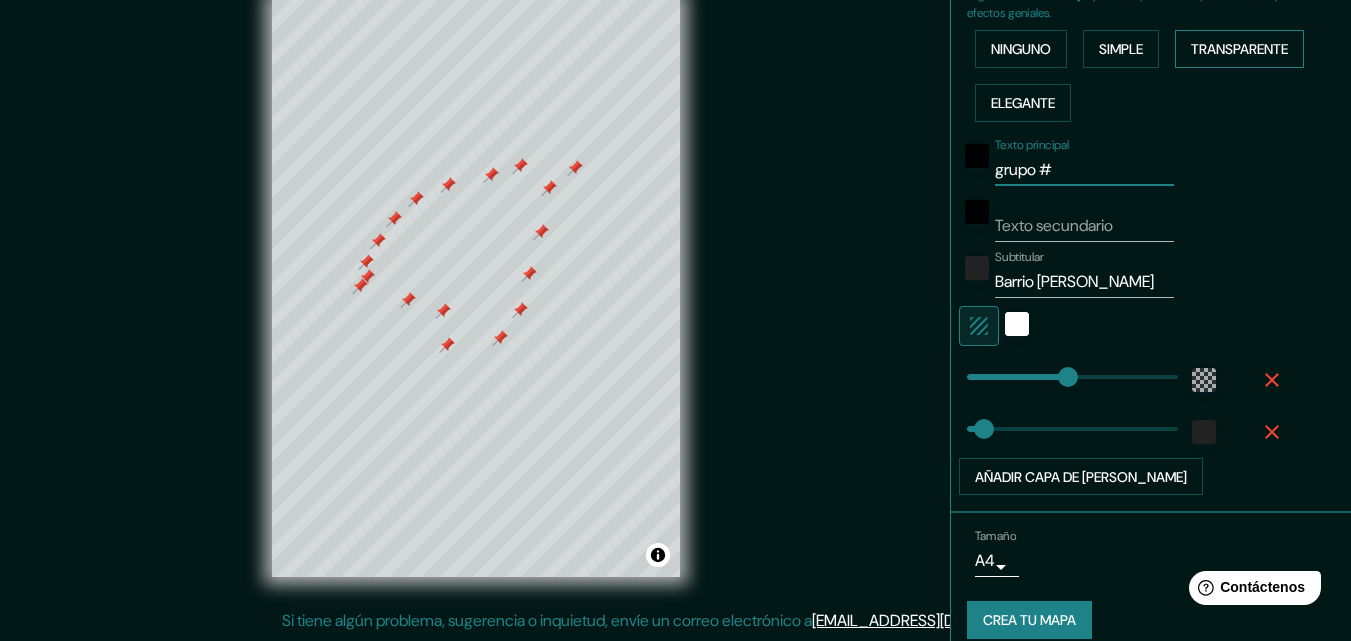 type on "grupo # 7" 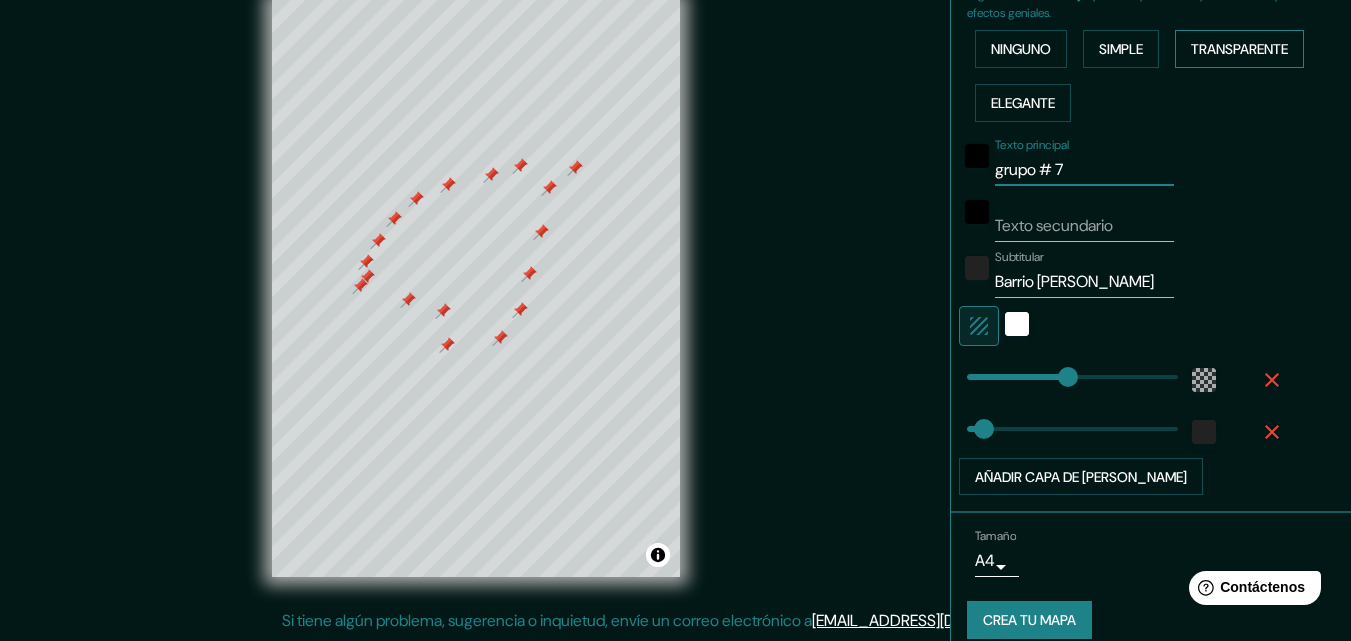 type on "196" 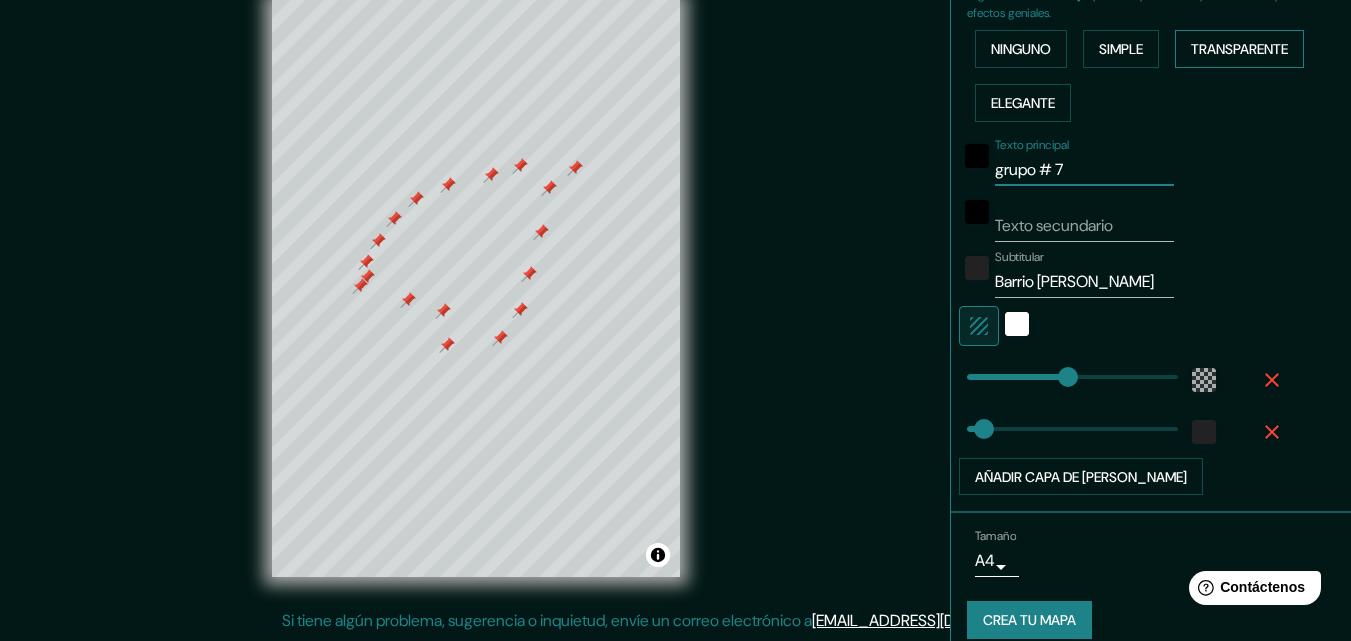 type on "grupo # 7" 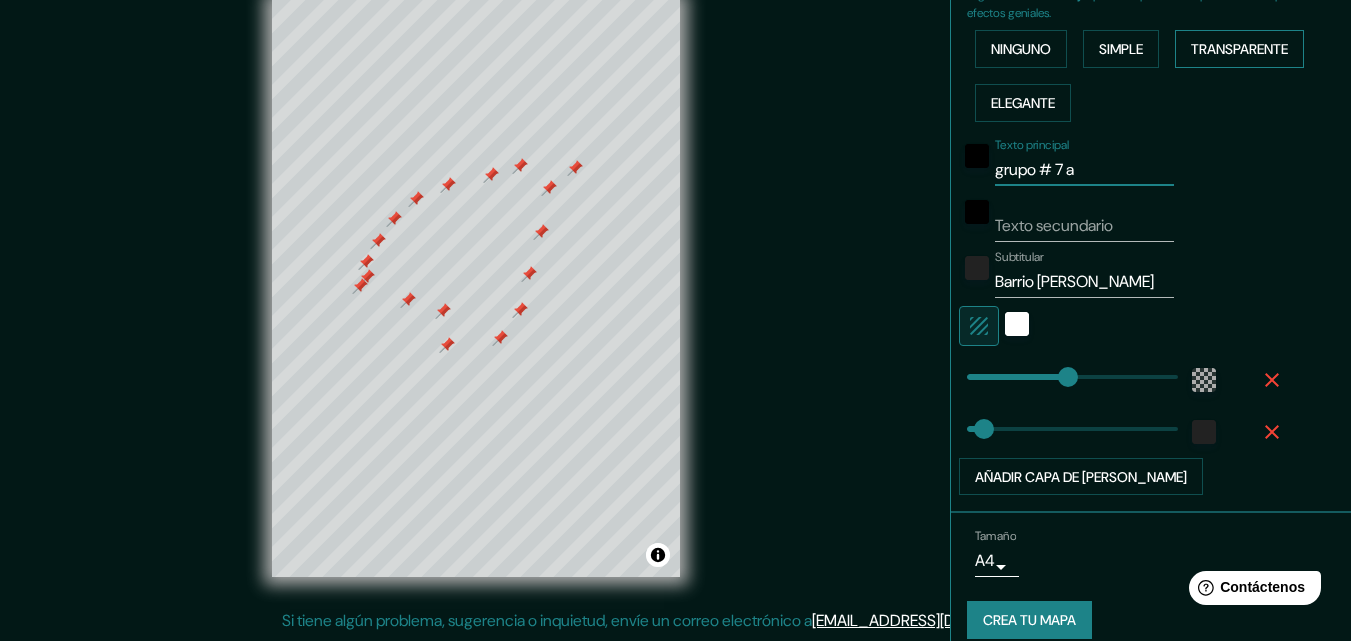 type 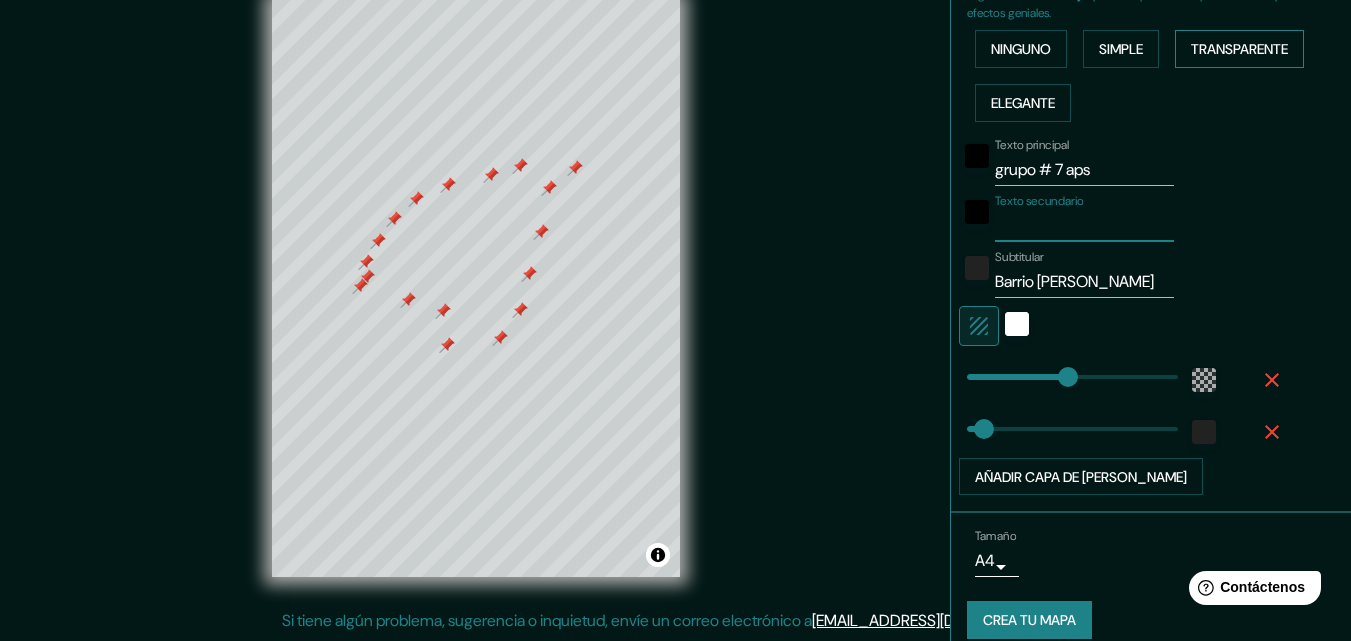 click on "Texto secundario" at bounding box center (1084, 226) 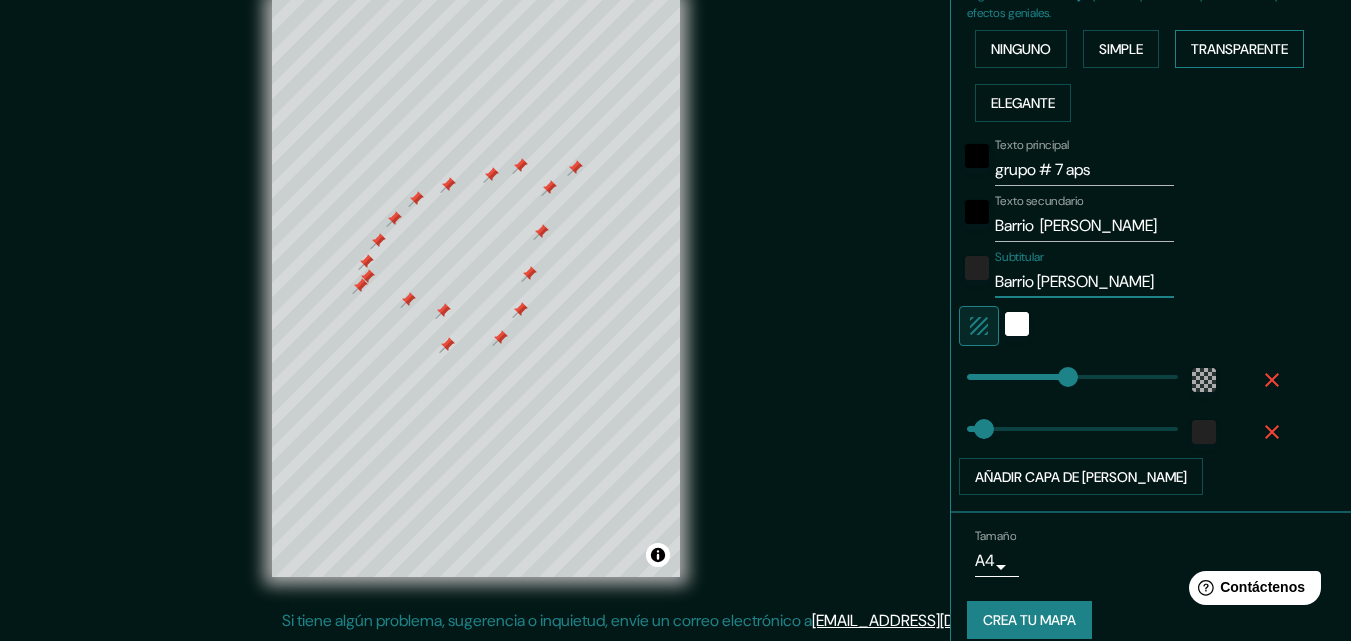 click on "Barrio Villa Hermila" at bounding box center [1084, 282] 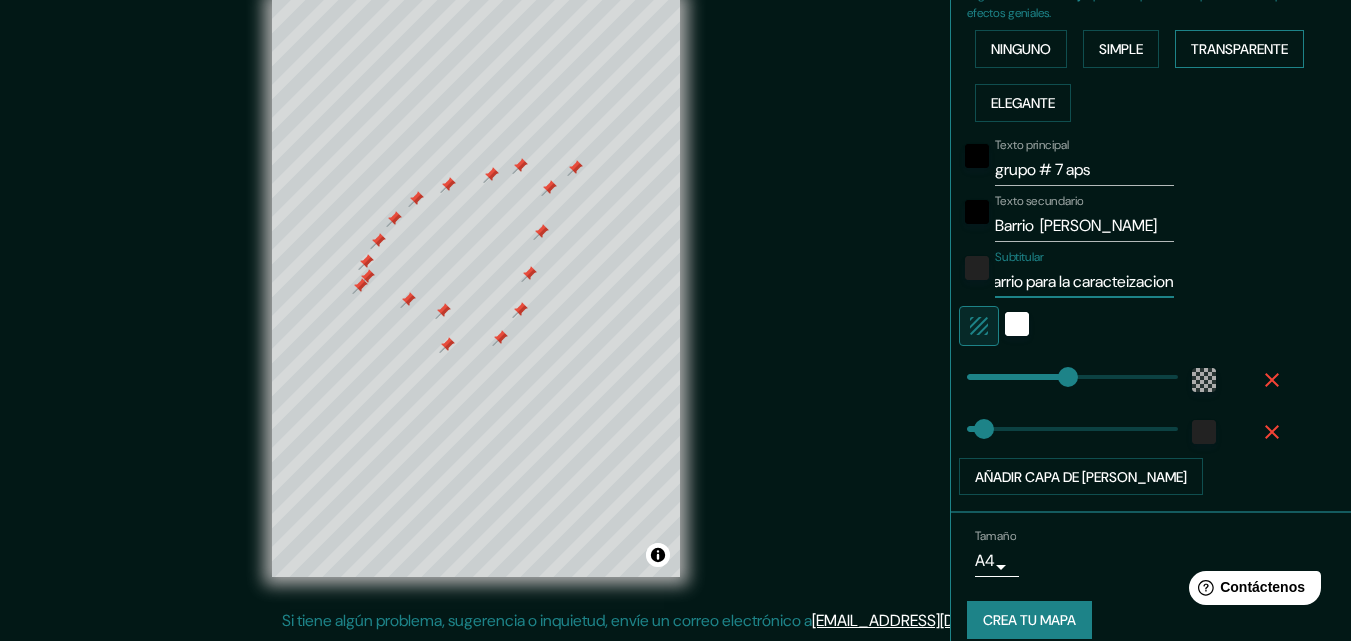 scroll, scrollTop: 0, scrollLeft: 115, axis: horizontal 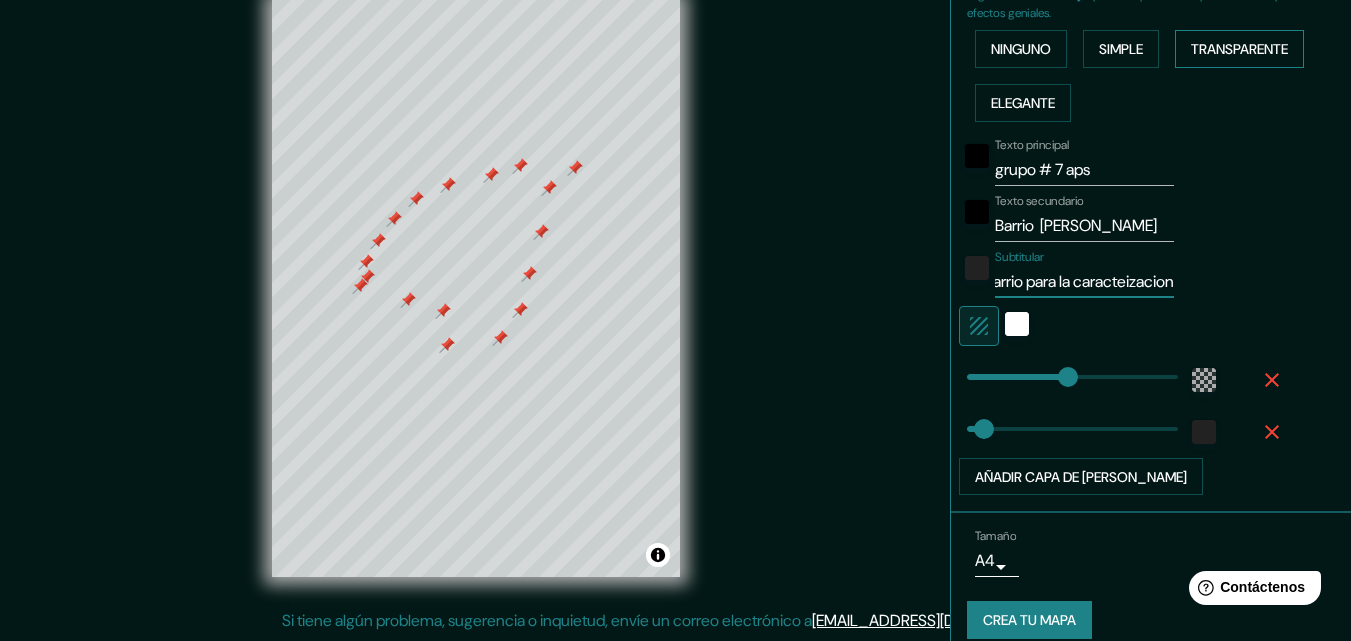 click on "Mapa del barrio para la caracteizacion" at bounding box center [1084, 282] 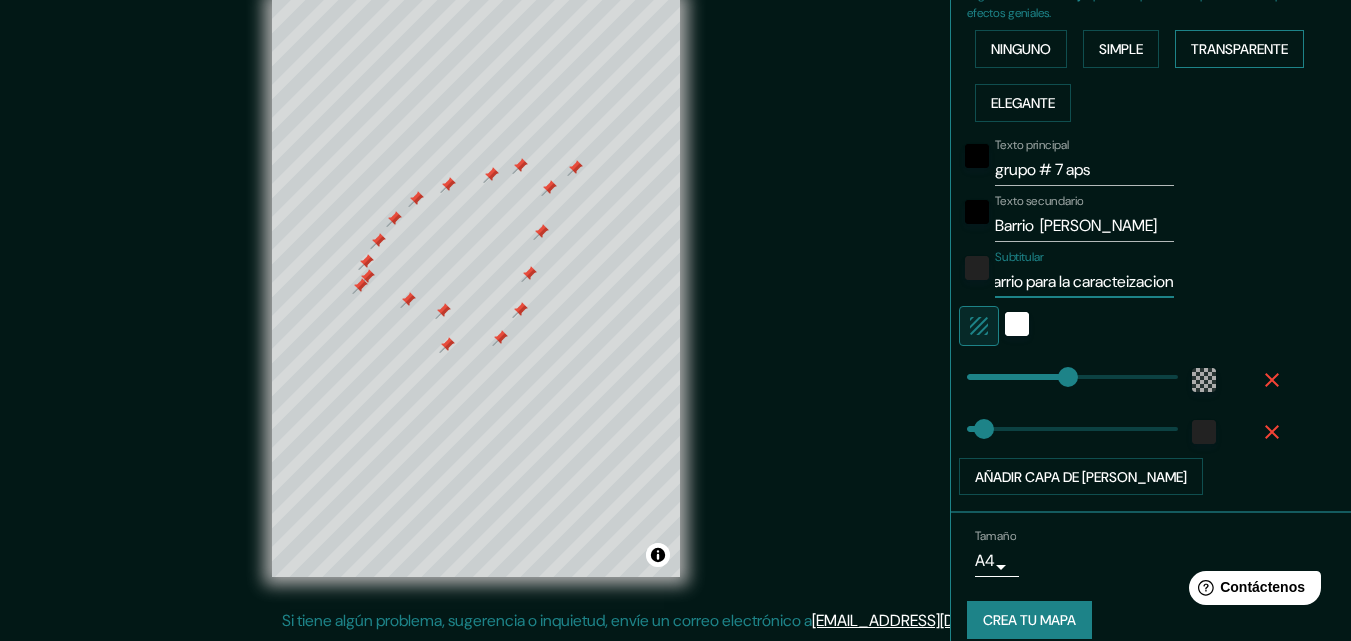 click on "Mapa del barrio para la caracteizacion" at bounding box center [1084, 282] 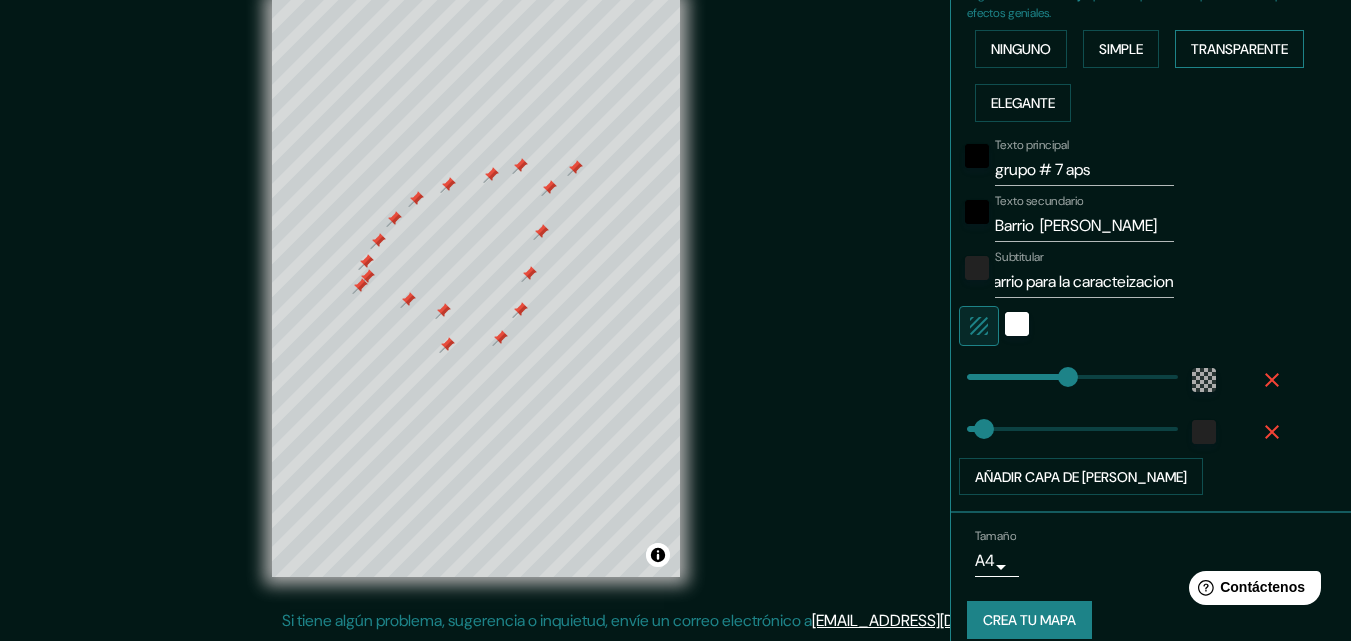 drag, startPoint x: 1073, startPoint y: 280, endPoint x: 1056, endPoint y: 309, distance: 33.61547 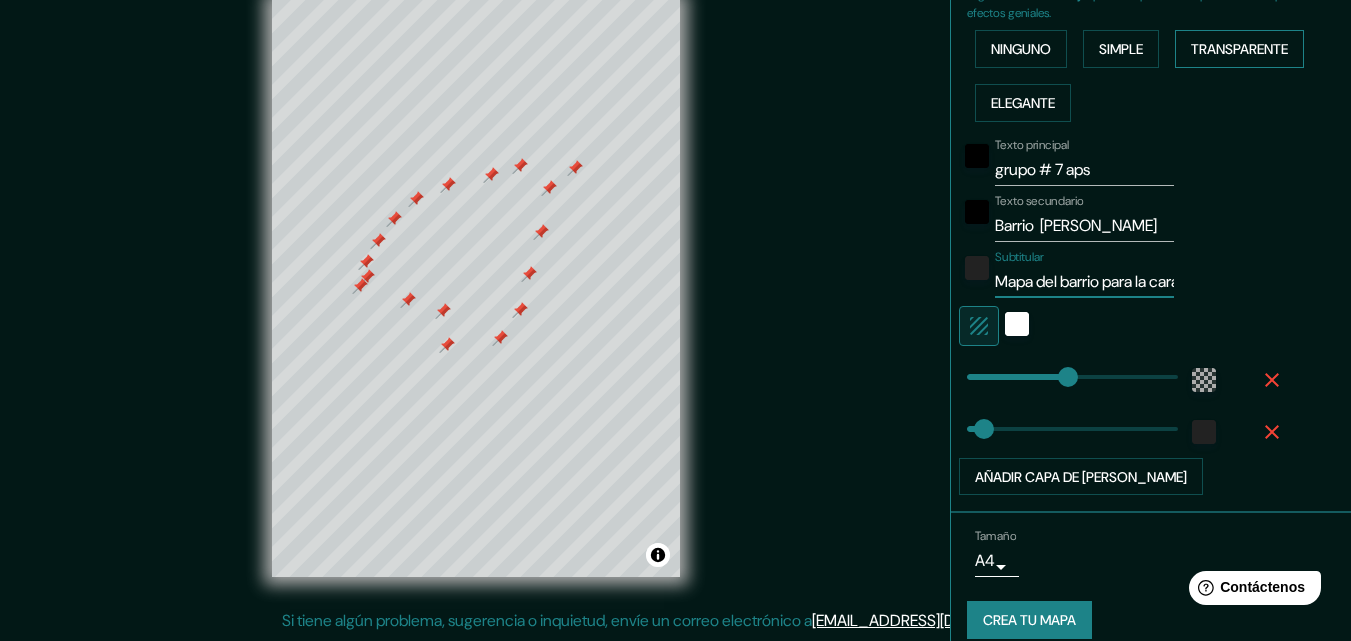 click on "Mapa del barrio para la caracteizacion" at bounding box center [1084, 282] 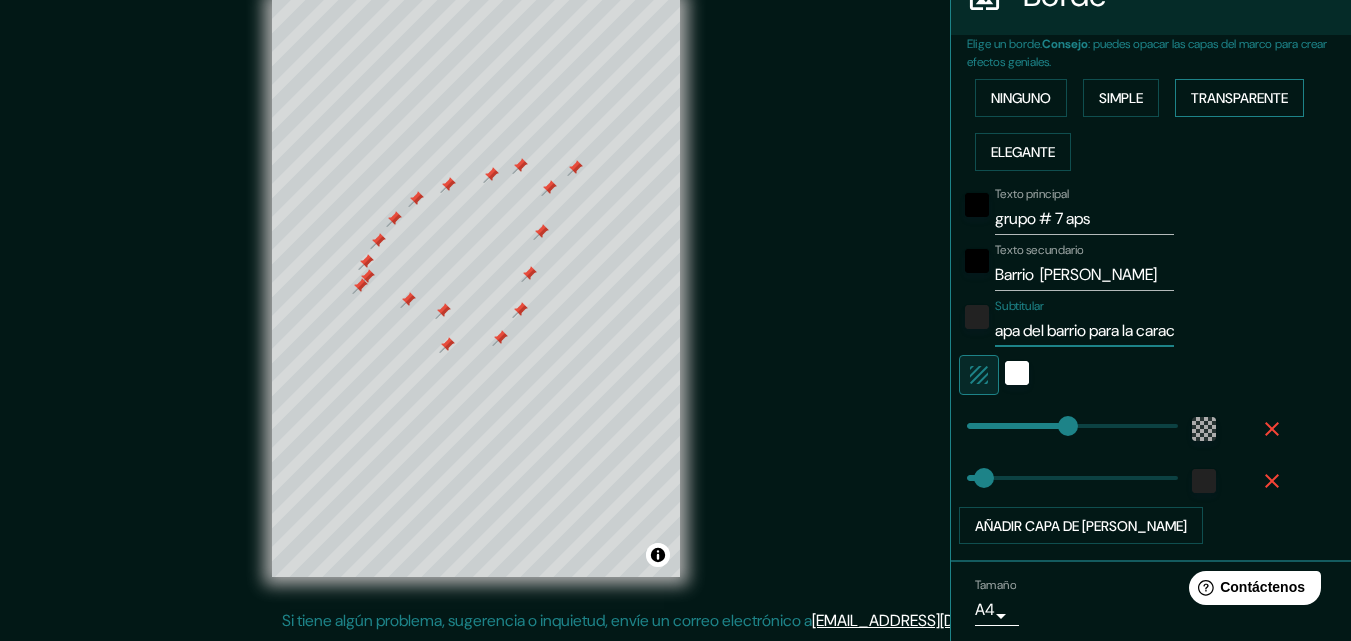 scroll, scrollTop: 480, scrollLeft: 0, axis: vertical 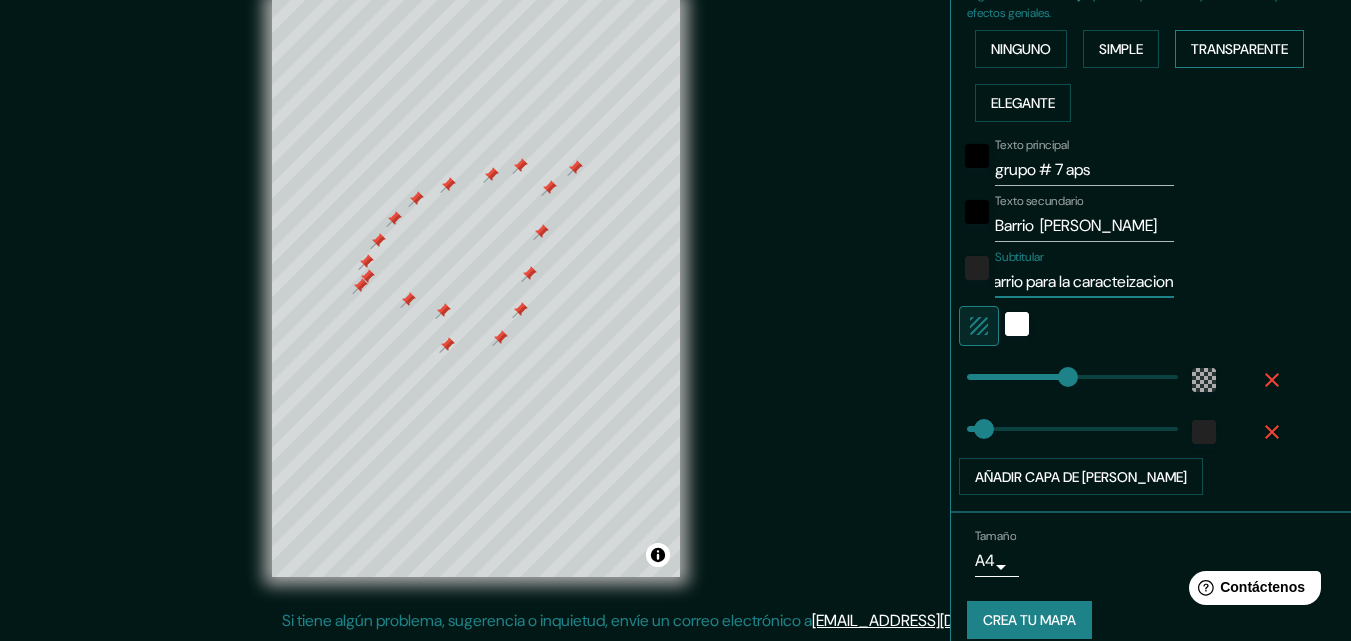 click on "Mapa del barrio para la caracteizacion" at bounding box center [1084, 282] 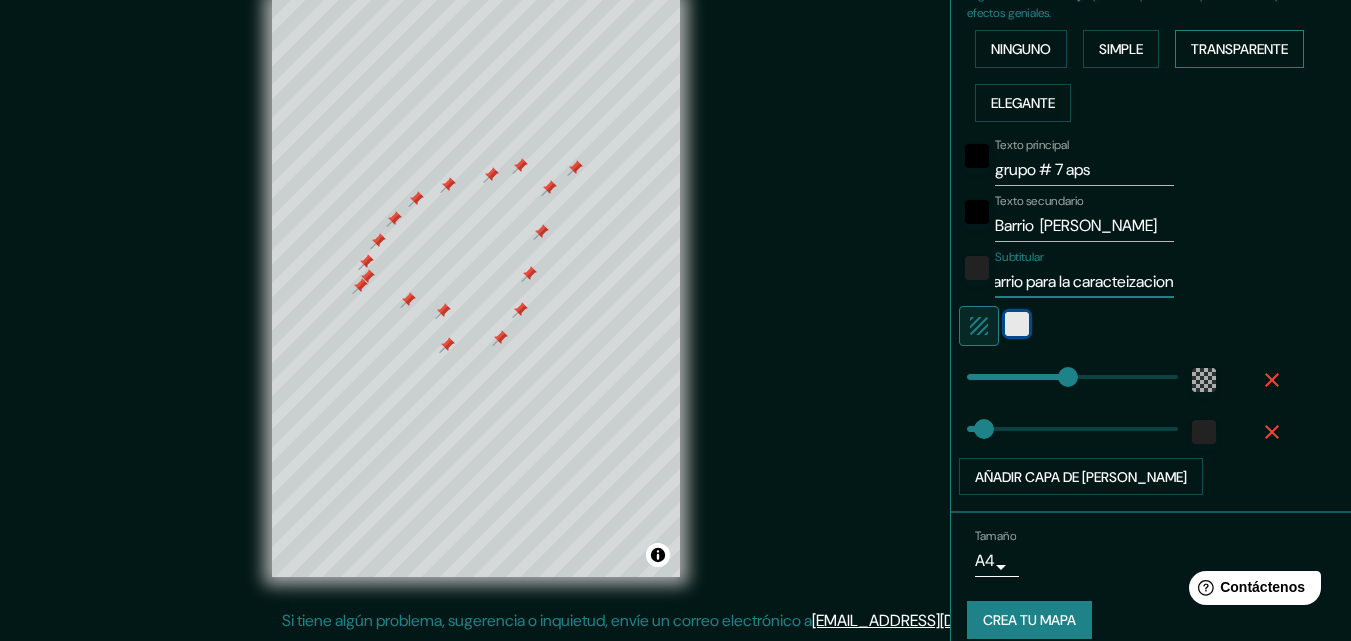 click at bounding box center (1017, 324) 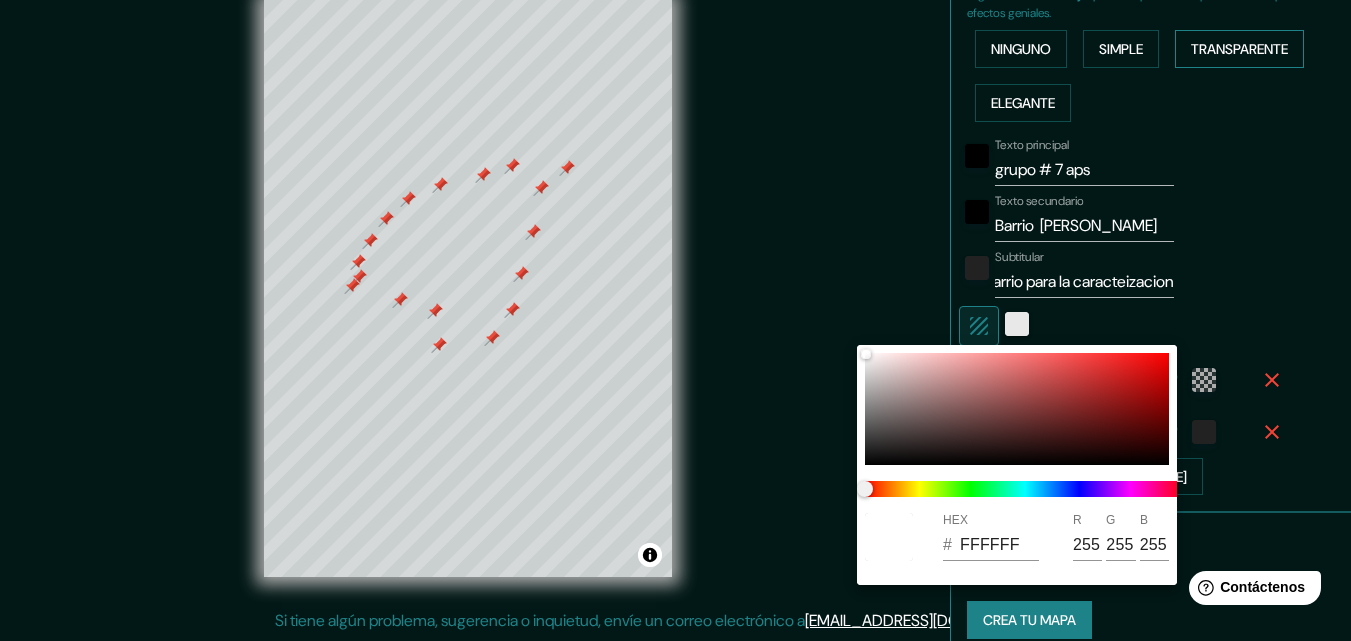 scroll, scrollTop: 0, scrollLeft: 0, axis: both 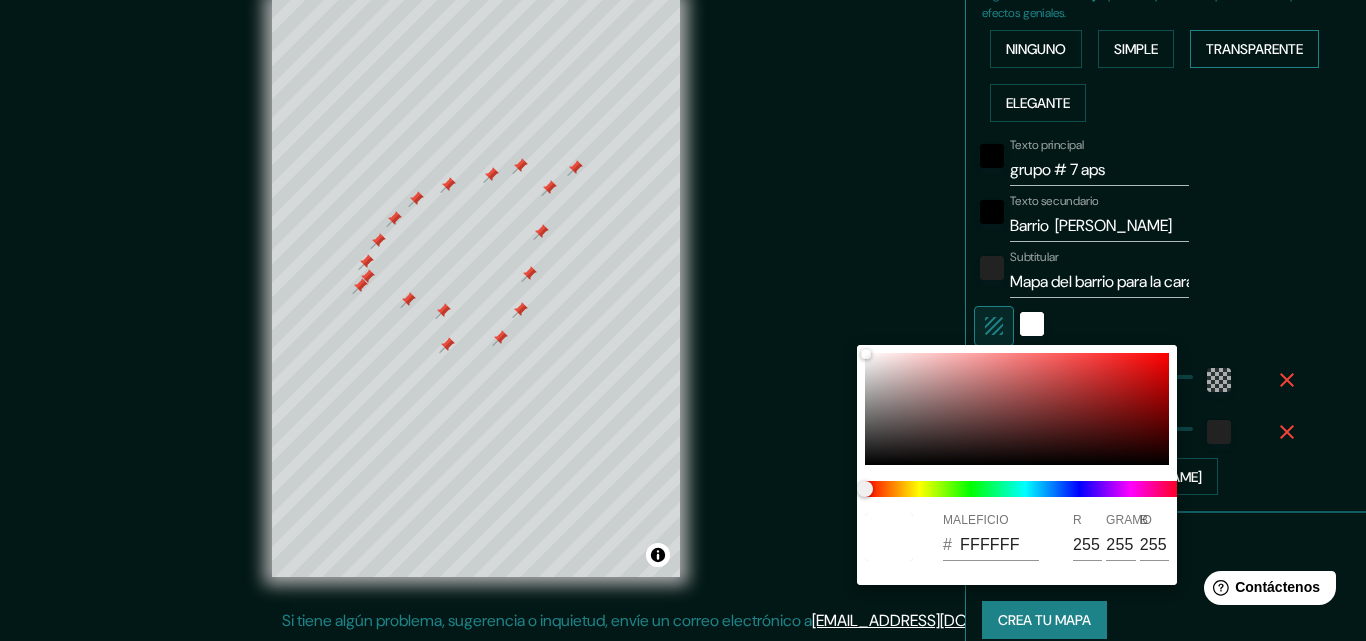 click at bounding box center [683, 320] 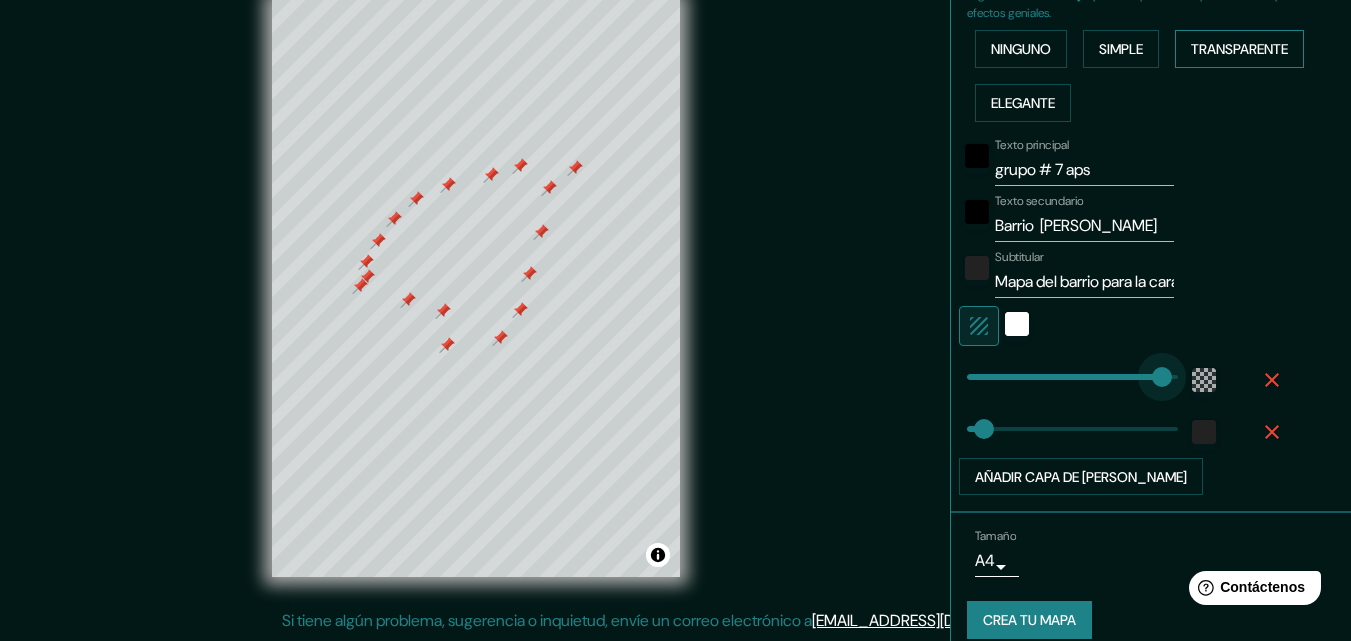drag, startPoint x: 1058, startPoint y: 386, endPoint x: 1147, endPoint y: 386, distance: 89 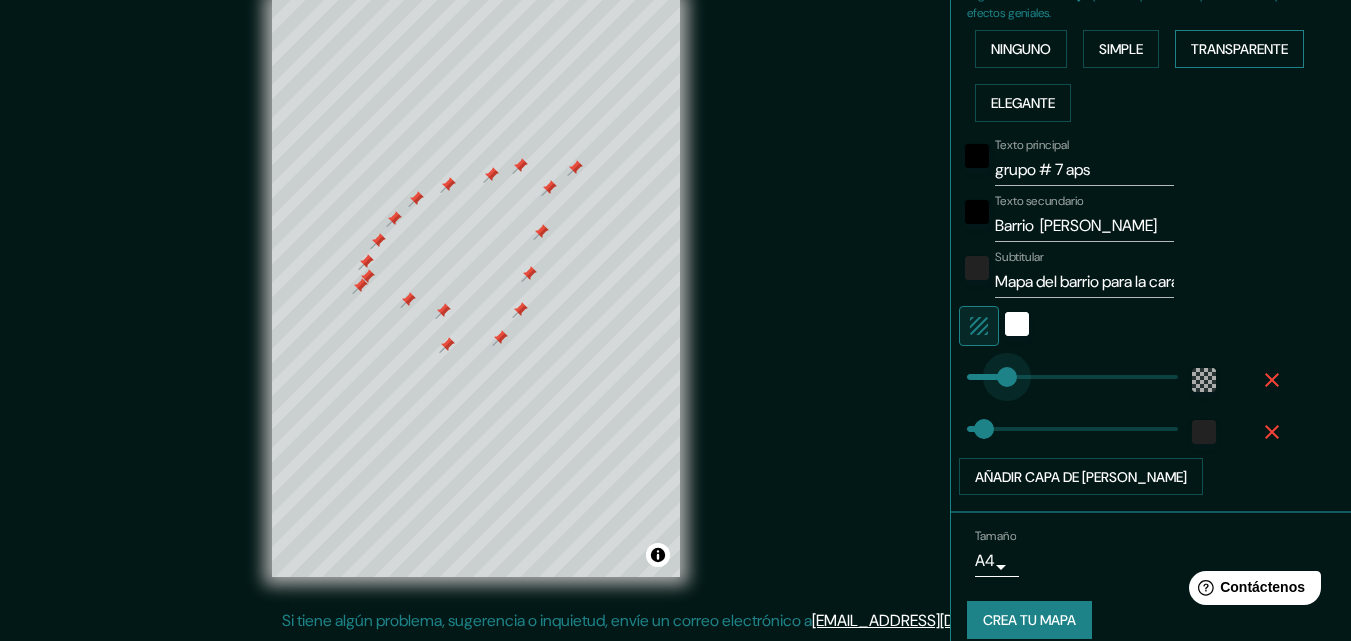 drag, startPoint x: 1147, startPoint y: 386, endPoint x: 980, endPoint y: 408, distance: 168.44287 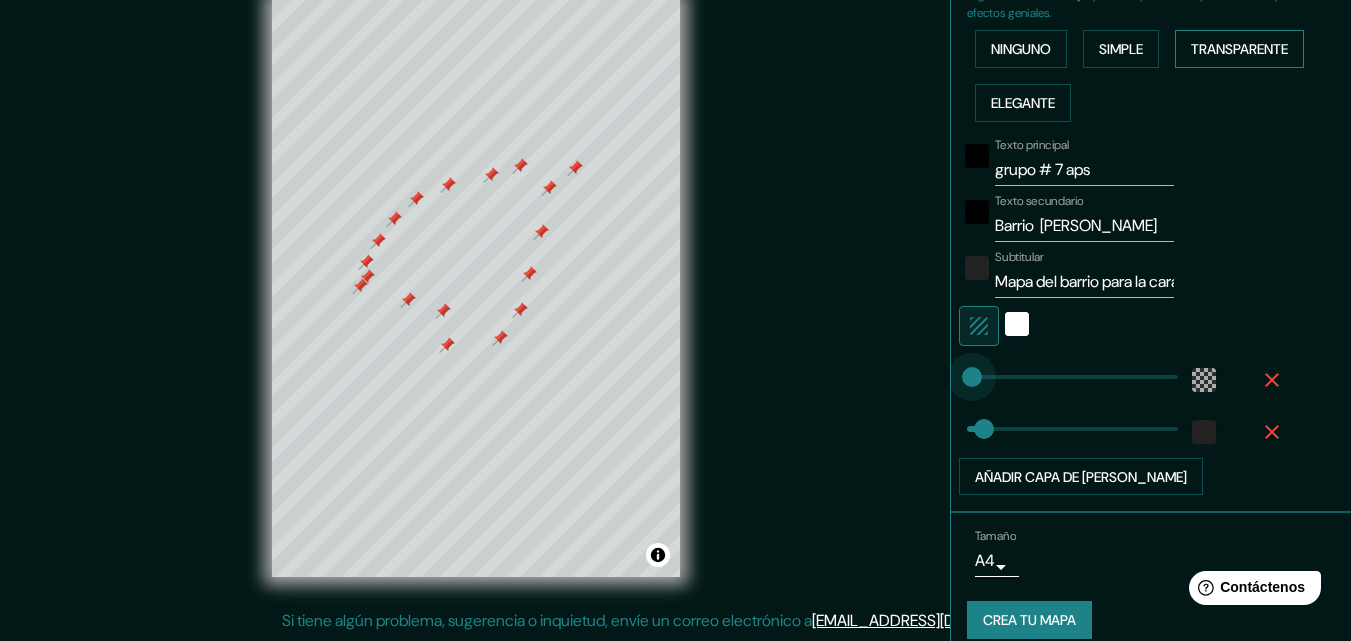 drag, startPoint x: 978, startPoint y: 384, endPoint x: 957, endPoint y: 386, distance: 21.095022 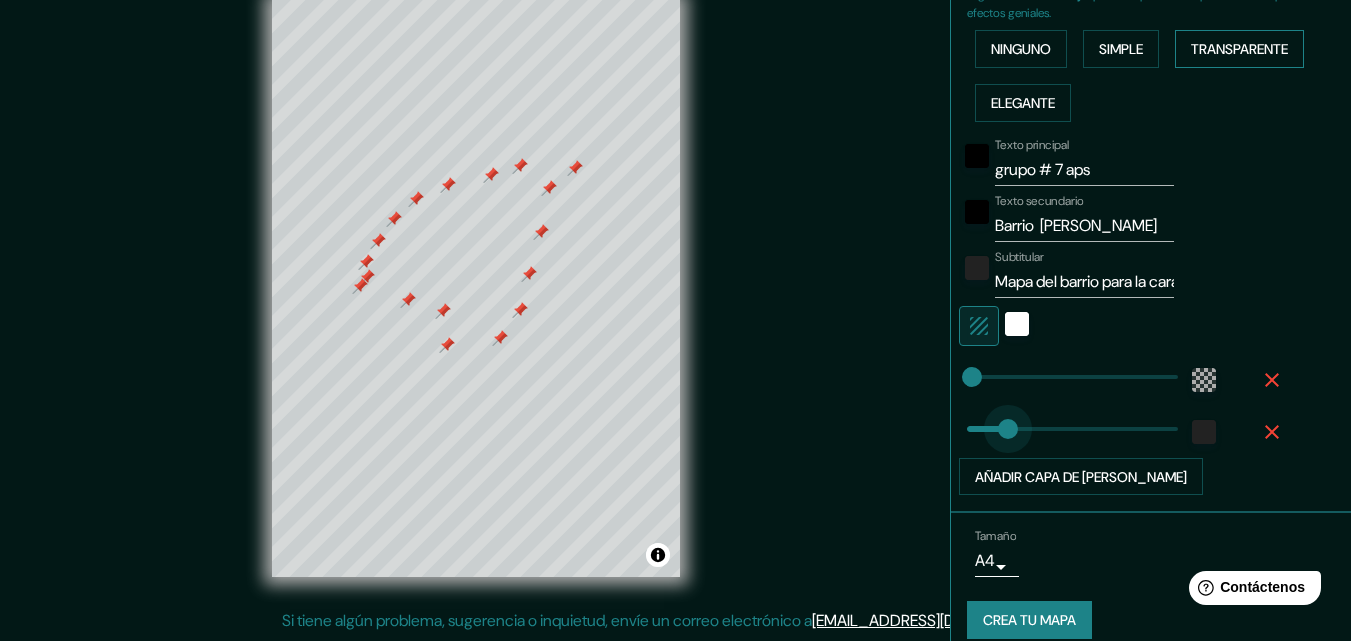 drag, startPoint x: 977, startPoint y: 434, endPoint x: 1011, endPoint y: 436, distance: 34.058773 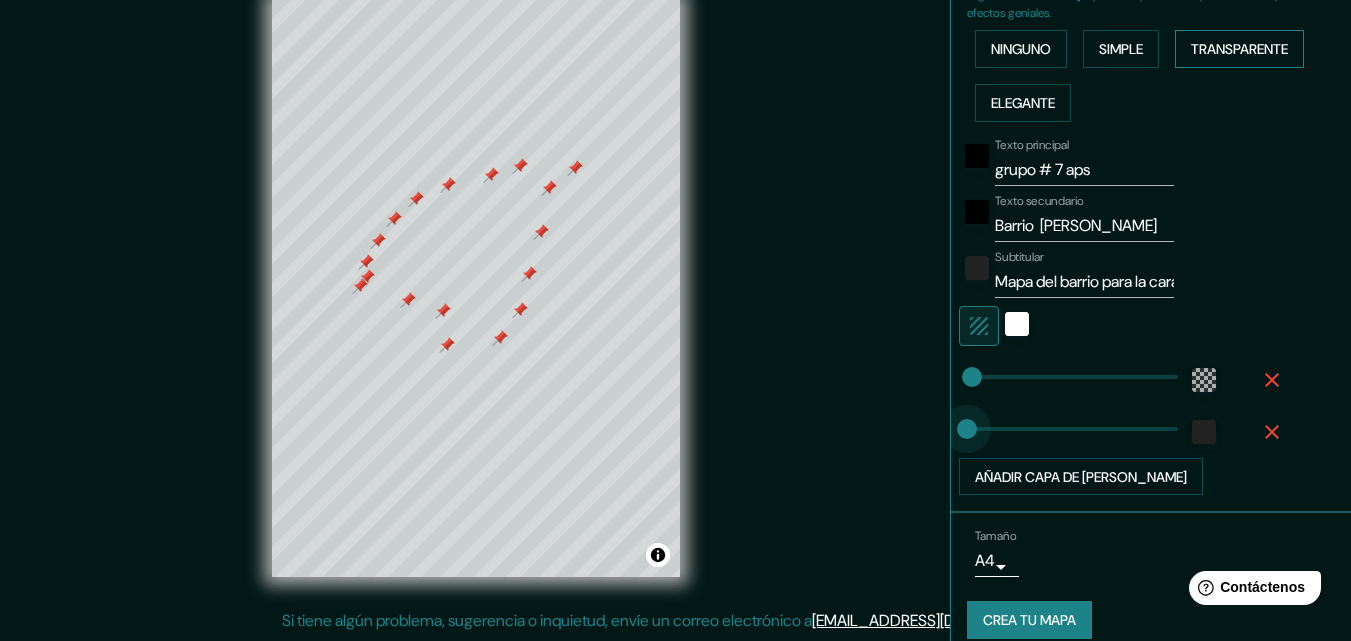 drag, startPoint x: 1012, startPoint y: 436, endPoint x: 939, endPoint y: 438, distance: 73.02739 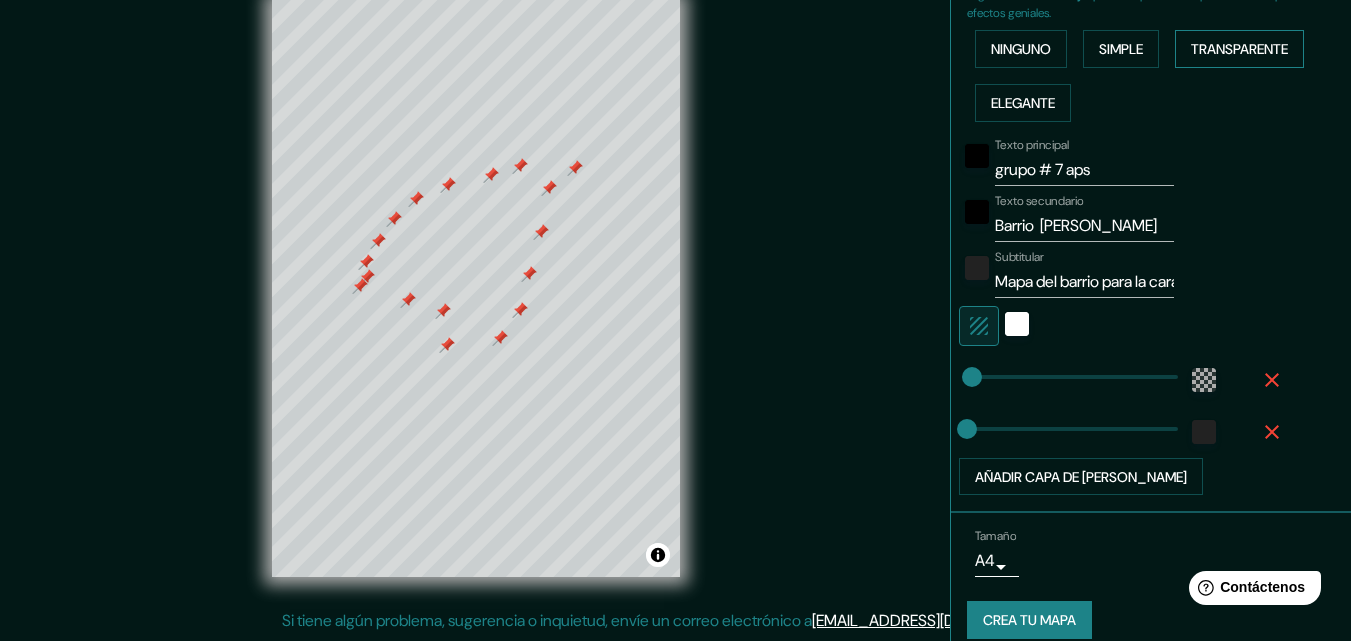 scroll, scrollTop: 502, scrollLeft: 0, axis: vertical 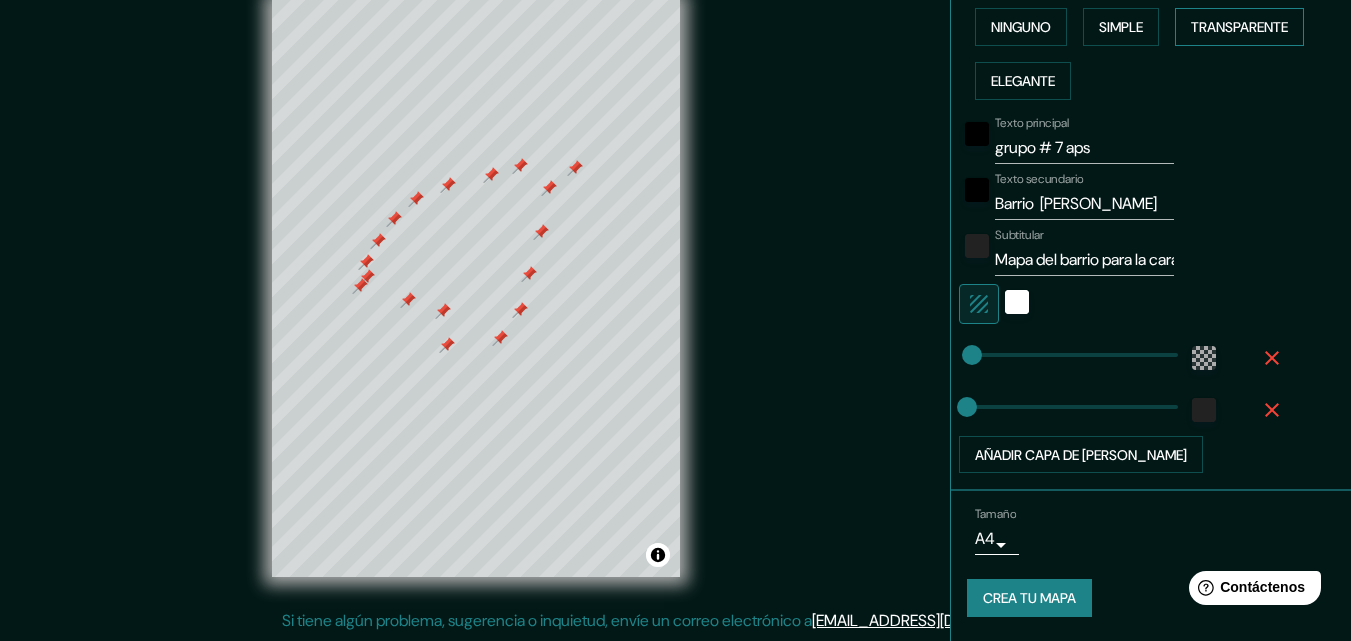 click on "Mappin Ubicación La Victoria, Valle del Cauca, Colombia Patas Estilo Disposición Borde Elige un borde.  Consejo  : puedes opacar las capas del marco para crear efectos geniales. Ninguno Simple Transparente Elegante Texto principal grupo # 7 aps Texto secundario Barrio  Villa Hermila Subtitular Mapa del barrio para la caracteizacion Añadir capa de marco Tamaño A4 single Crea tu mapa © Mapbox    © OpenStreetMap    Mejorar este mapa    © Maxar Si tiene algún problema, sugerencia o inquietud, envíe un correo electrónico a  help@mappin.pro  .   . . Texto original Valora esta traducción Tu opinión servirá para ayudar a mejorar el Traductor de Google" at bounding box center (675, 288) 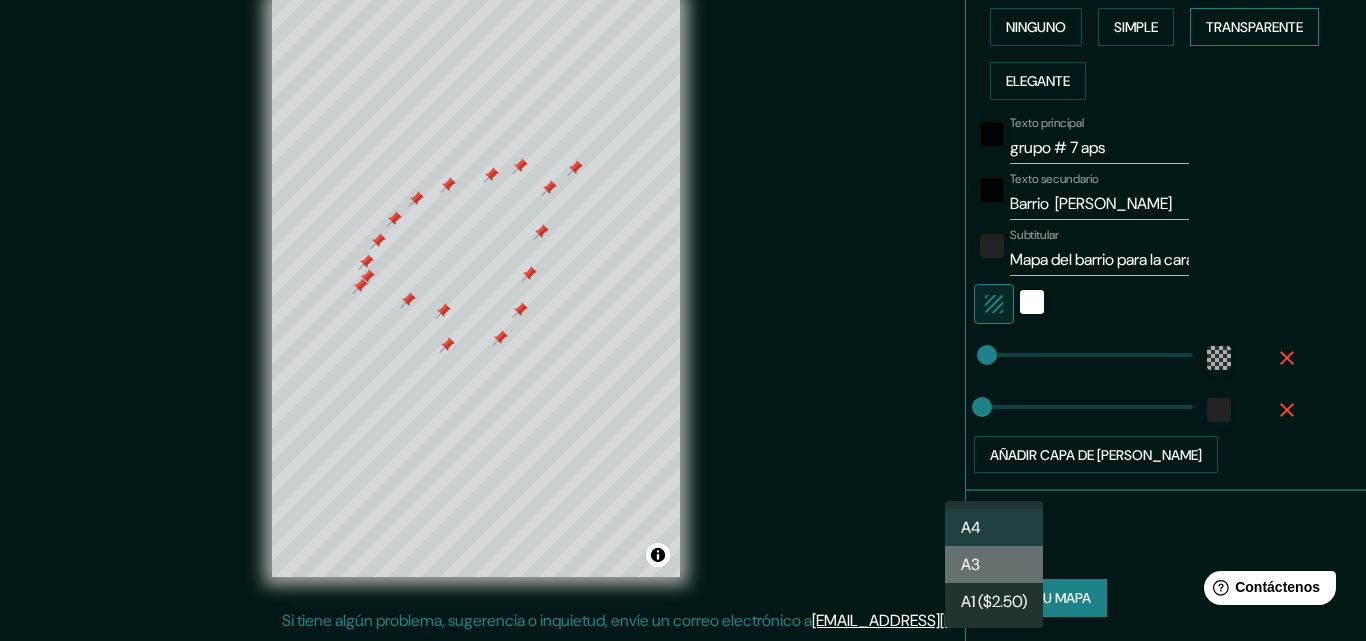 click on "A3" at bounding box center [994, 564] 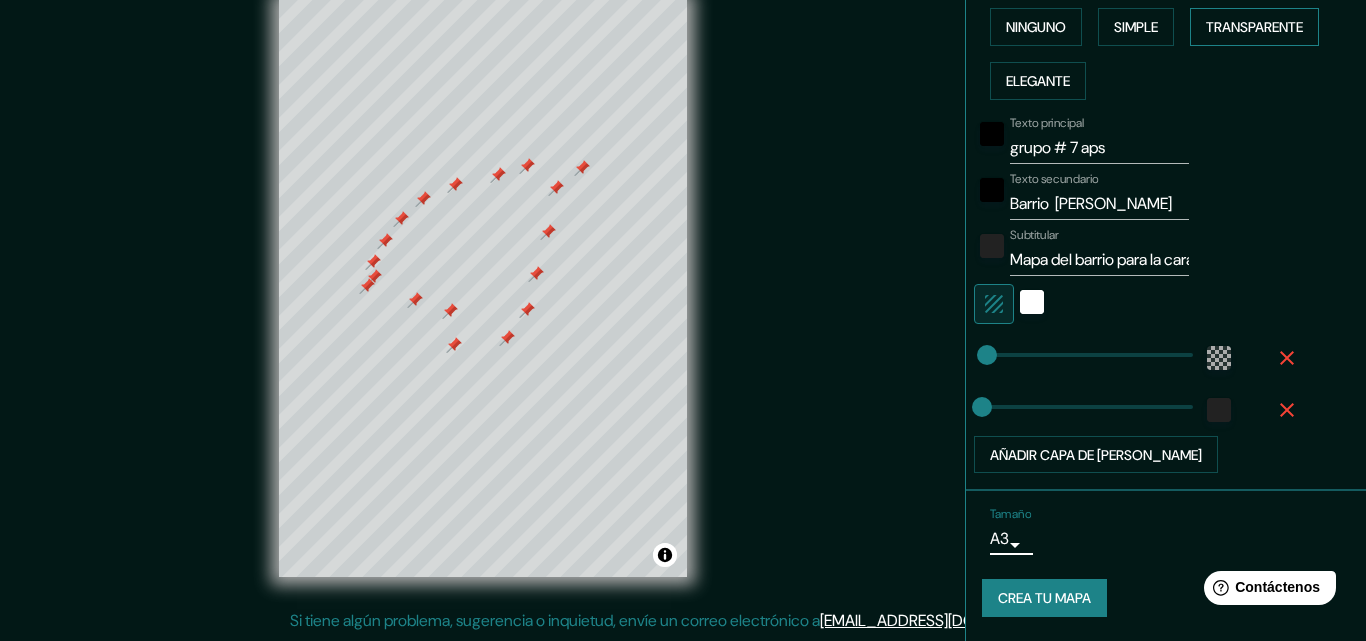 click on "Mappin Ubicación La Victoria, Valle del Cauca, Colombia Patas Estilo Disposición Borde Elige un borde.  Consejo  : puedes opacar las capas del marco para crear efectos geniales. Ninguno Simple Transparente Elegante Texto principal grupo # 7 aps Texto secundario Barrio  Villa Hermila Subtitular Mapa del barrio para la caracteizacion Añadir capa de marco Tamaño A3 a4 Crea tu mapa © Mapbox    © OpenStreetMap    Mejorar este mapa    © Maxar Si tiene algún problema, sugerencia o inquietud, envíe un correo electrónico a  help@mappin.pro  .   . . Texto original Valora esta traducción Tu opinión servirá para ayudar a mejorar el Traductor de Google" at bounding box center [683, 288] 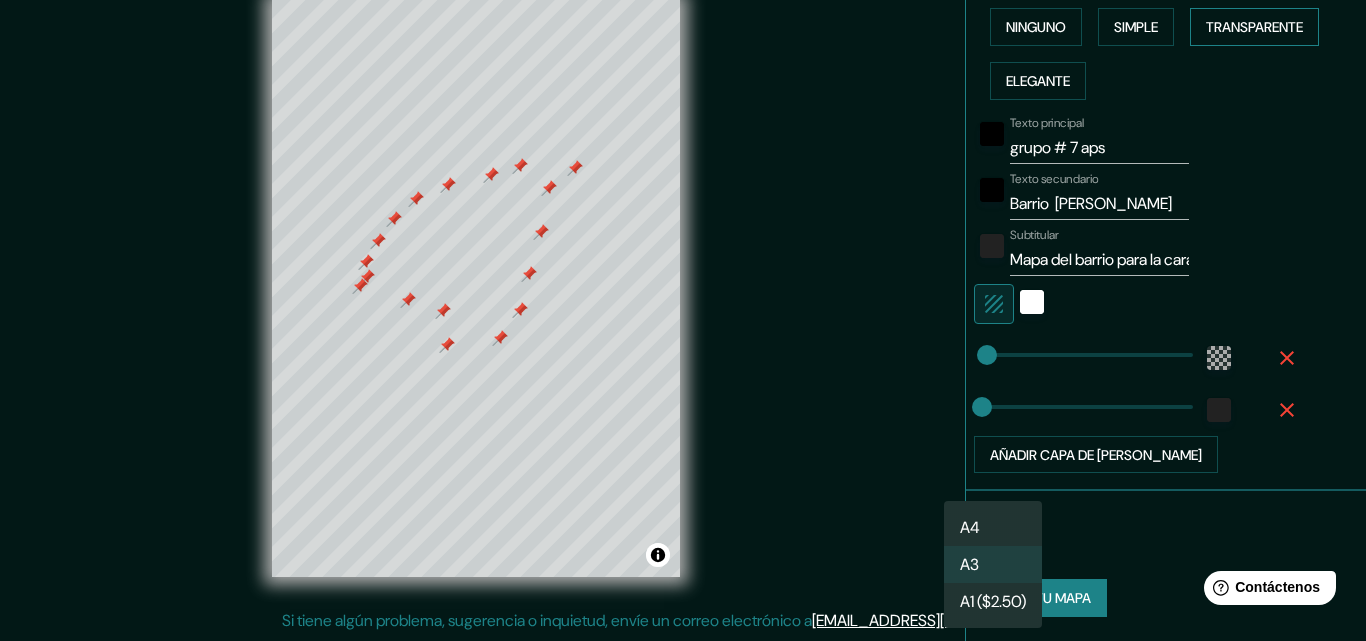click on "A1 ($2.50)" at bounding box center (993, 601) 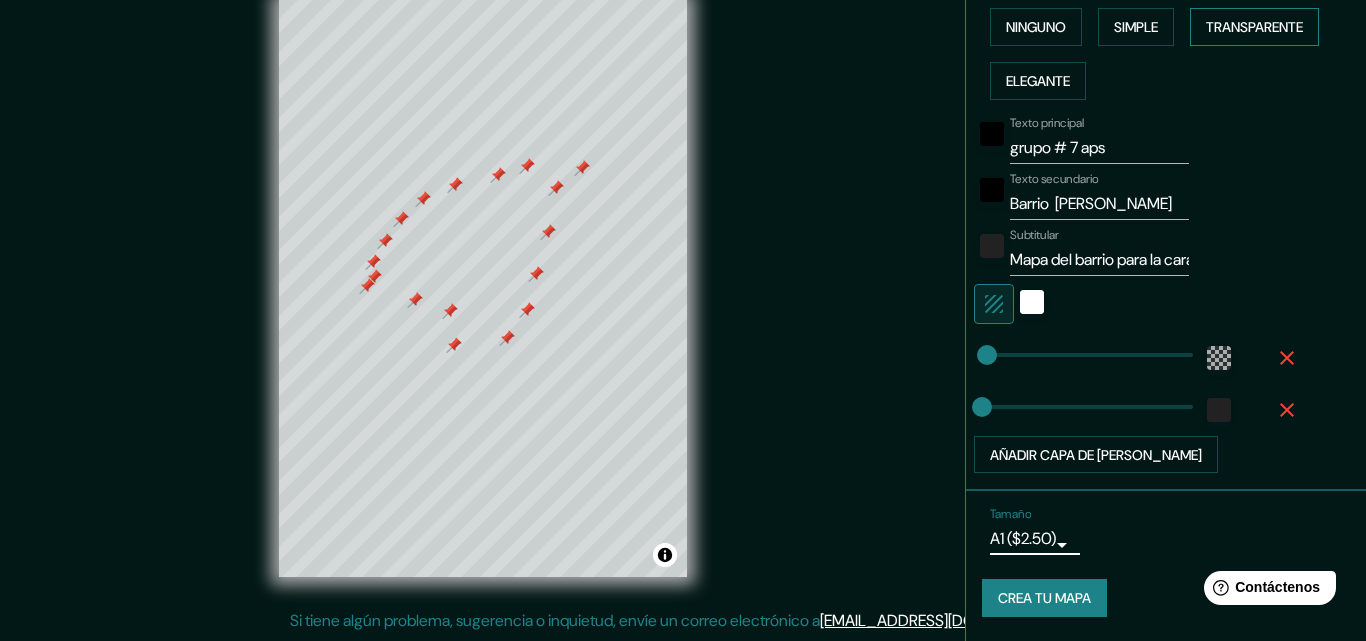 click on "Mappin Ubicación La Victoria, Valle del Cauca, Colombia Patas Estilo Disposición Borde Elige un borde.  Consejo  : puedes opacar las capas del marco para crear efectos geniales. Ninguno Simple Transparente Elegante Texto principal grupo # 7 aps Texto secundario Barrio  Villa Hermila Subtitular Mapa del barrio para la caracteizacion Añadir capa de marco Tamaño A1 ($2.50) a3 Crea tu mapa © Mapbox    © OpenStreetMap    Mejorar este mapa    © Maxar Si tiene algún problema, sugerencia o inquietud, envíe un correo electrónico a  help@mappin.pro  .   . . Texto original Valora esta traducción Tu opinión servirá para ayudar a mejorar el Traductor de Google" at bounding box center [683, 288] 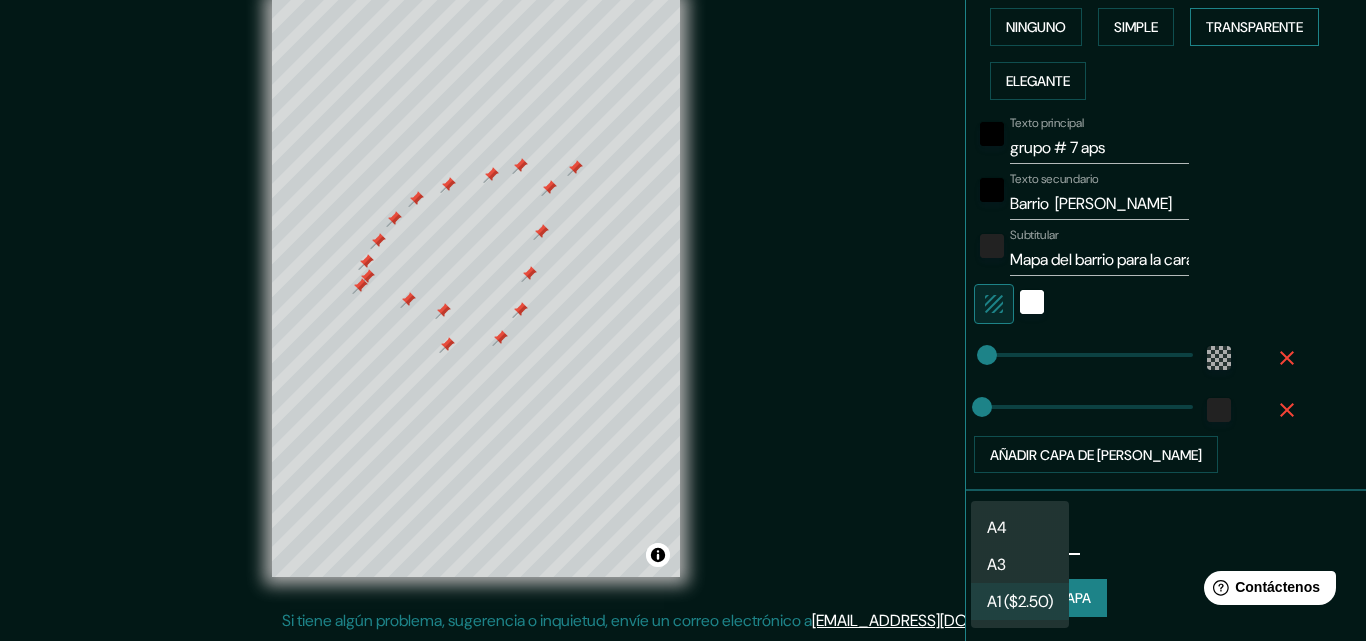 click on "A4" at bounding box center (1020, 527) 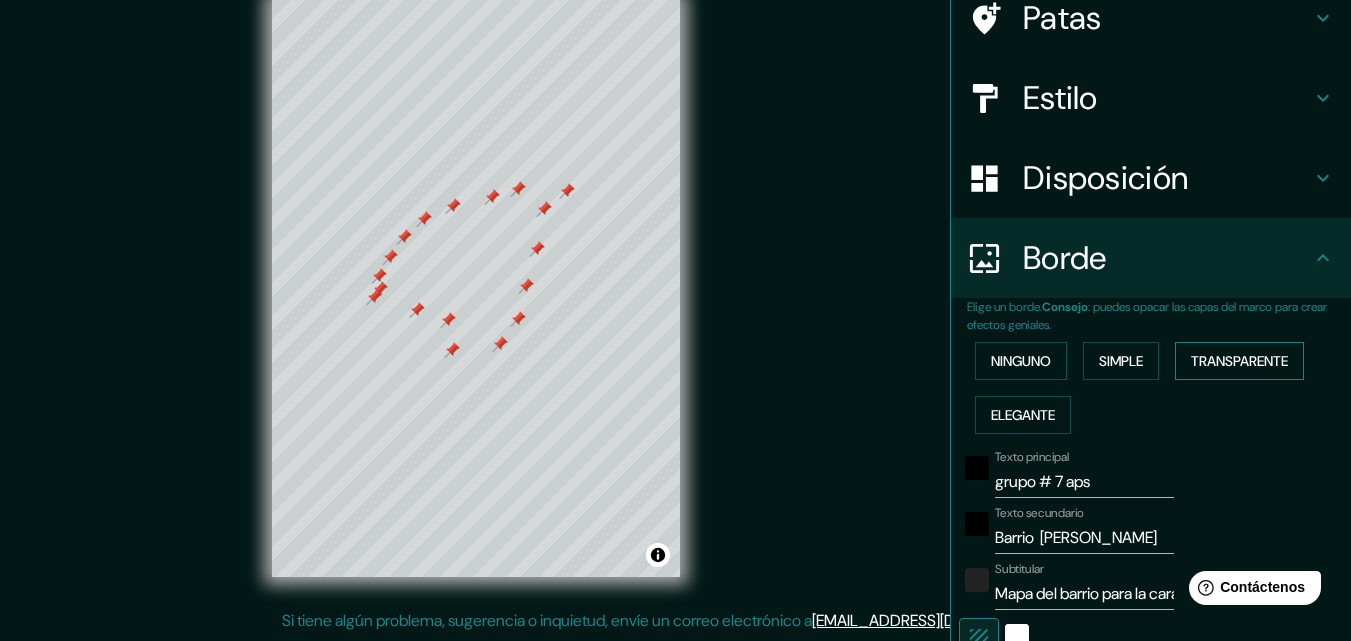 scroll, scrollTop: 200, scrollLeft: 0, axis: vertical 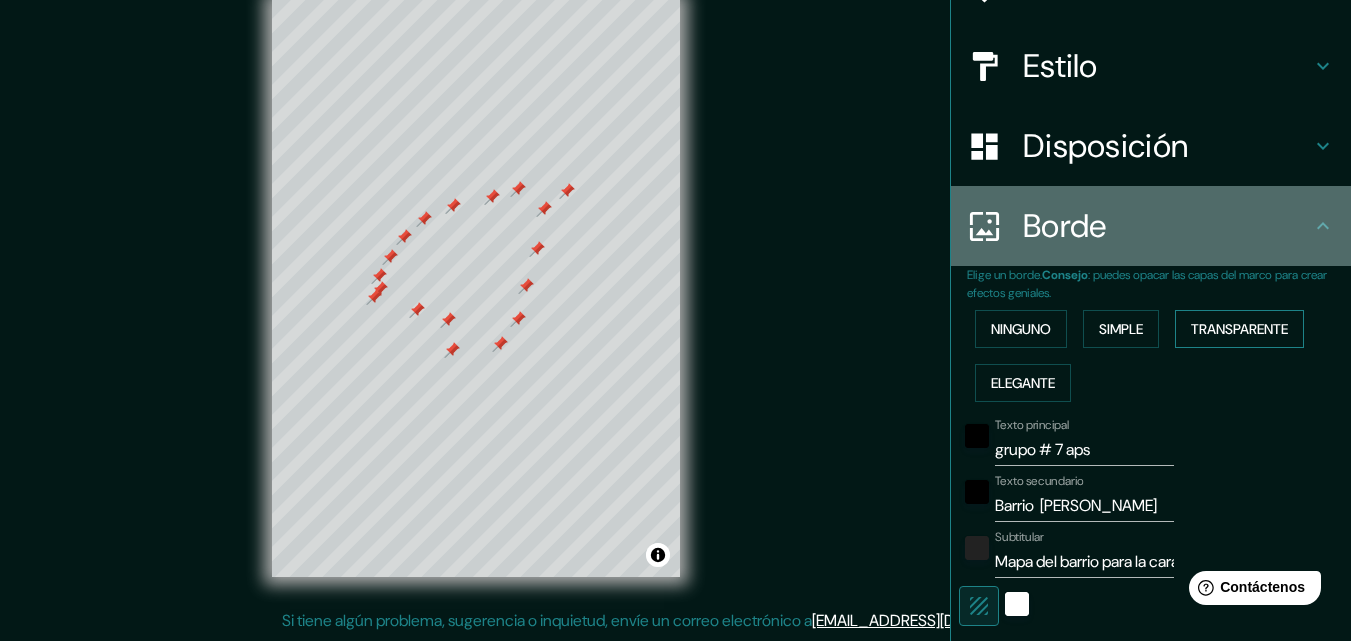 click at bounding box center [995, 226] 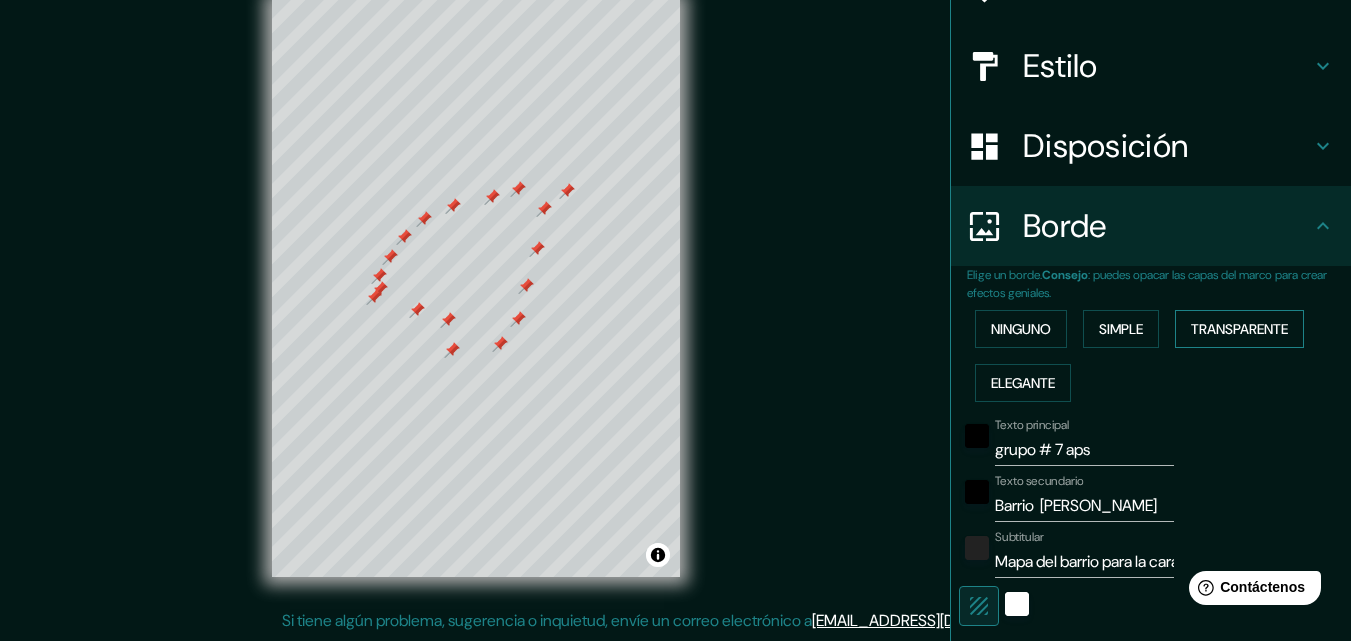 click 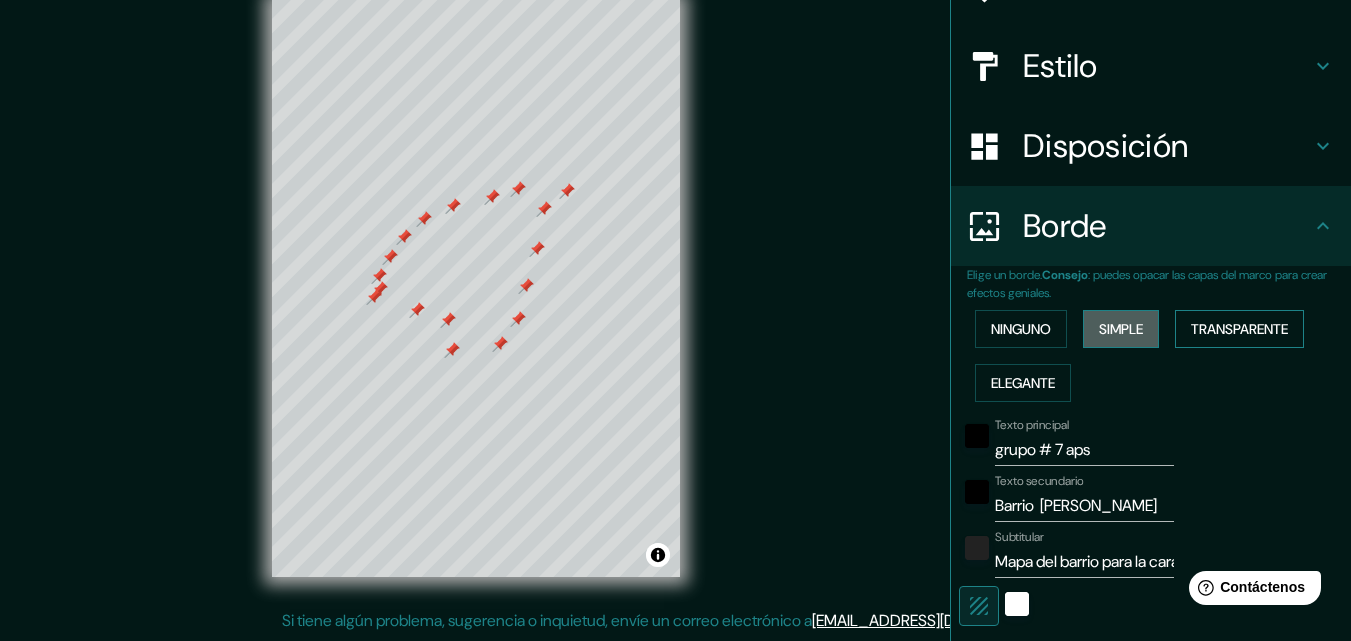 click on "Simple" at bounding box center [1121, 329] 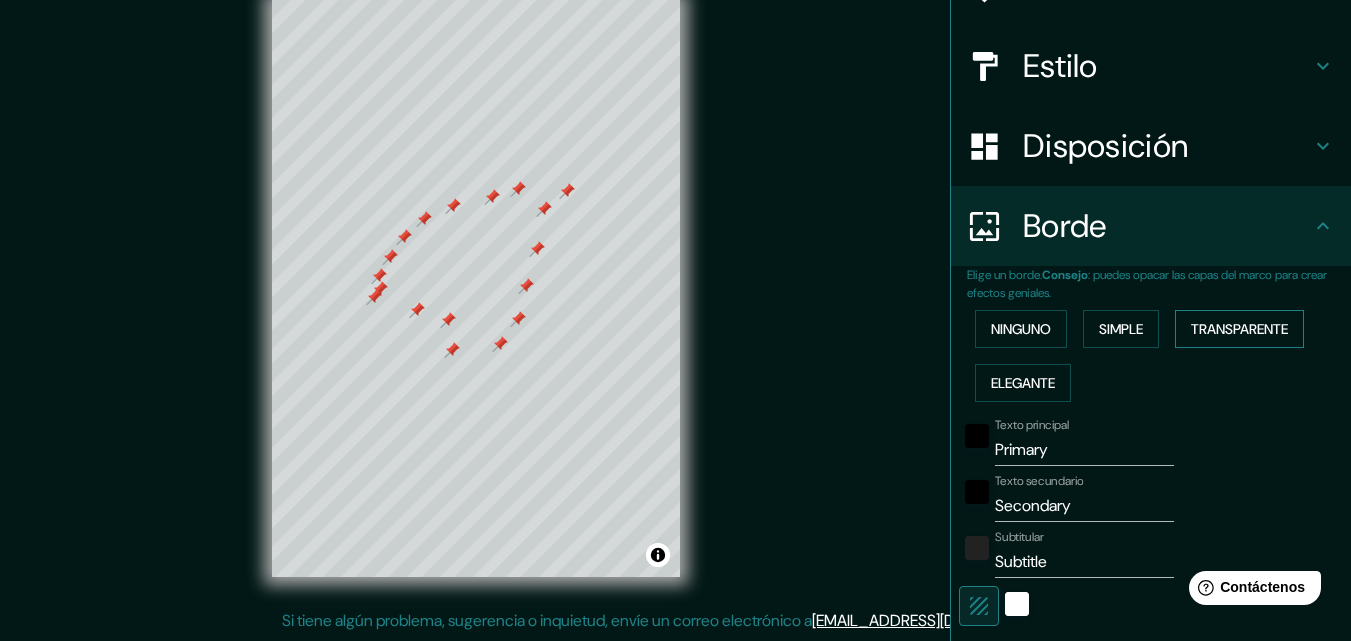 click on "Transparente" at bounding box center (1239, 329) 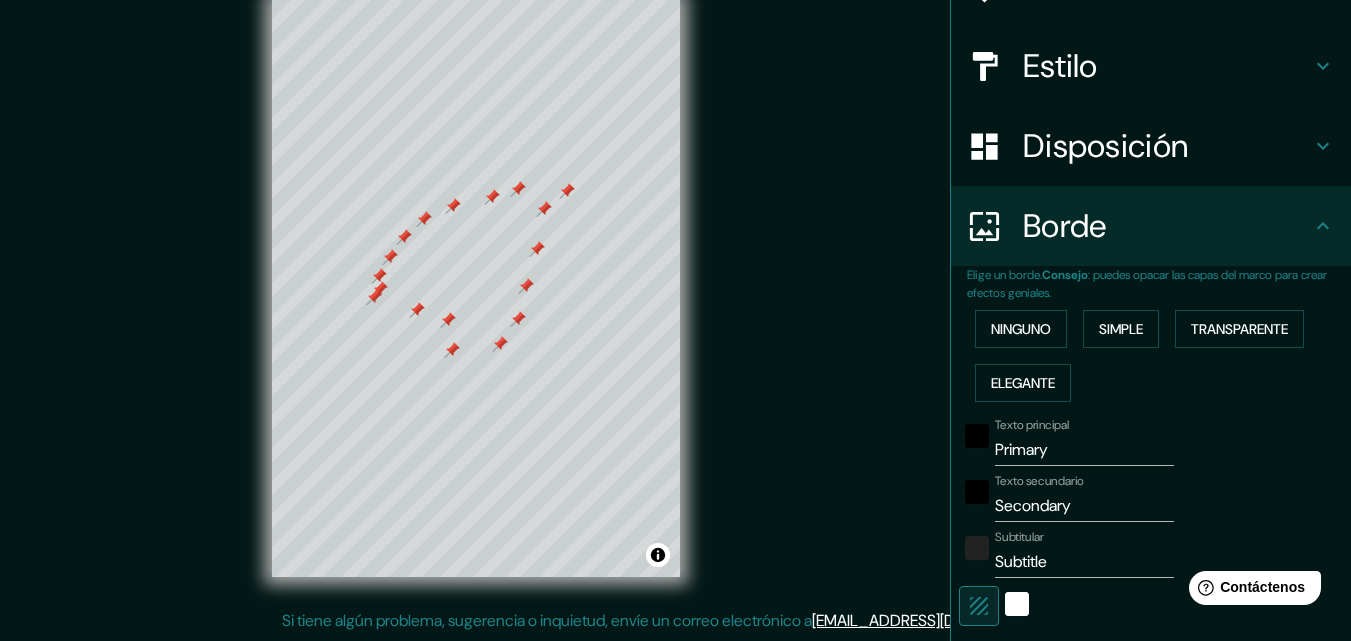 click on "Borde" at bounding box center [1065, 226] 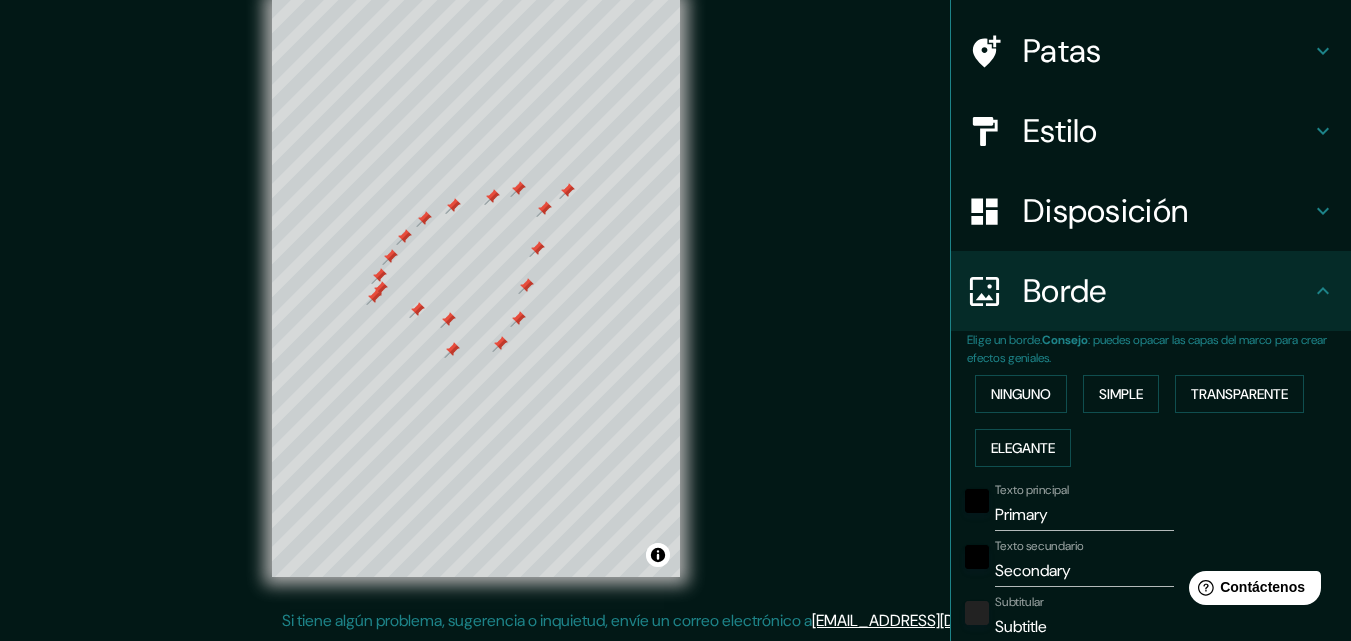 scroll, scrollTop: 100, scrollLeft: 0, axis: vertical 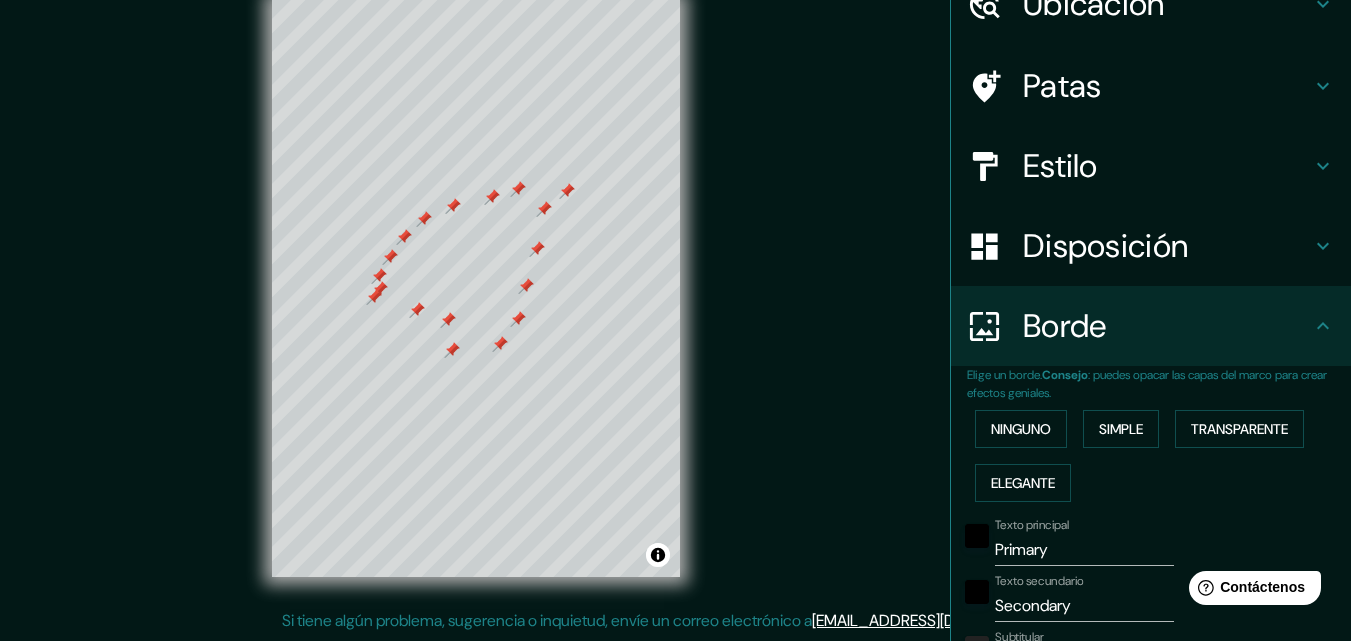 click on "Disposición" at bounding box center [1105, 246] 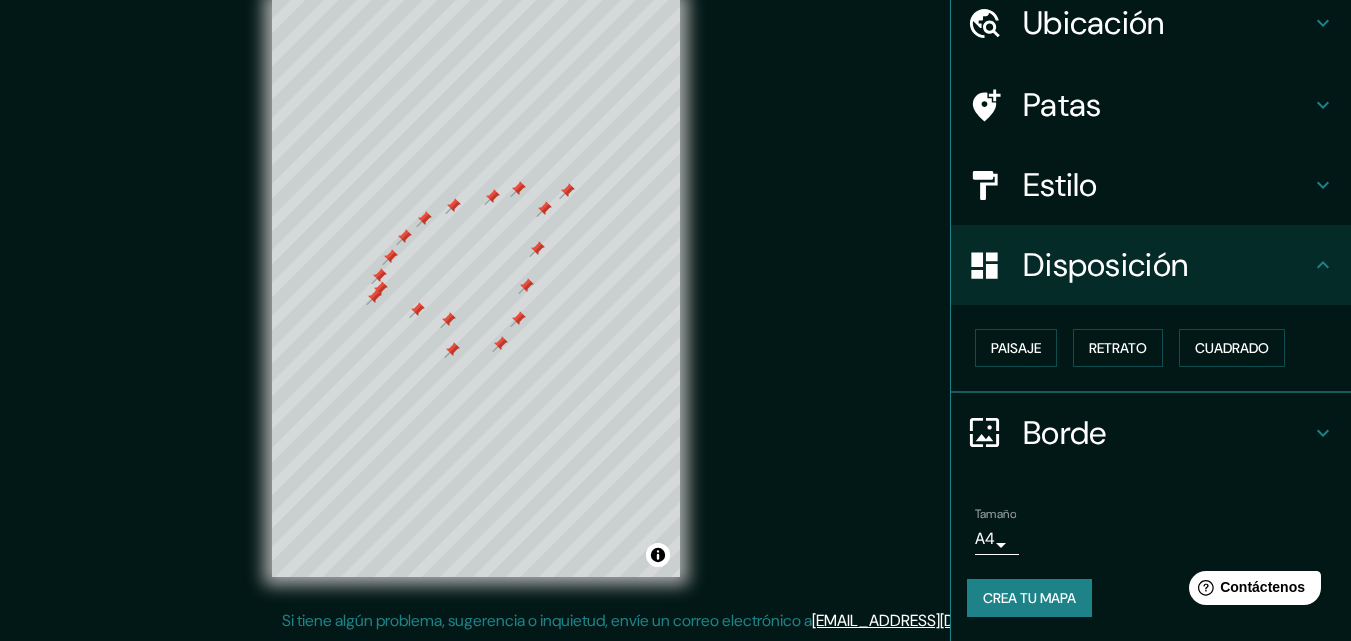 scroll, scrollTop: 80, scrollLeft: 0, axis: vertical 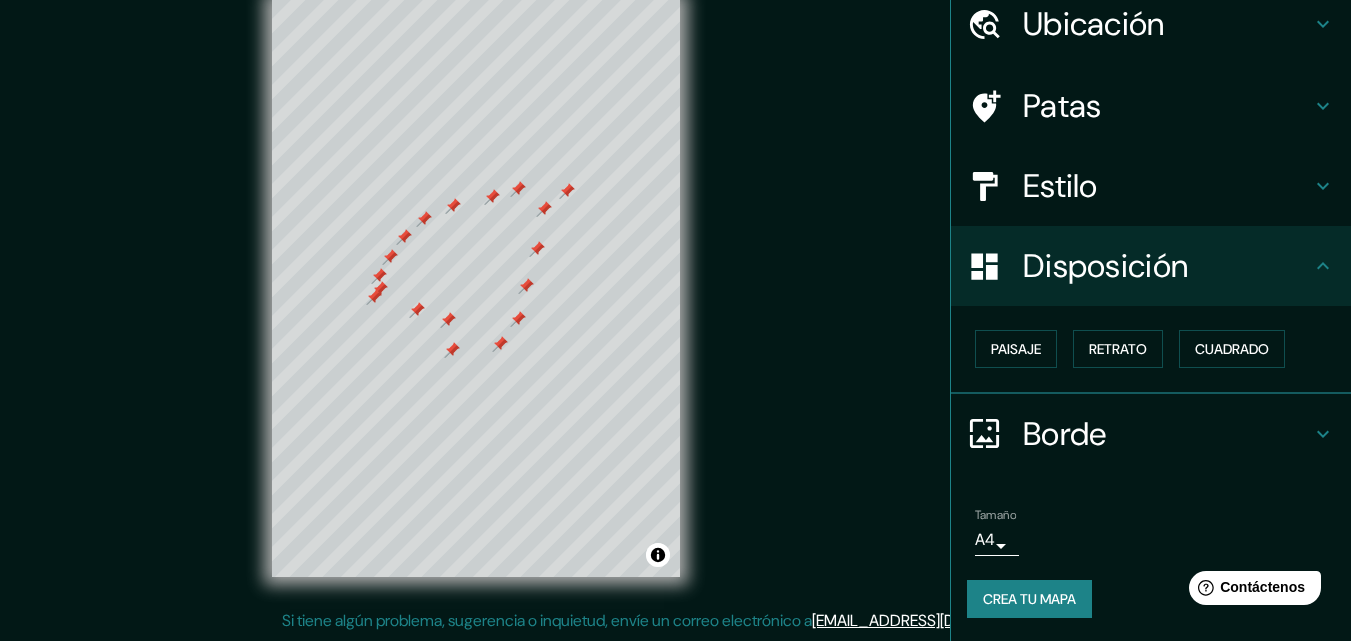 click on "Estilo" at bounding box center (1167, 186) 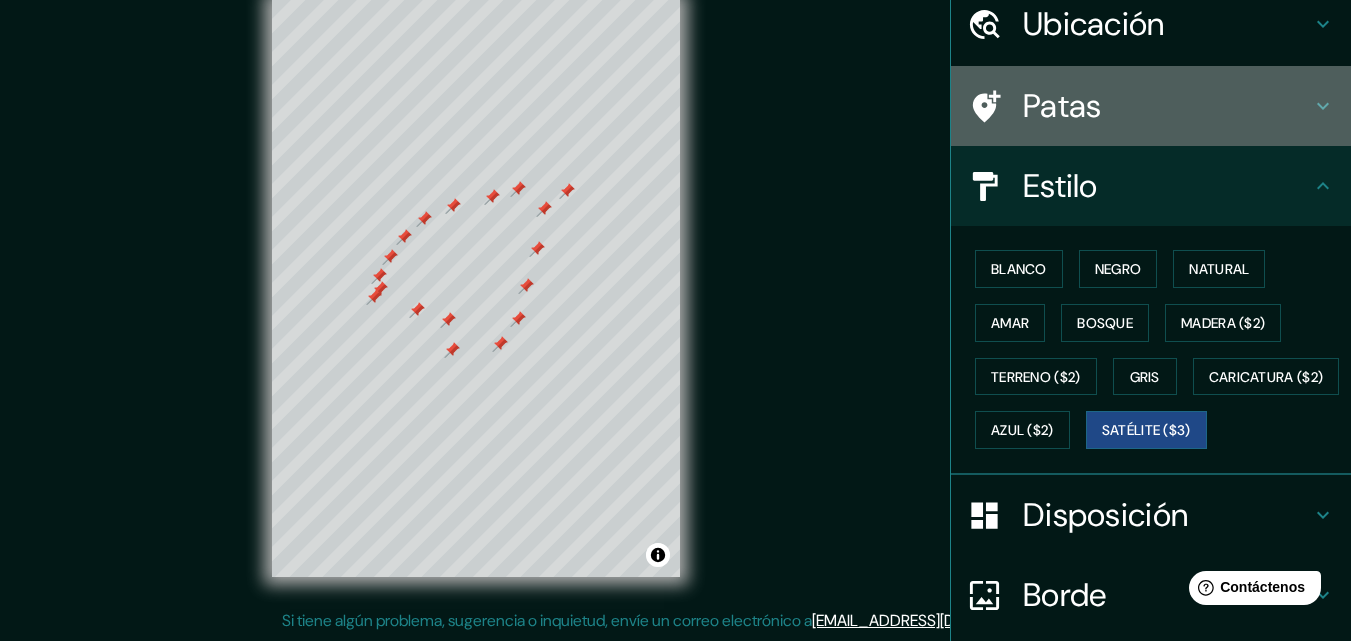 click on "Patas" at bounding box center (1062, 106) 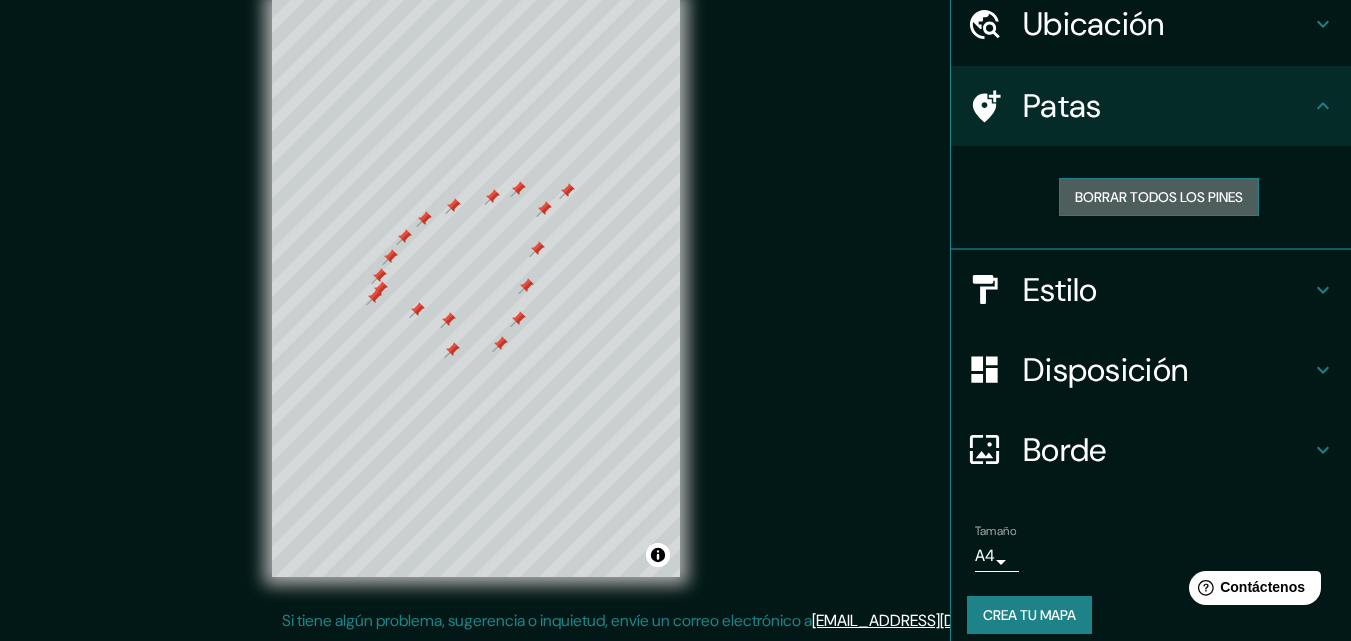 click on "Borrar todos los pines" at bounding box center (1159, 197) 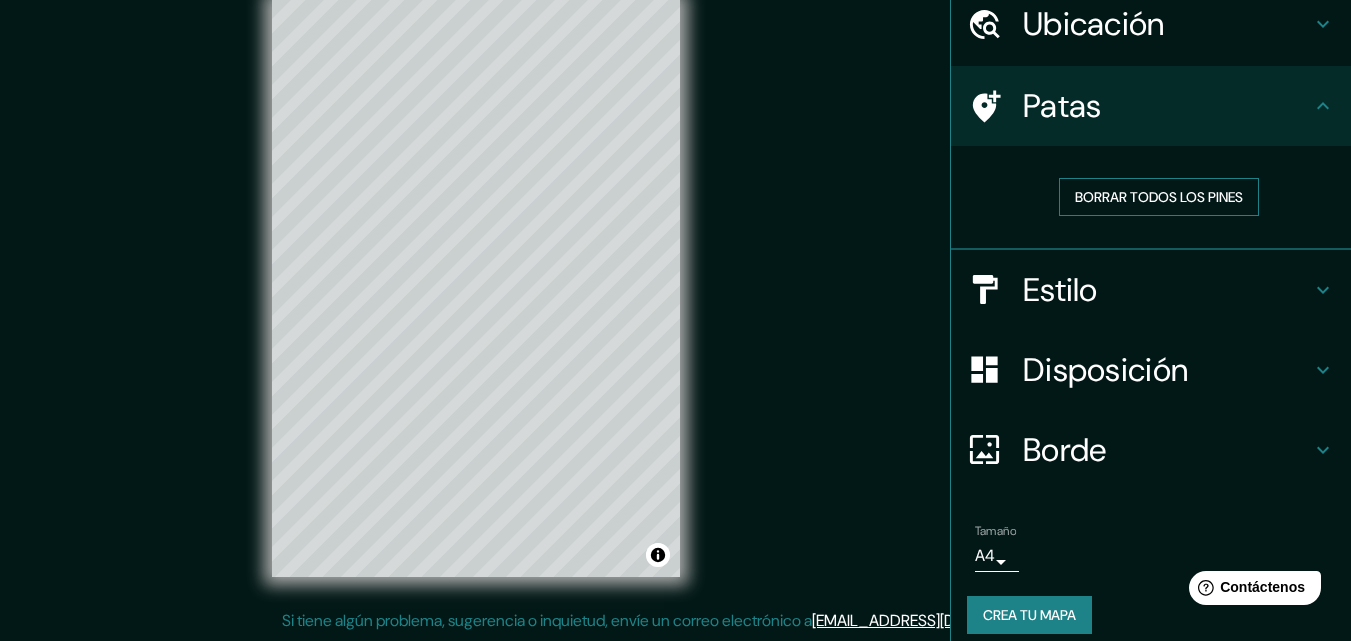 click on "Borrar todos los pines" at bounding box center [1159, 197] 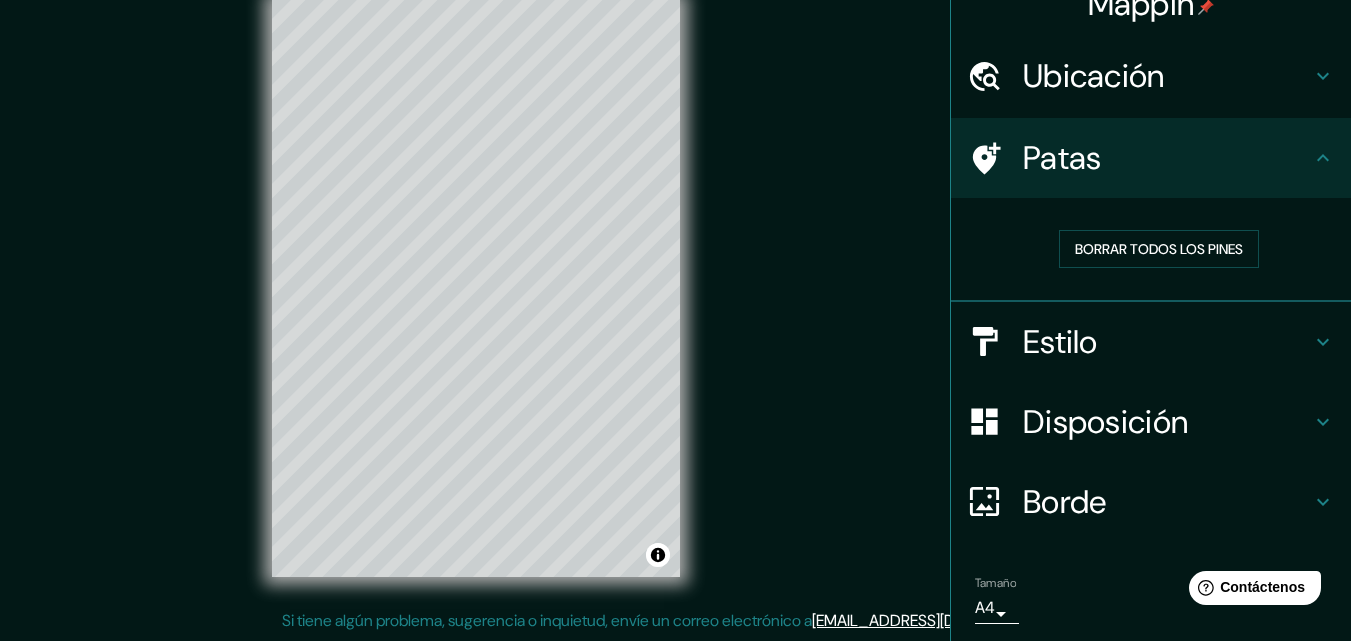 scroll, scrollTop: 0, scrollLeft: 0, axis: both 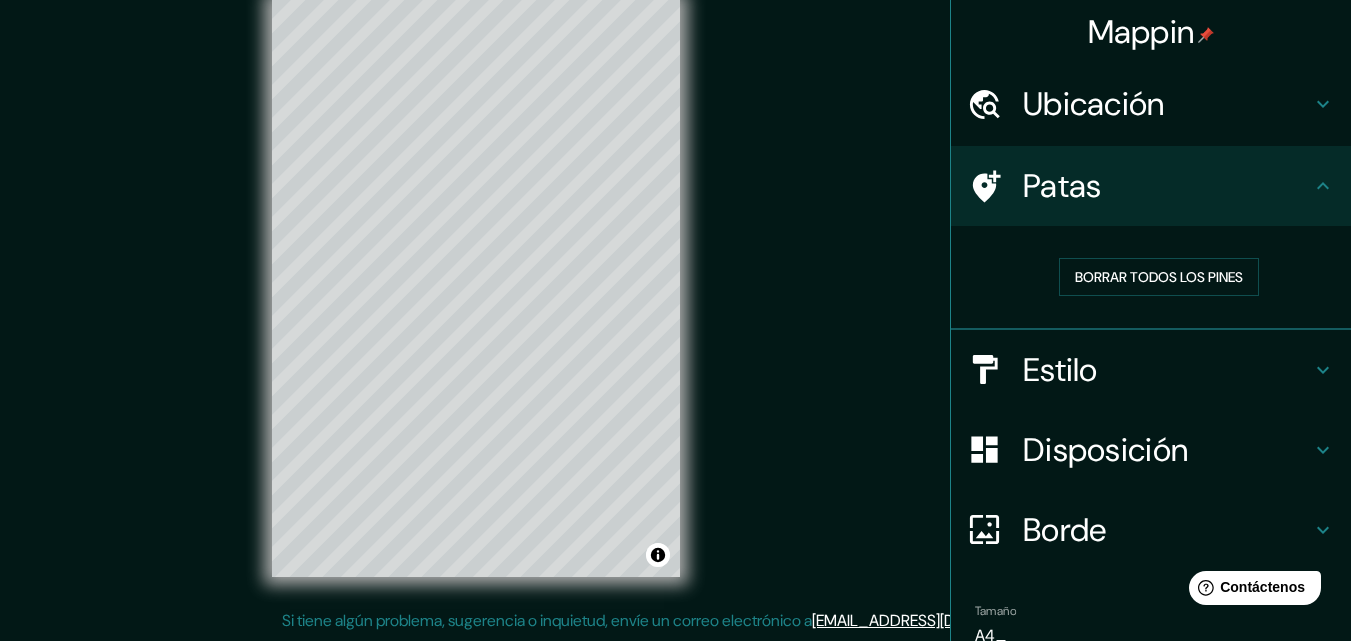 click on "Patas" at bounding box center [1062, 186] 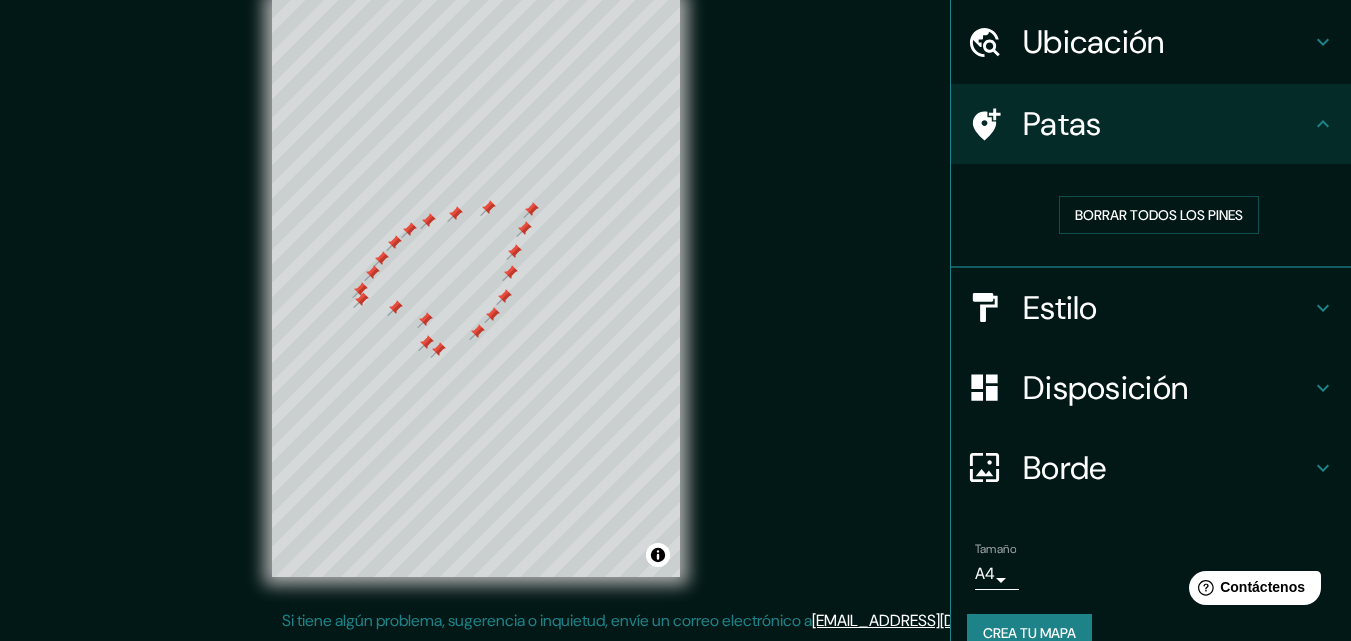 scroll, scrollTop: 96, scrollLeft: 0, axis: vertical 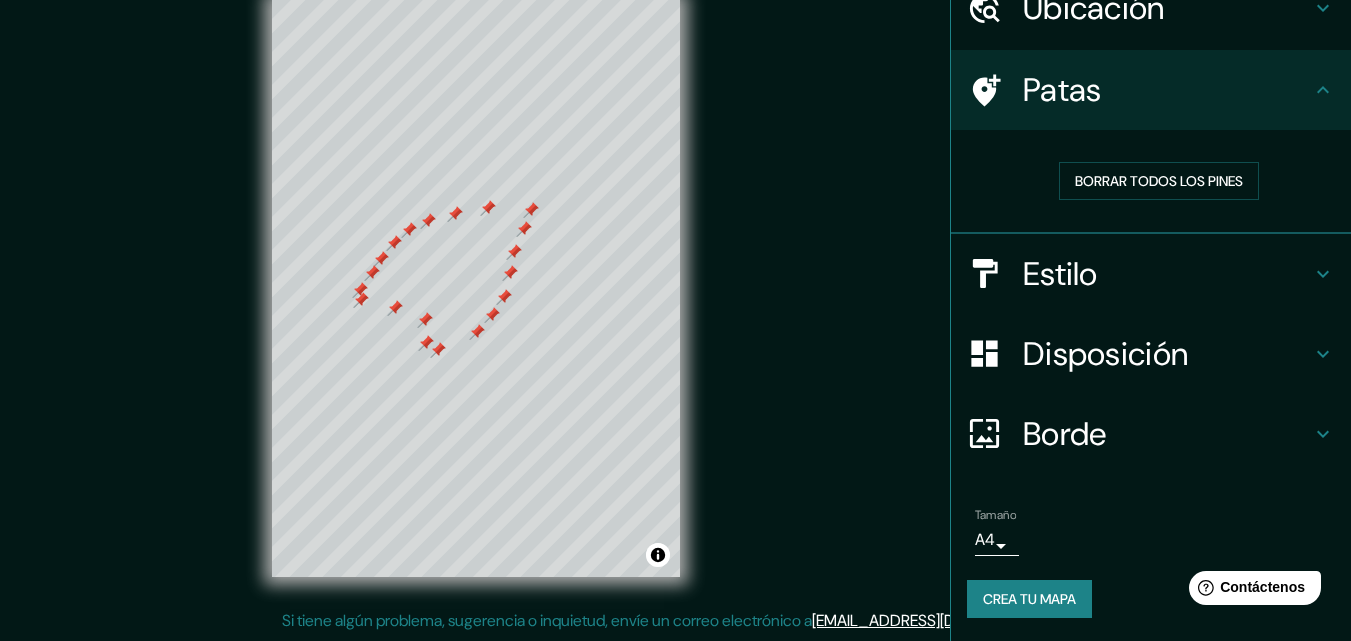 click on "Mappin Ubicación La Victoria, Valle del Cauca, Colombia Patas Borrar todos los pines Estilo Disposición Borde Elige un borde.  Consejo  : puedes opacar las capas del marco para crear efectos geniales. Ninguno Simple Transparente Elegante Texto principal Primary Texto secundario Secondary Subtitular Subtitle Añadir capa de marco Tamaño A4 single Crea tu mapa © Mapbox    © OpenStreetMap    Mejorar este mapa    © Maxar Si tiene algún problema, sugerencia o inquietud, envíe un correo electrónico a  help@mappin.pro  .   . ." at bounding box center (675, 304) 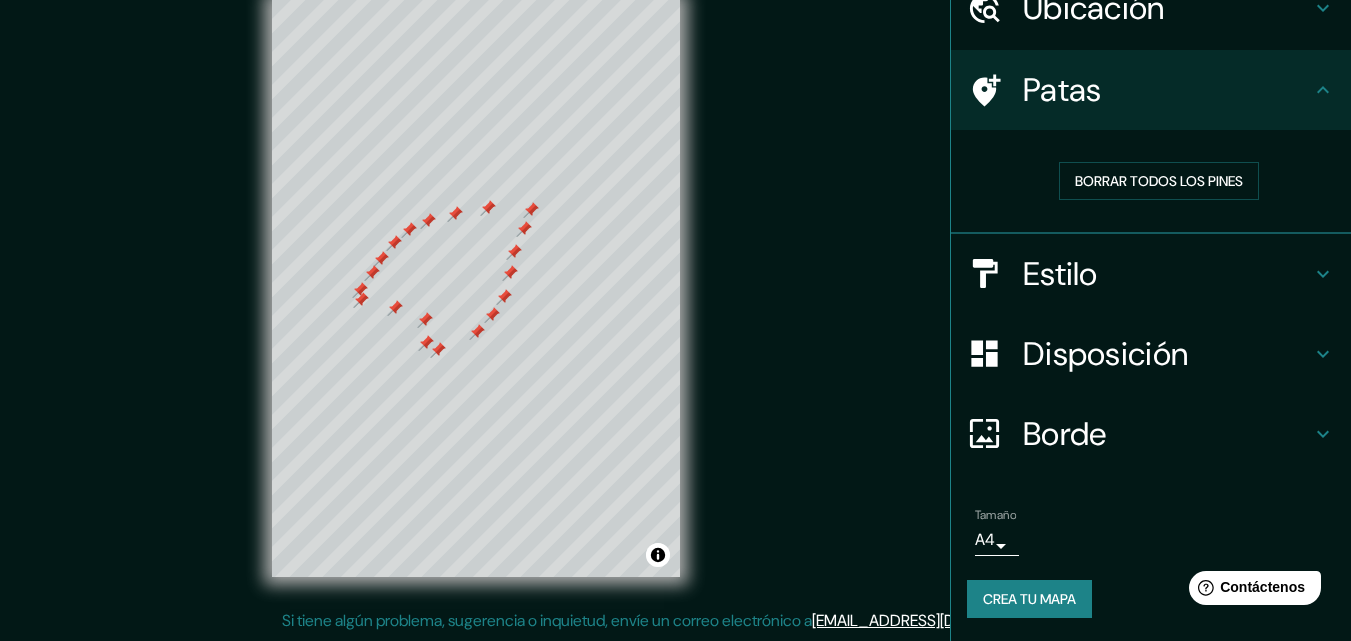 drag, startPoint x: 1150, startPoint y: 0, endPoint x: 1285, endPoint y: 118, distance: 179.30142 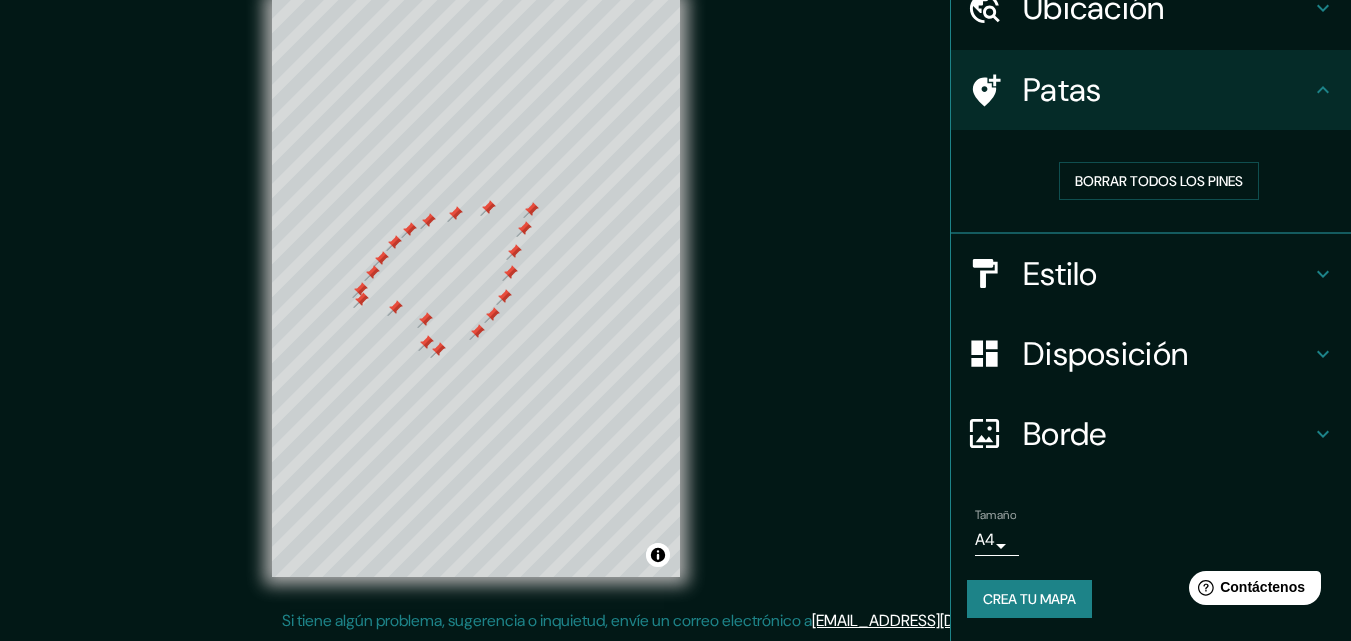 drag, startPoint x: 717, startPoint y: 227, endPoint x: 887, endPoint y: 380, distance: 228.71161 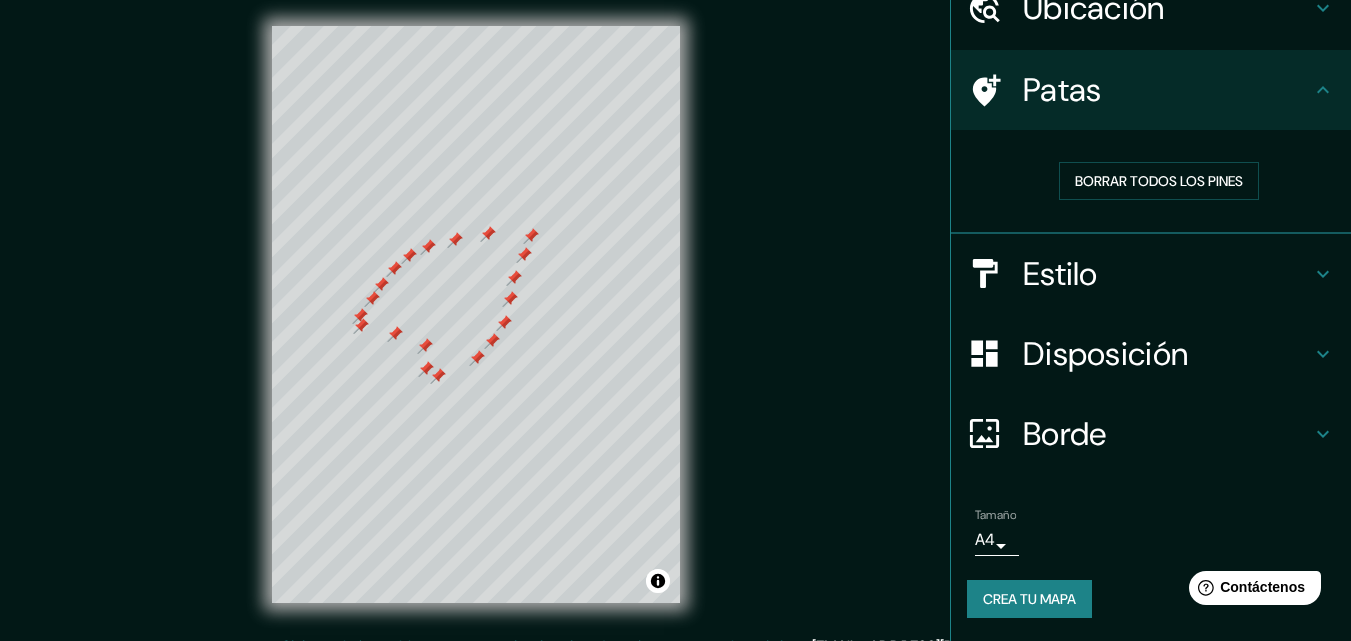 scroll, scrollTop: 0, scrollLeft: 0, axis: both 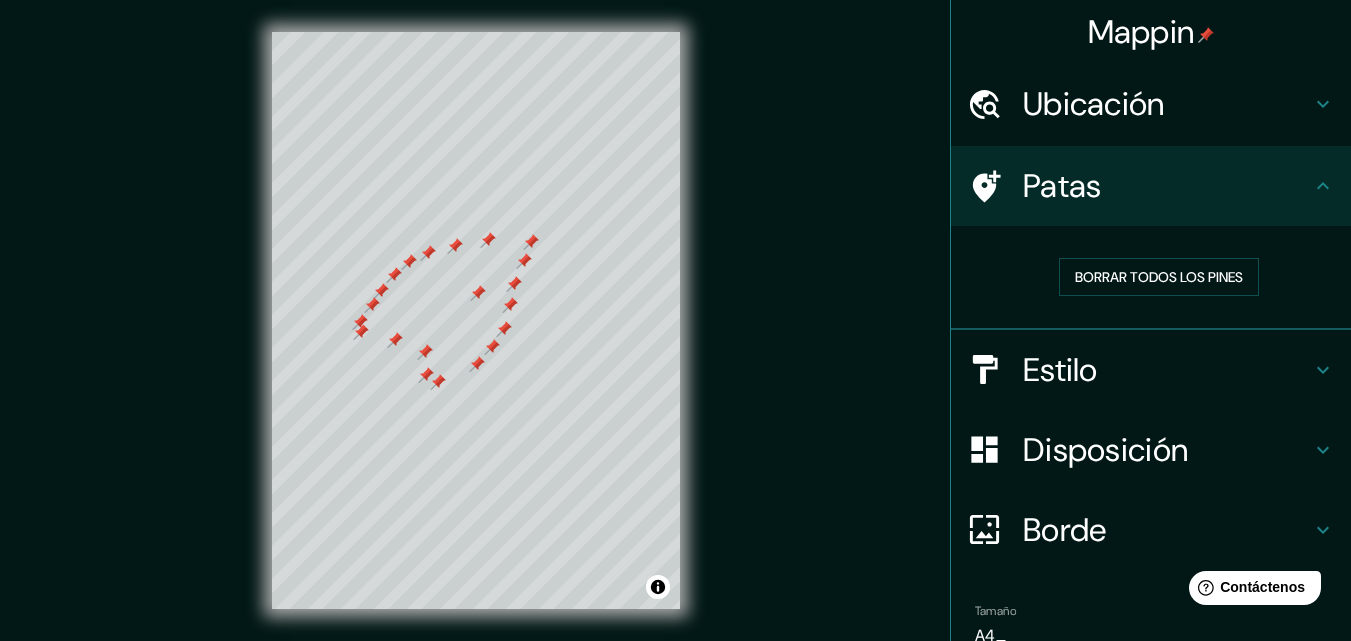 click on "Ubicación" at bounding box center (1094, 104) 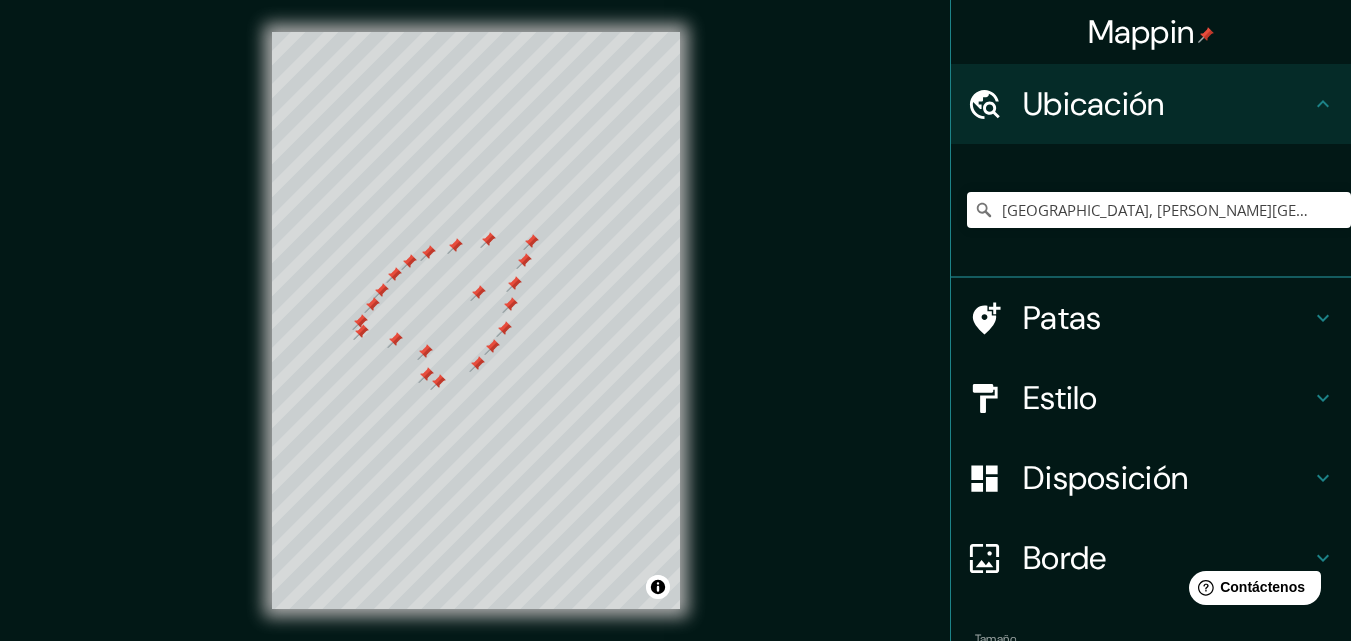 click on "Mappin" at bounding box center [1141, 32] 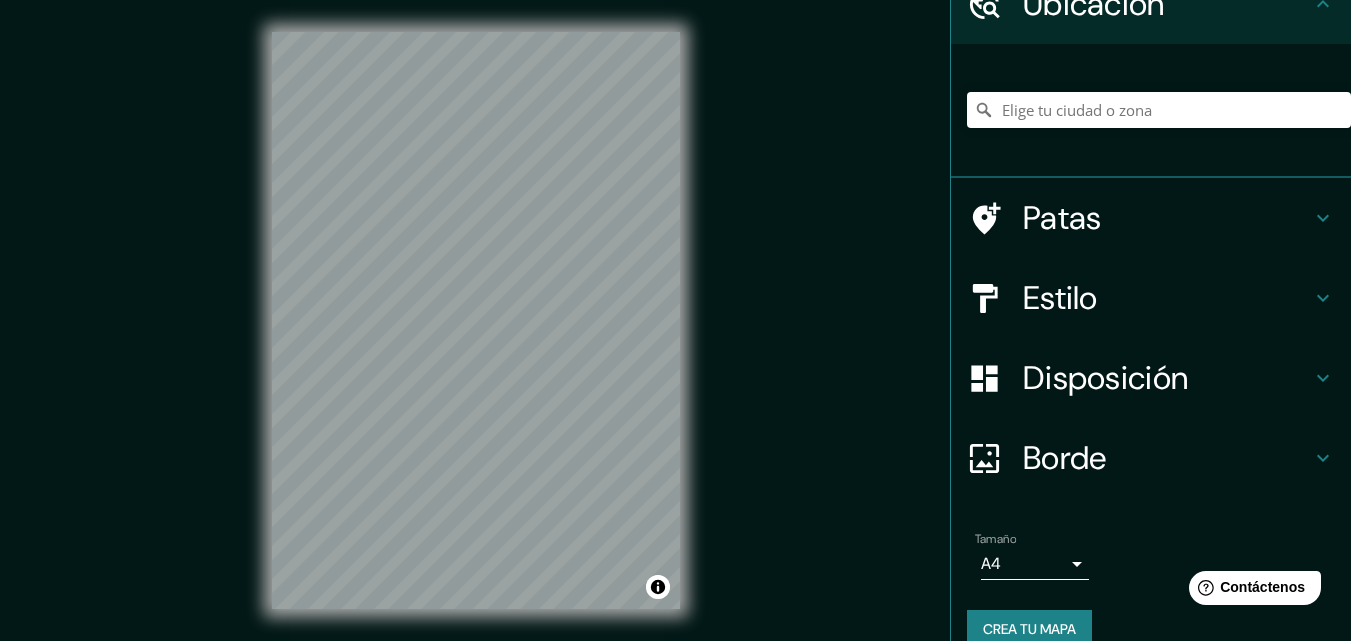 scroll, scrollTop: 131, scrollLeft: 0, axis: vertical 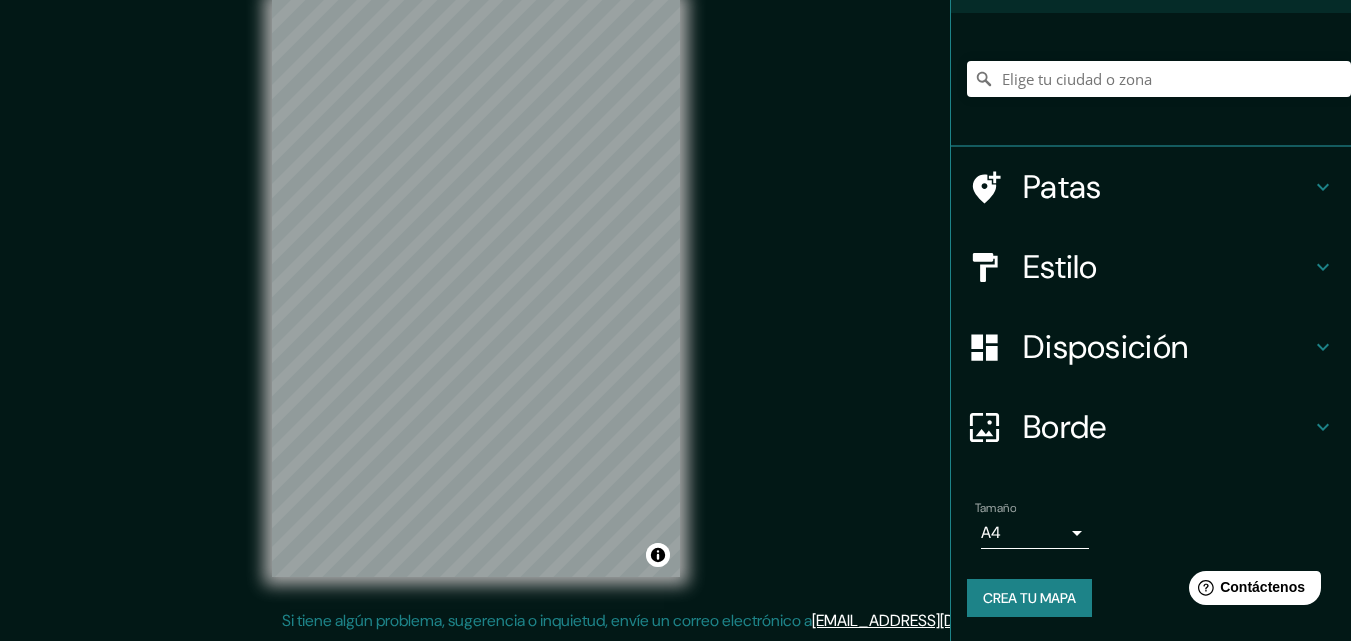 click on "Crea tu mapa" at bounding box center [1029, 598] 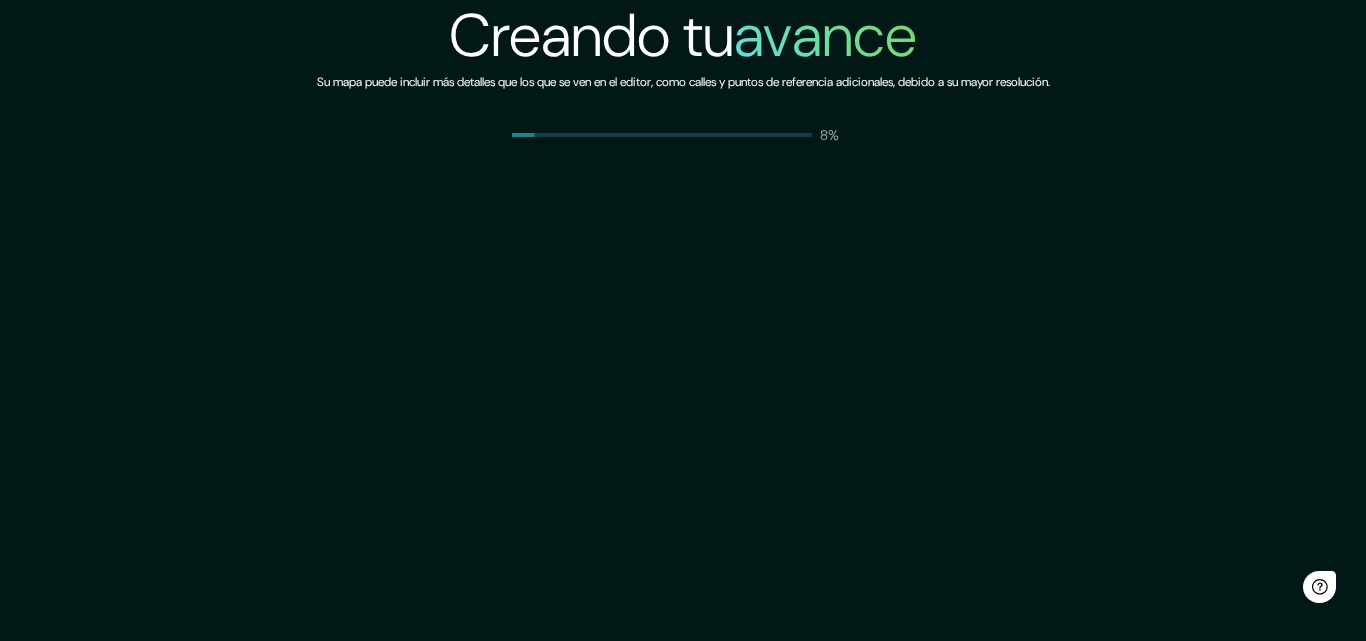 scroll, scrollTop: 0, scrollLeft: 0, axis: both 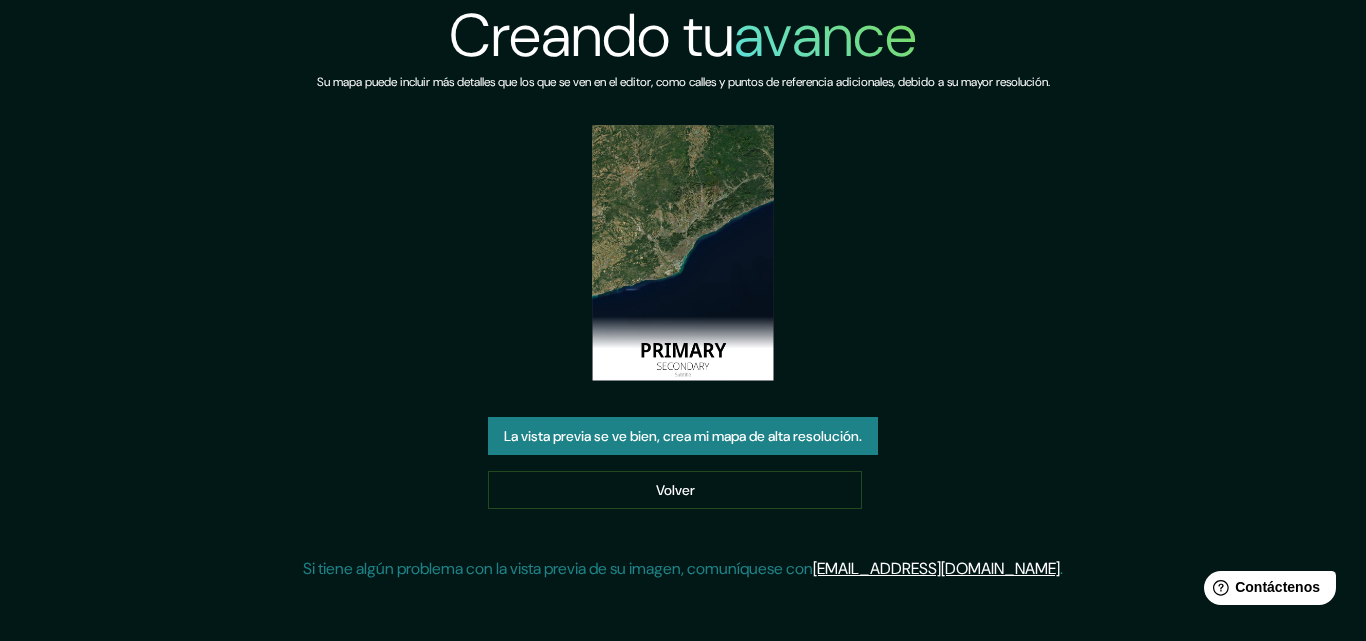 click at bounding box center (683, 253) 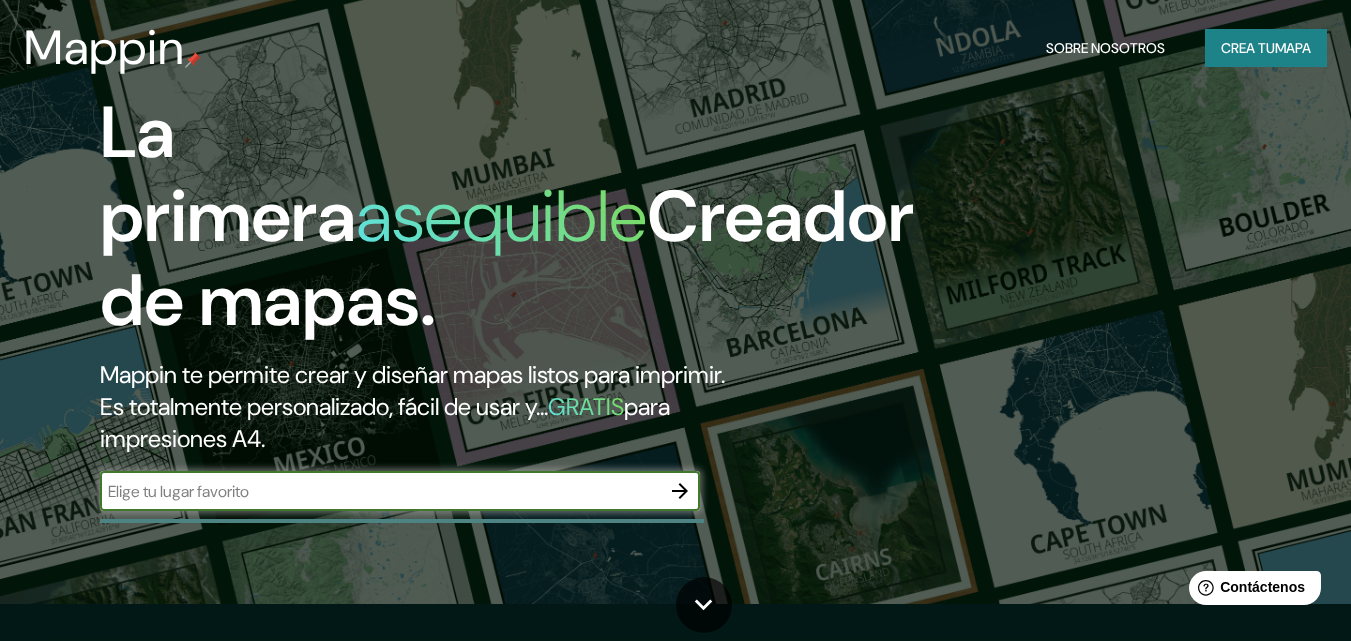 scroll, scrollTop: 0, scrollLeft: 0, axis: both 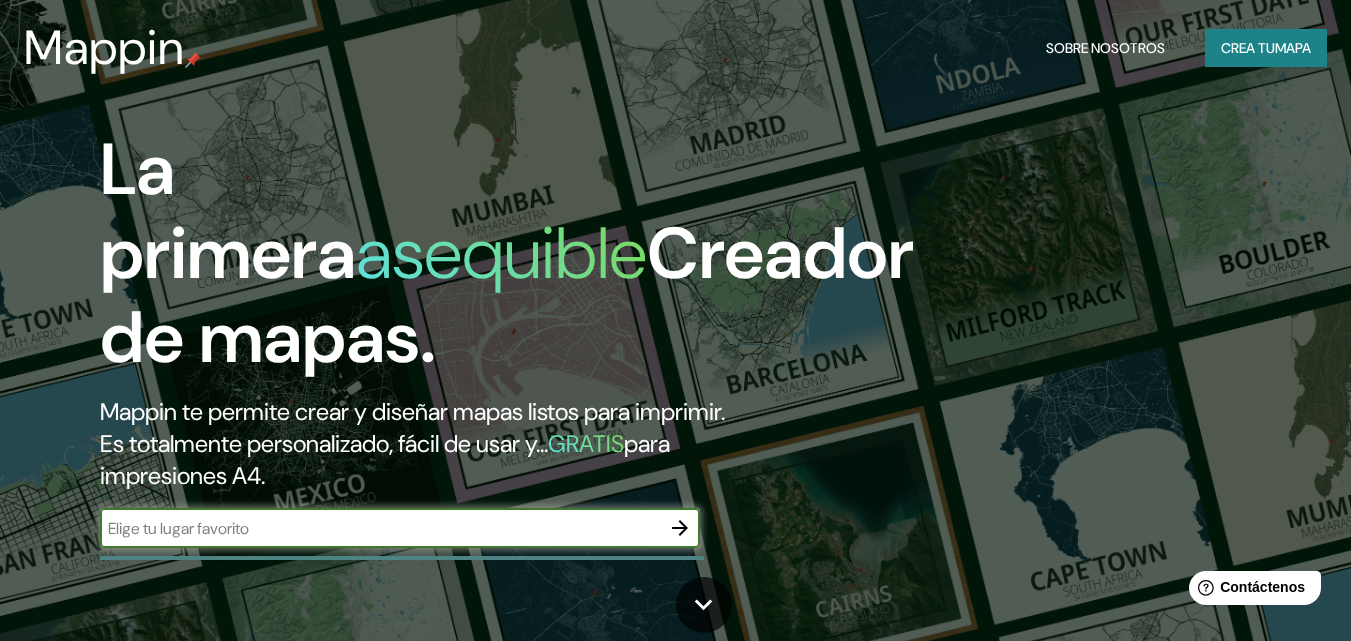 click at bounding box center [380, 528] 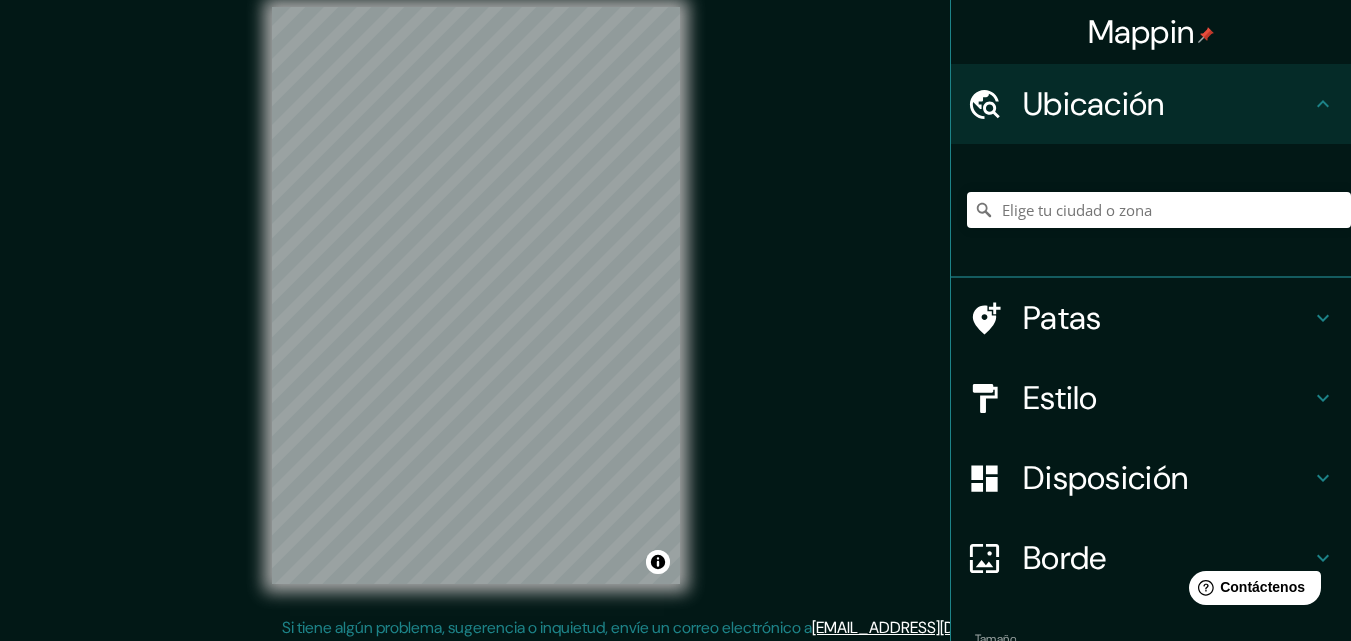 scroll, scrollTop: 32, scrollLeft: 0, axis: vertical 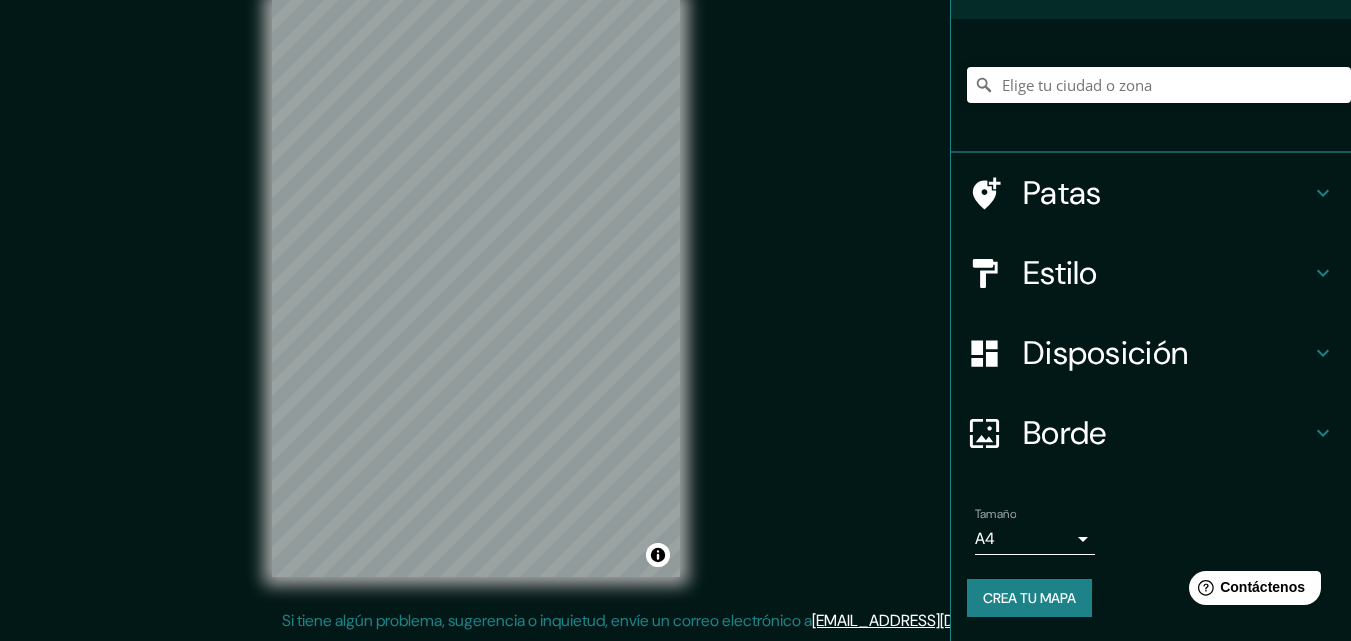 click on "Crea tu mapa" at bounding box center [1151, 598] 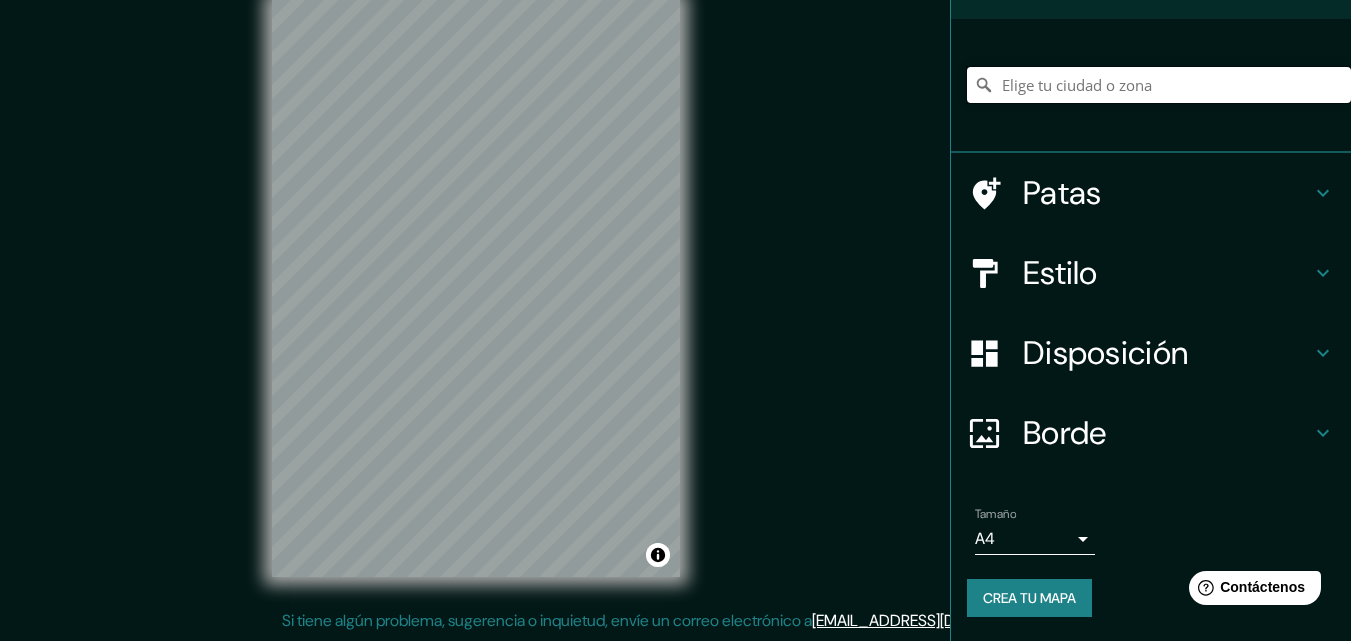 click at bounding box center (1159, 85) 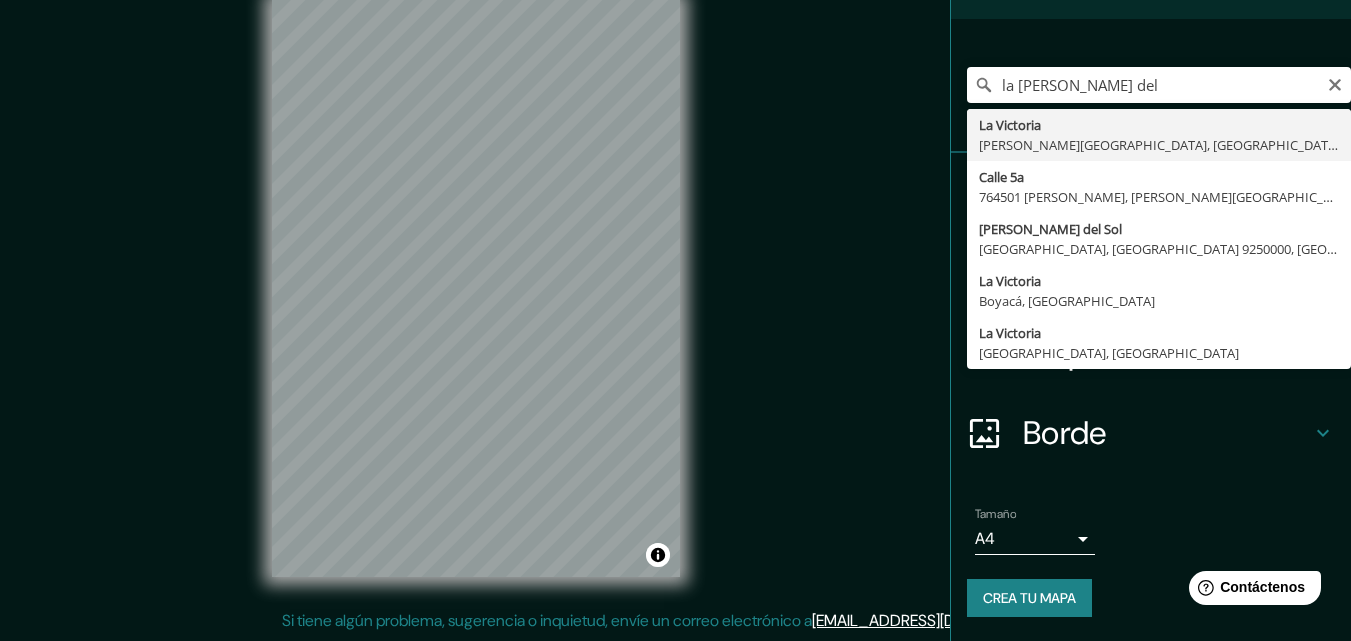 type on "La Victoria, Valle del Cauca, Colombia" 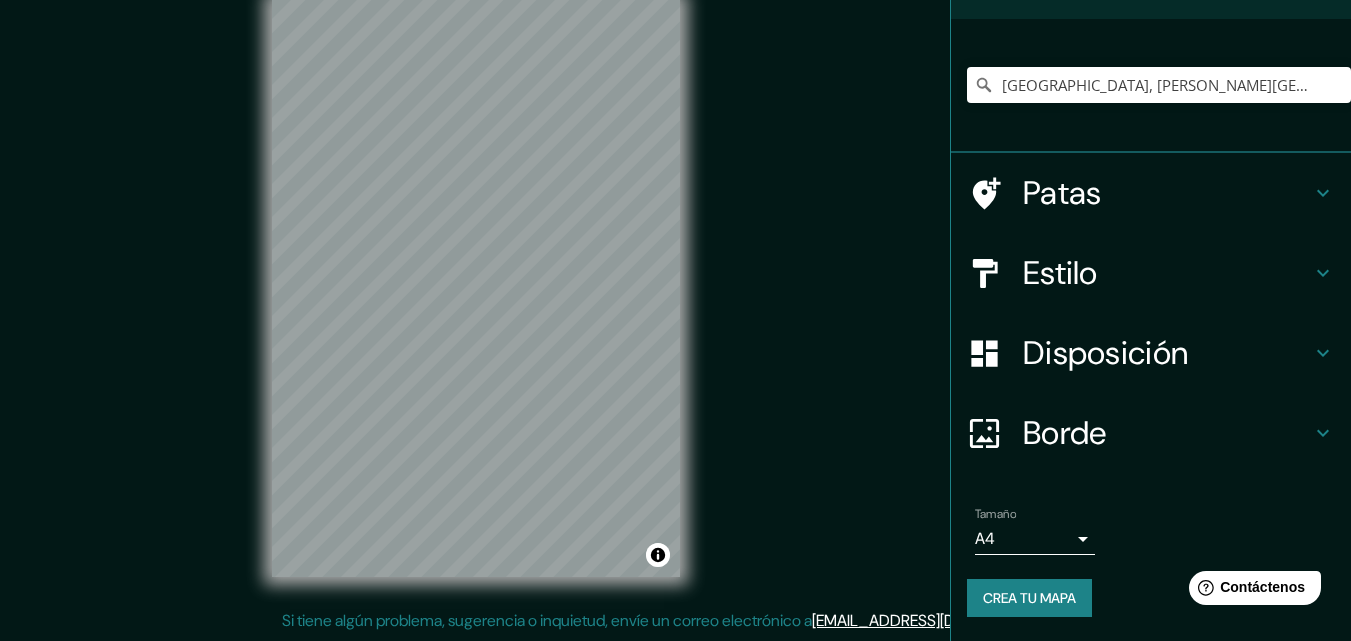 click on "Estilo" at bounding box center [1060, 273] 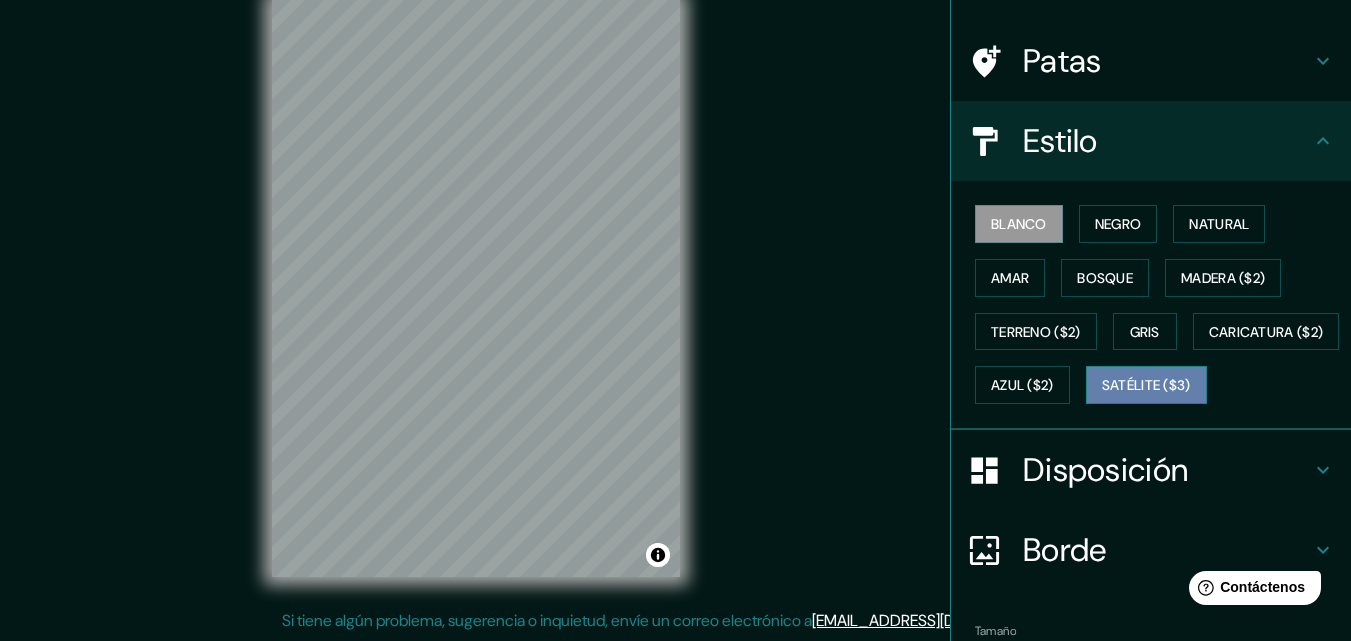 click on "Satélite ($3)" at bounding box center (1146, 386) 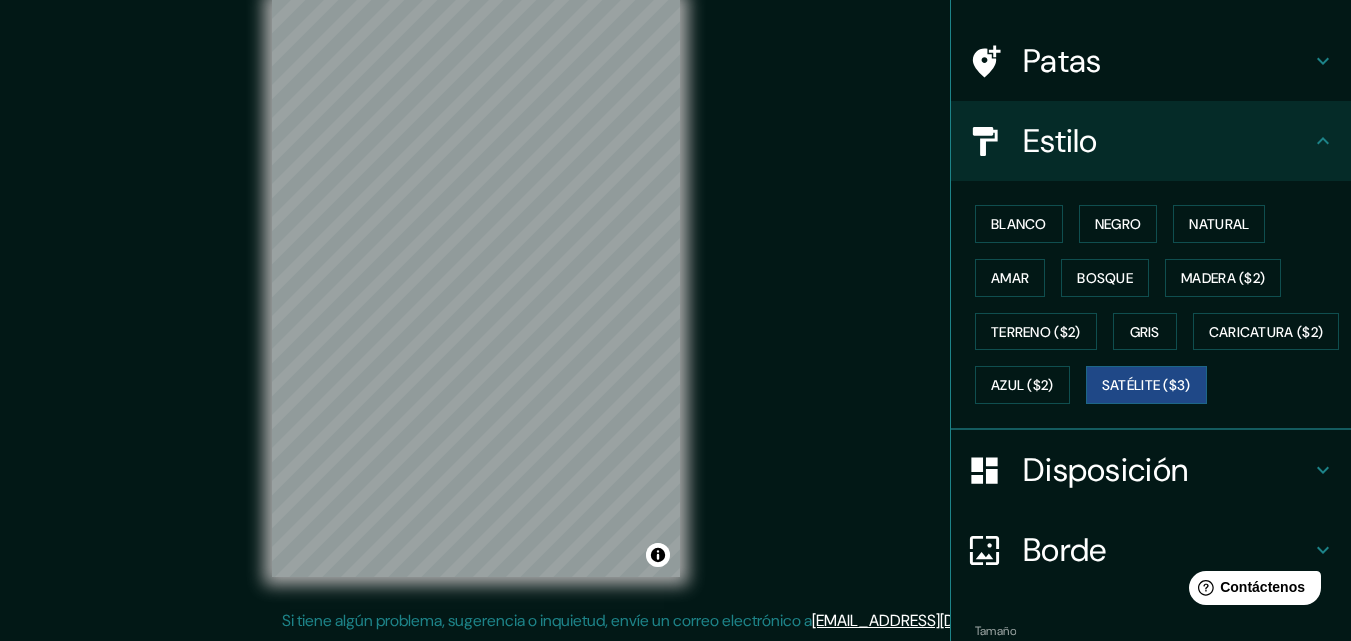 click on "Mappin Ubicación La Victoria, Valle del Cauca, Colombia Patas Estilo Blanco Negro Natural Amar Bosque Madera ($2) Terreno ($2) Gris Caricatura ($2) Azul ($2) Satélite ($3) Disposición Borde Elige un borde.  Consejo  : puedes opacar las capas del marco para crear efectos geniales. Ninguno Simple Transparente Elegante Tamaño A4 single Crea tu mapa © Mapbox   © OpenStreetMap   Improve this map   © Maxar Si tiene algún problema, sugerencia o inquietud, envíe un correo electrónico a  help@mappin.pro  .   . ." at bounding box center [675, 304] 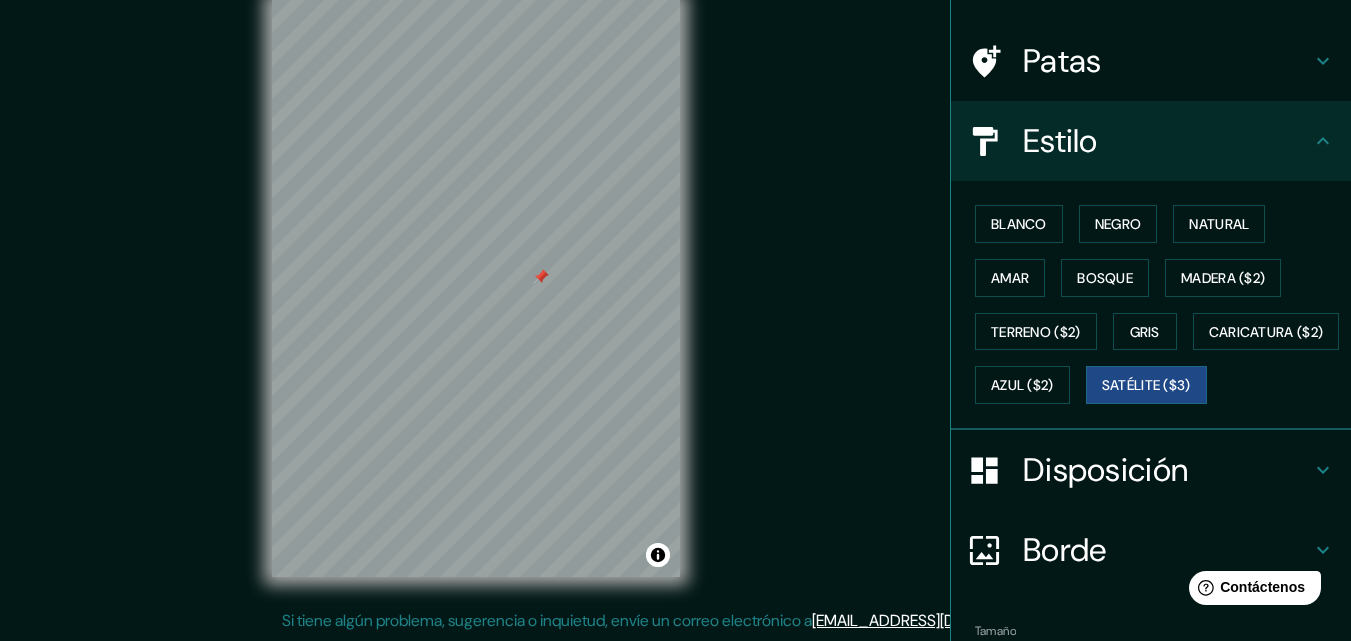 click on "Patas" at bounding box center [1167, 61] 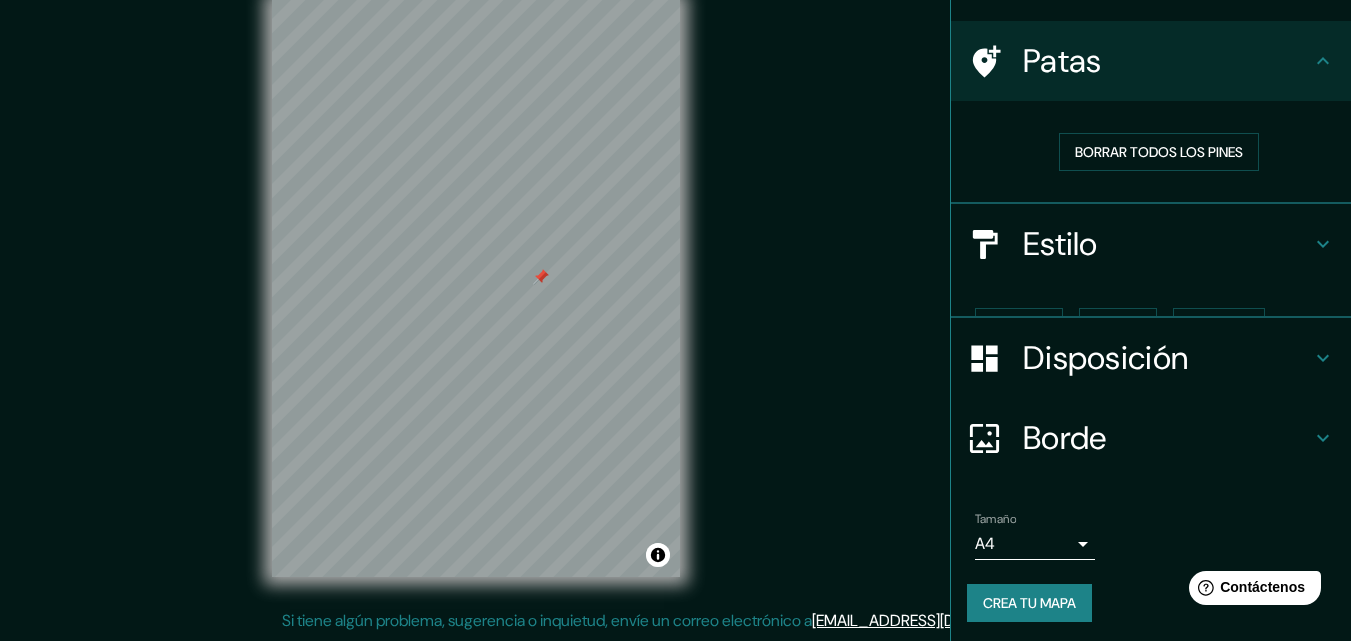 scroll, scrollTop: 96, scrollLeft: 0, axis: vertical 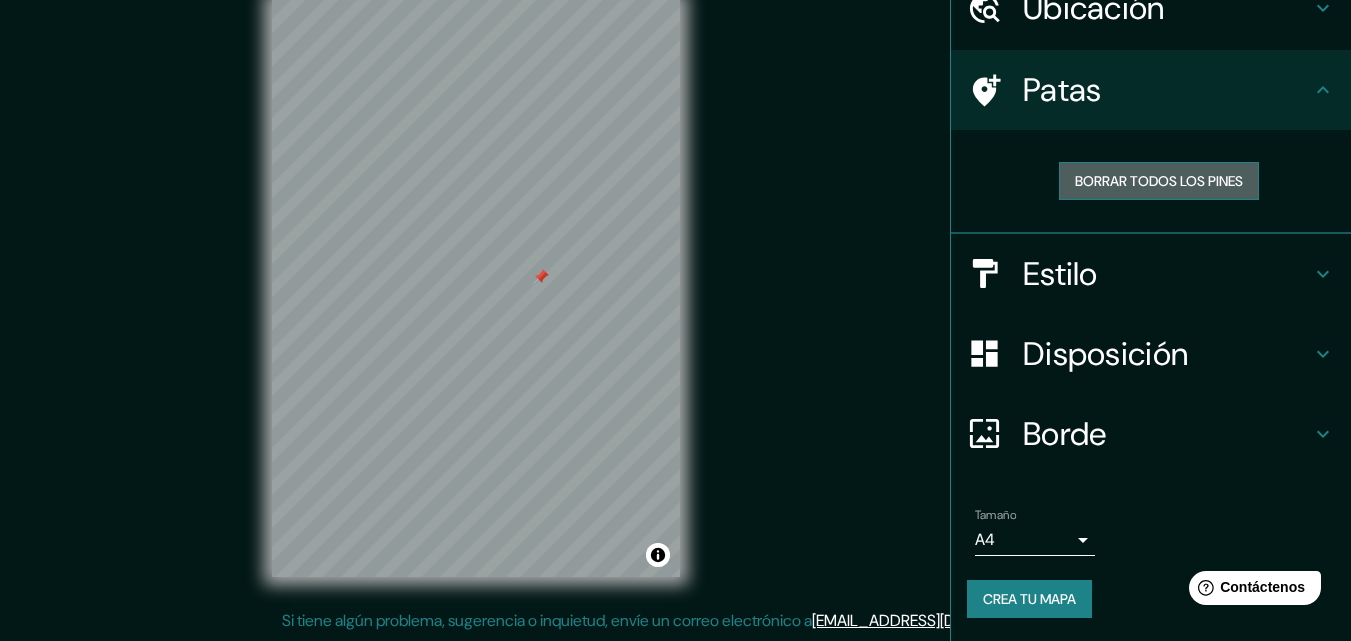 click on "Borrar todos los pines" at bounding box center [1159, 181] 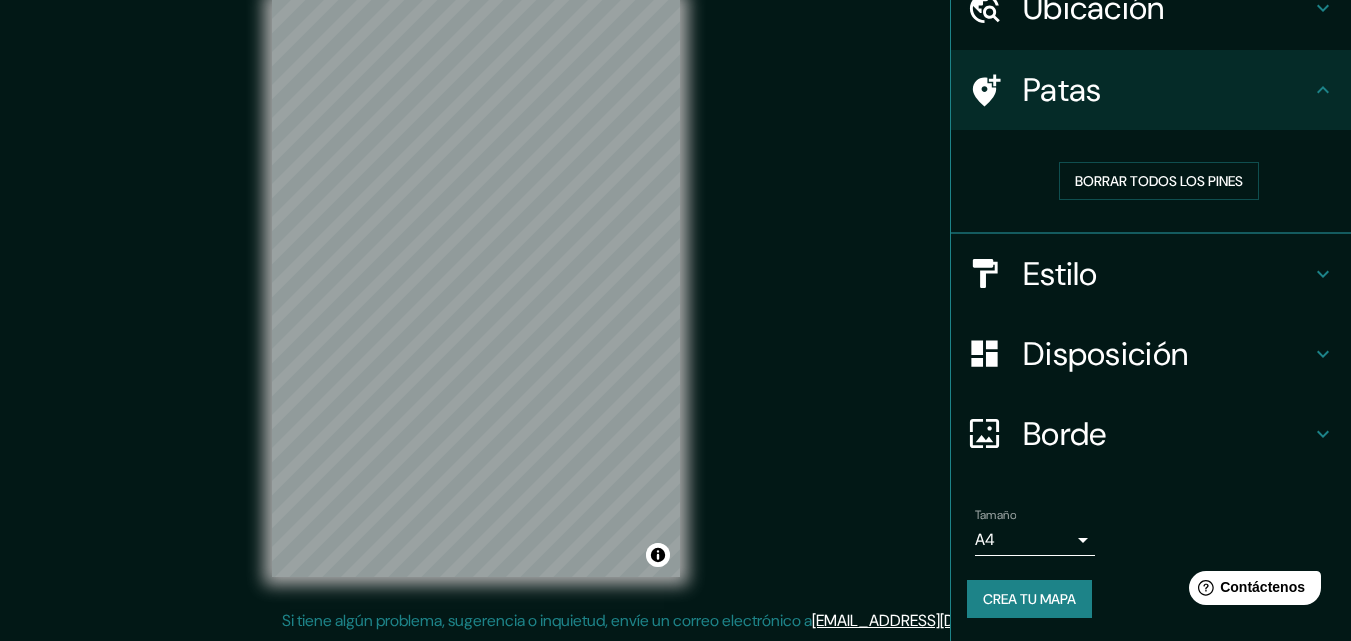 click on "Patas" at bounding box center [1062, 90] 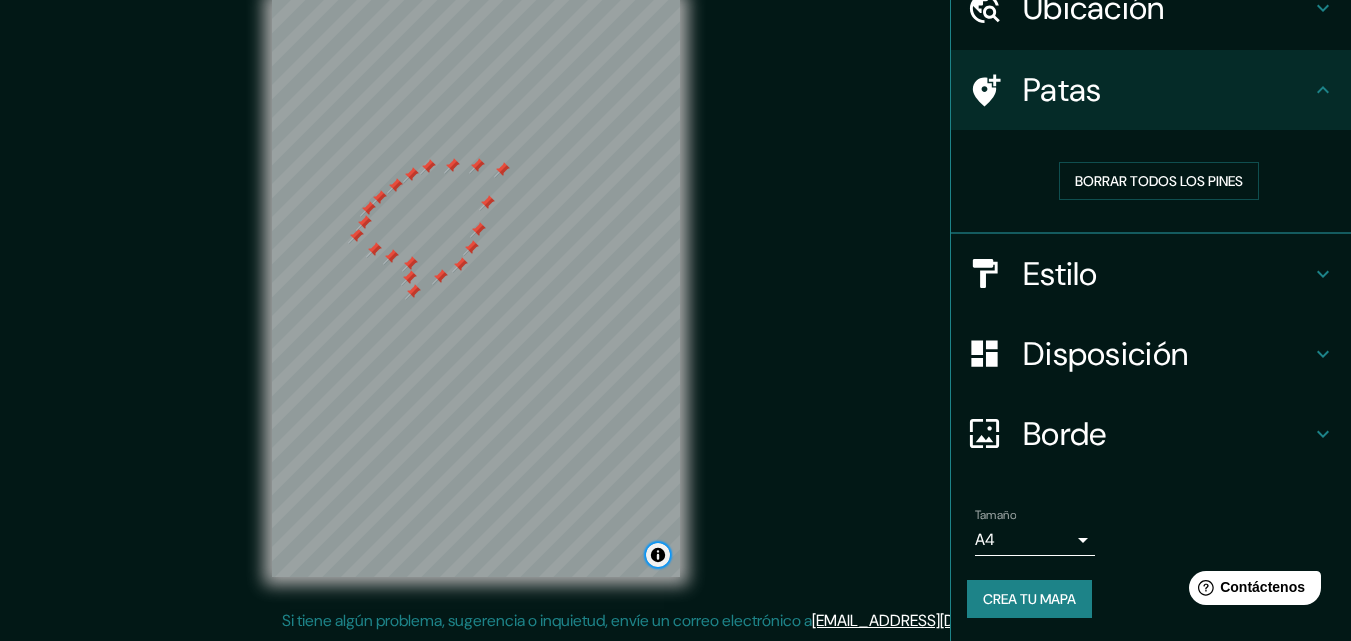 click at bounding box center [658, 555] 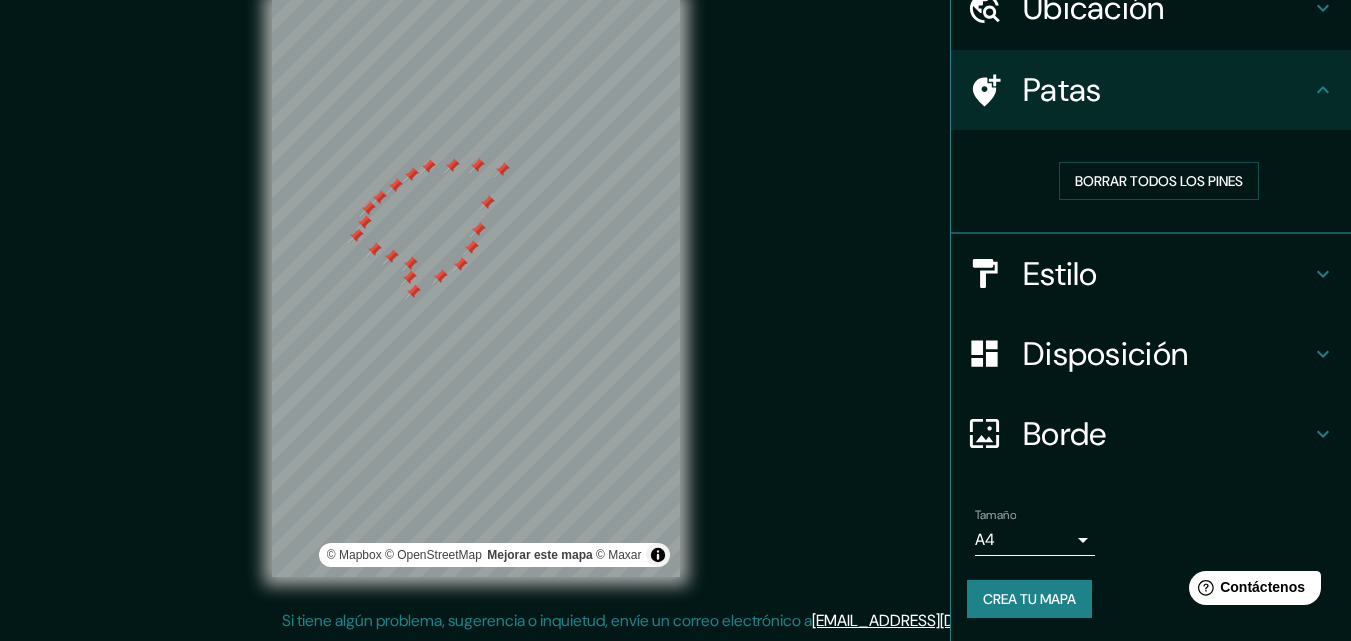 click on "Crea tu mapa" at bounding box center (1029, 599) 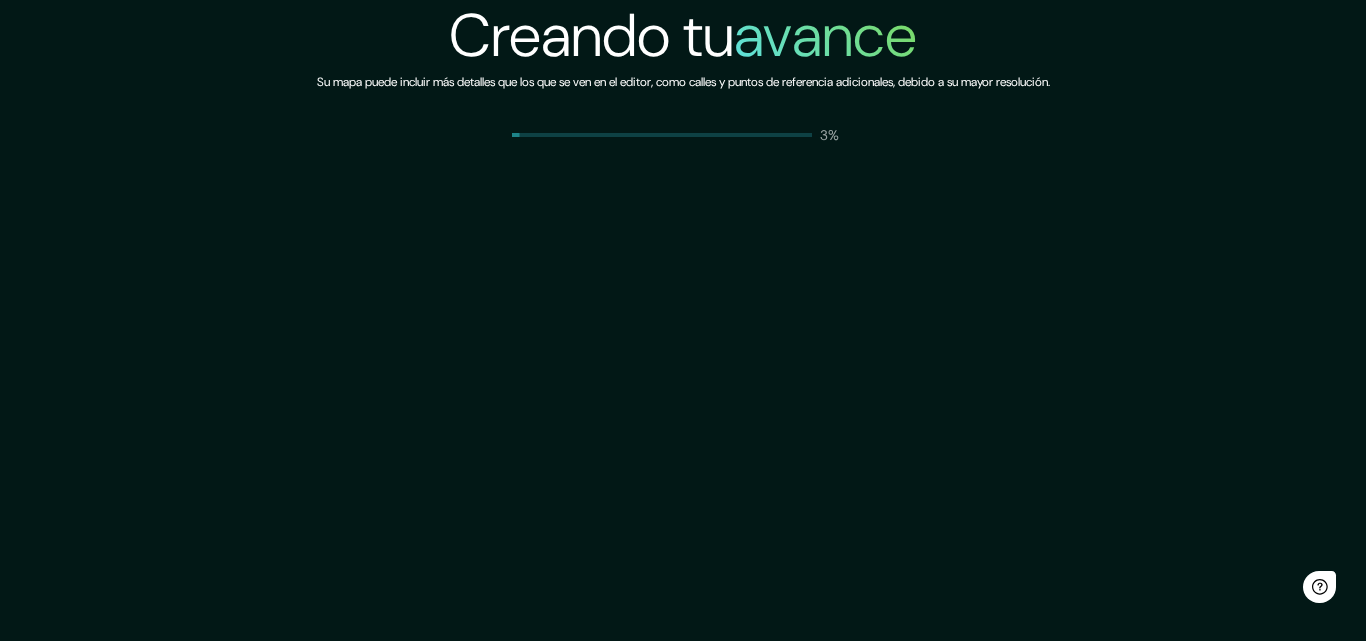 scroll, scrollTop: 0, scrollLeft: 0, axis: both 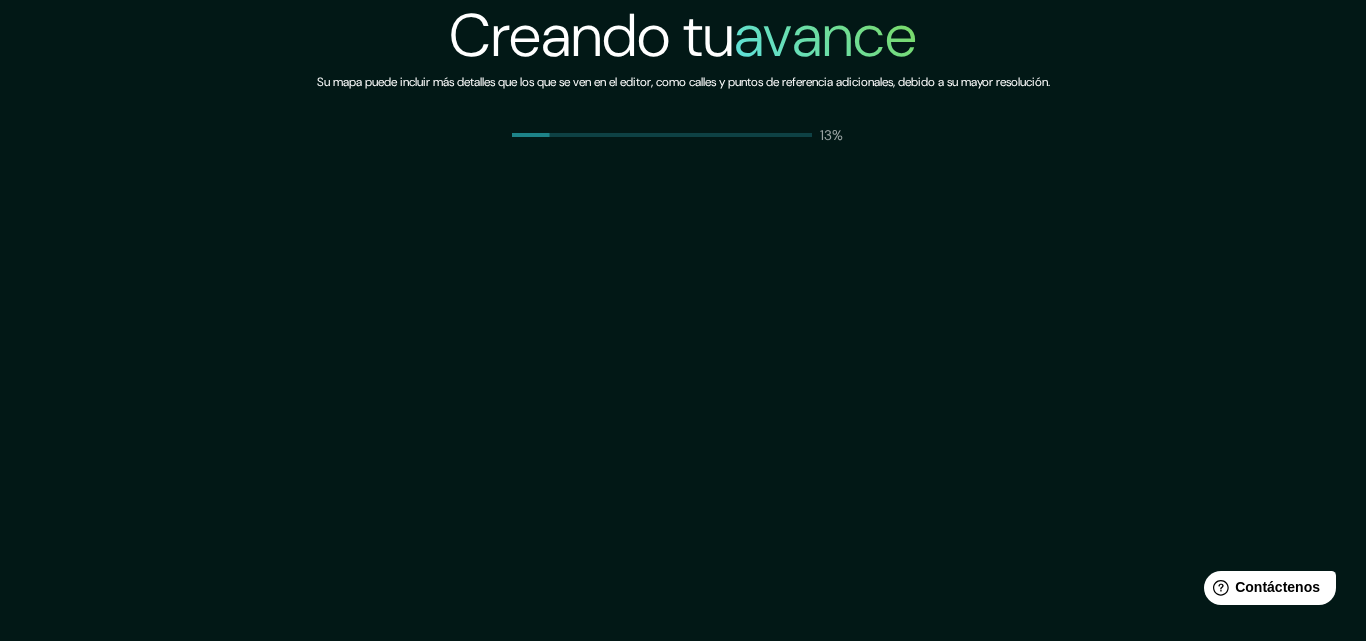 click on "Creando tu avance Su mapa puede incluir más detalles que los que se ven en el editor, como calles y puntos de referencia adicionales, debido a su mayor resolución. 13%" at bounding box center [683, 320] 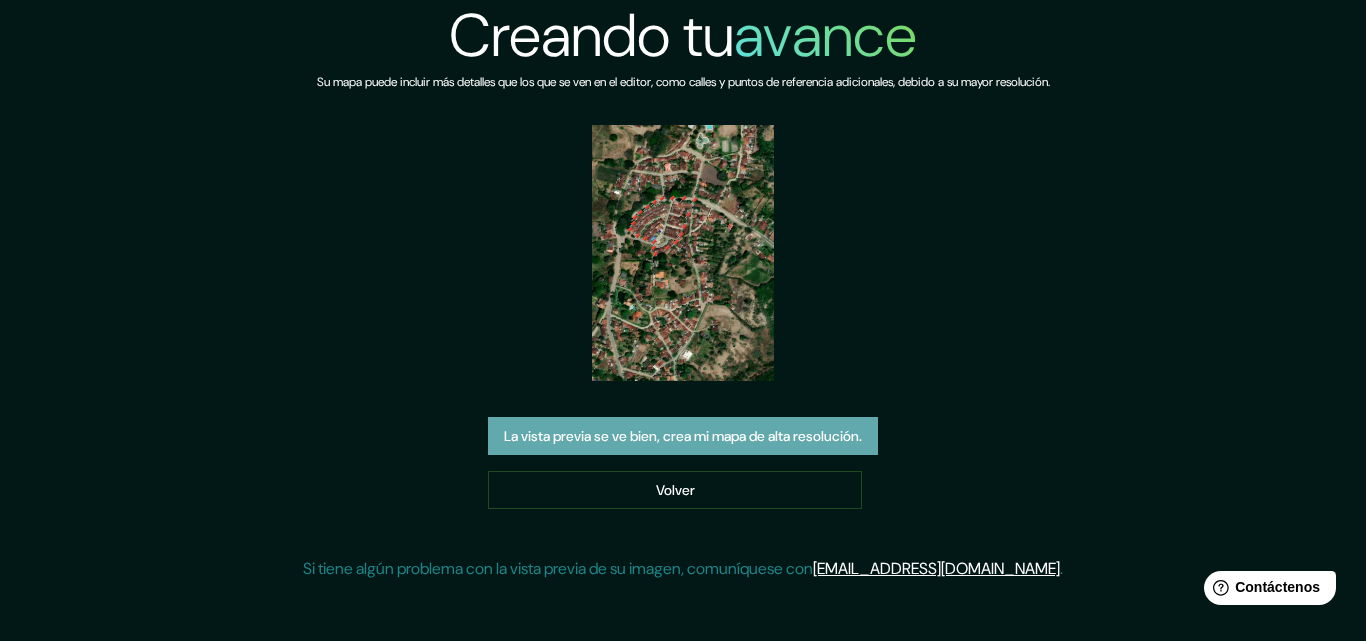 click on "La vista previa se ve bien, crea mi mapa de alta resolución." at bounding box center (683, 437) 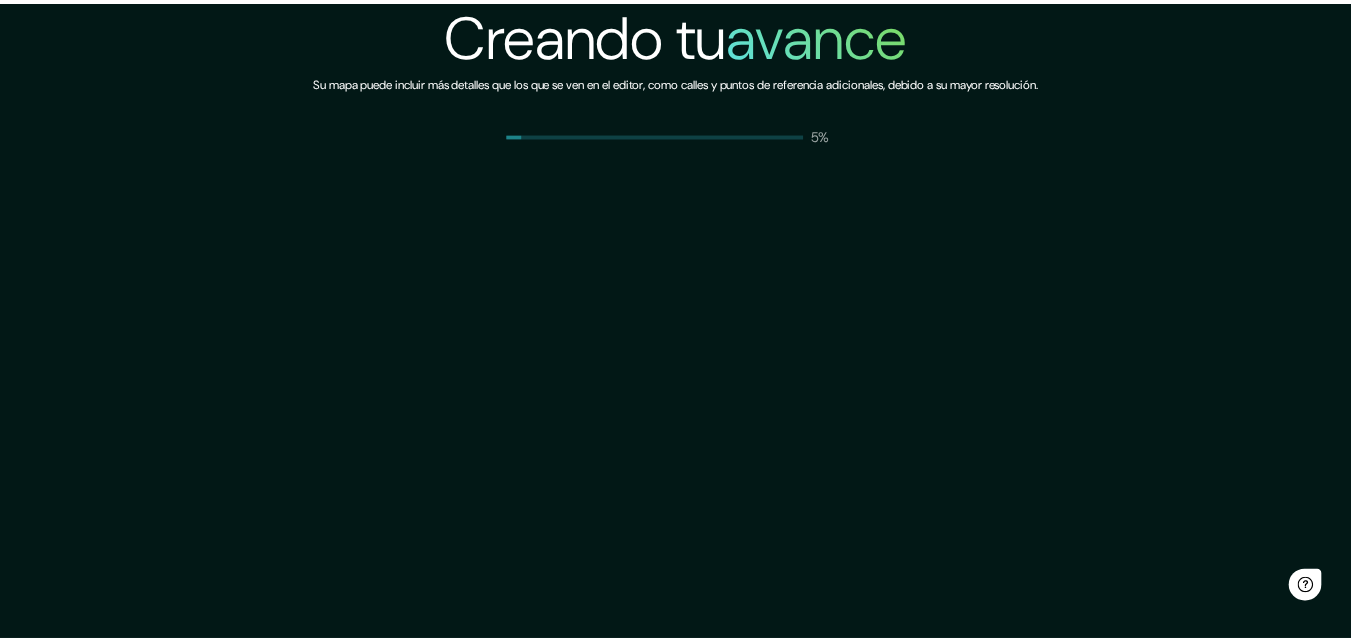 scroll, scrollTop: 0, scrollLeft: 0, axis: both 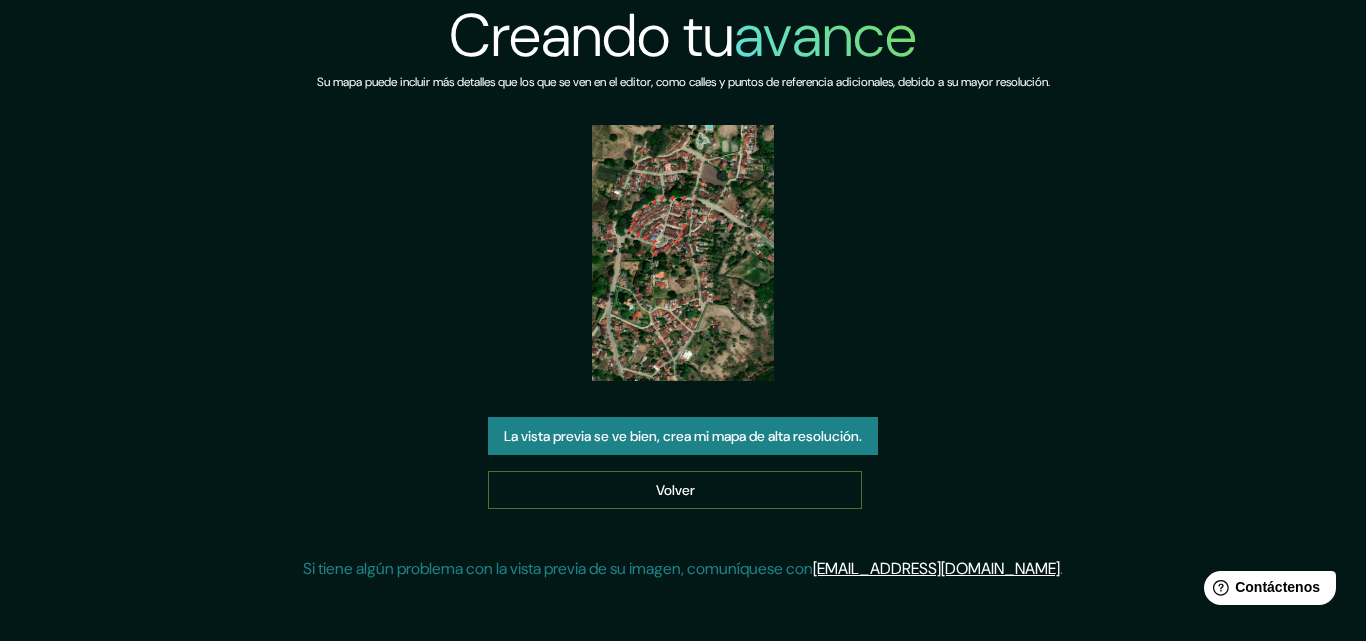 click on "Volver" at bounding box center [675, 490] 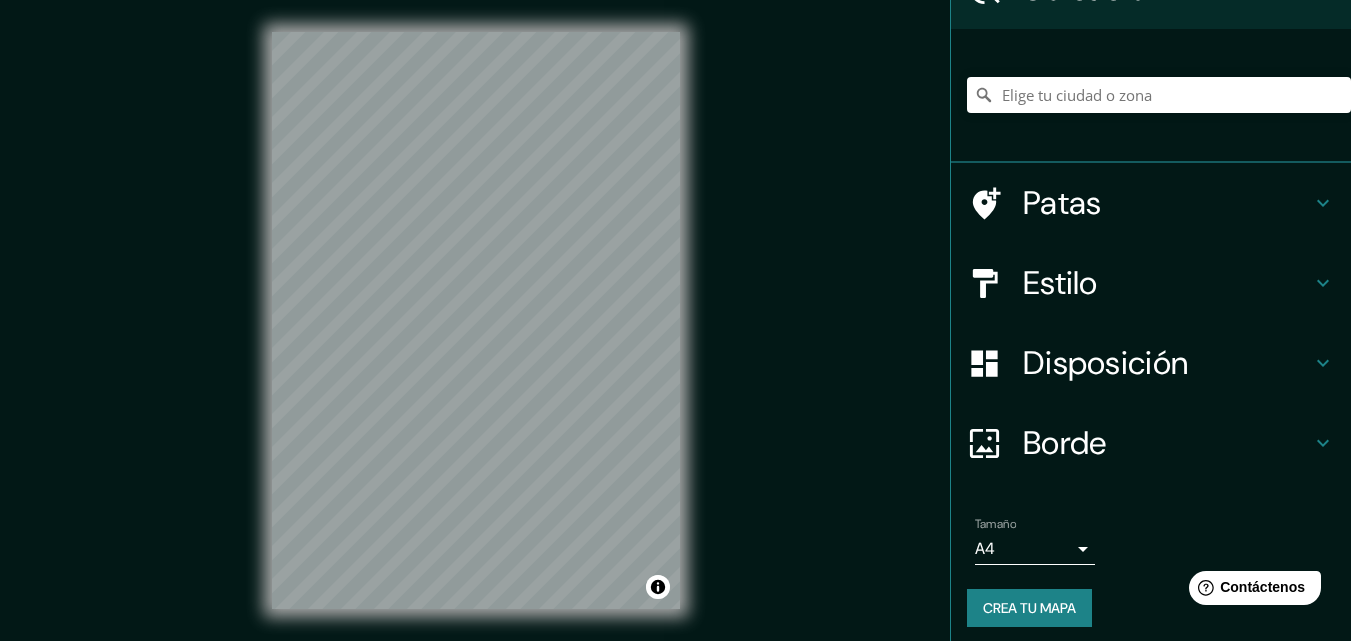 scroll, scrollTop: 125, scrollLeft: 0, axis: vertical 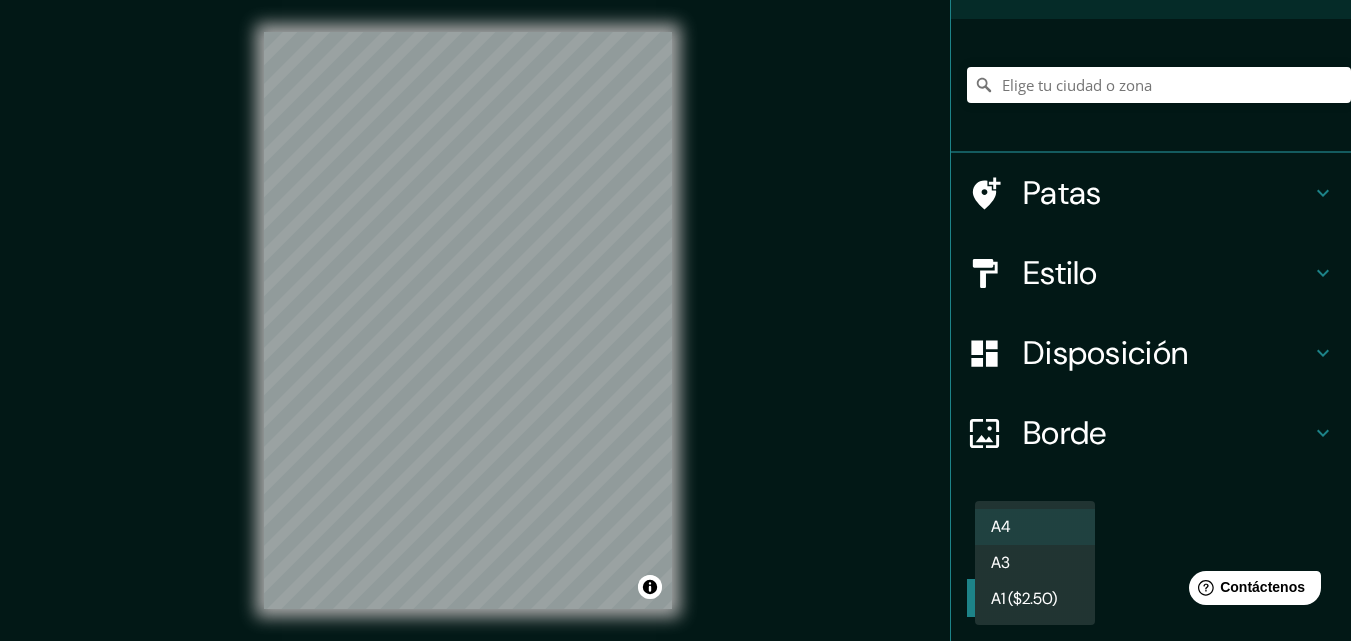 click on "Mappin Ubicación Patas Estilo Disposición Borde Elige un borde.  Consejo  : puedes opacar las capas del marco para crear efectos geniales. Ninguno Simple Transparente Elegante Tamaño A4 single Crea tu mapa © Mapbox   © OpenStreetMap   Improve this map Si tiene algún problema, sugerencia o inquietud, envíe un correo electrónico a  help@mappin.pro  .   . . Texto original Valora esta traducción Tu opinión servirá para ayudar a mejorar el Traductor de Google A4 A3 A1 ($2.50)" at bounding box center (675, 320) 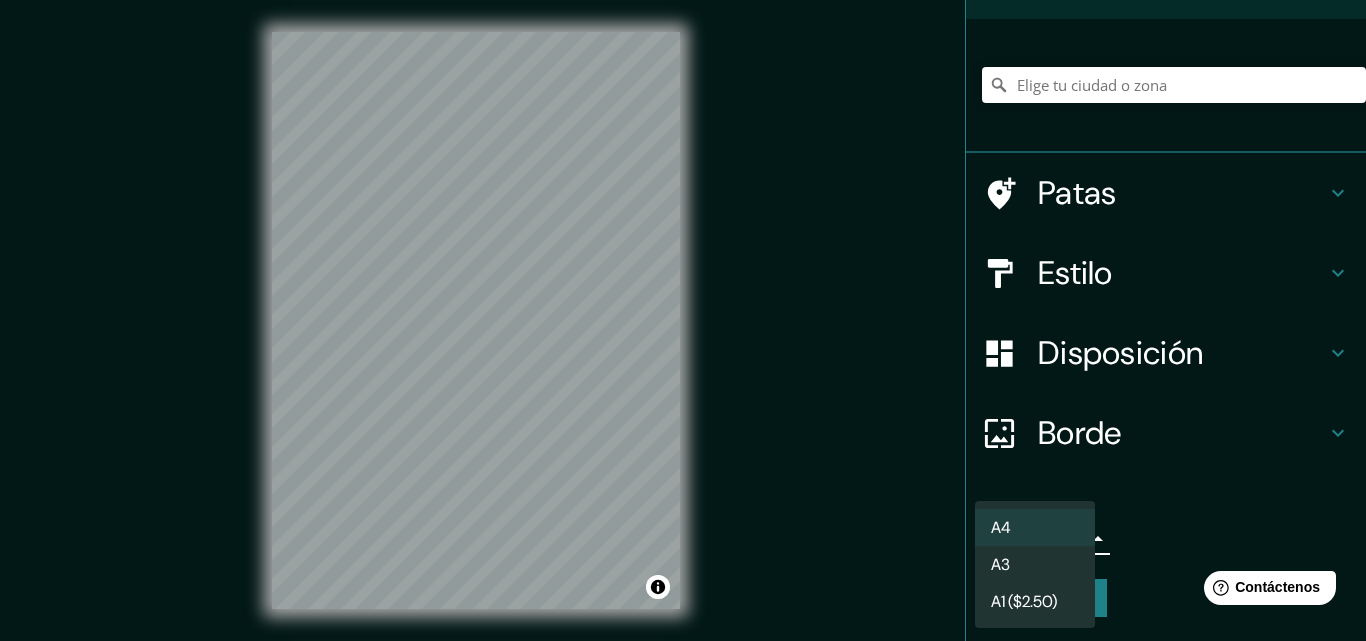 click on "A4" at bounding box center [1035, 527] 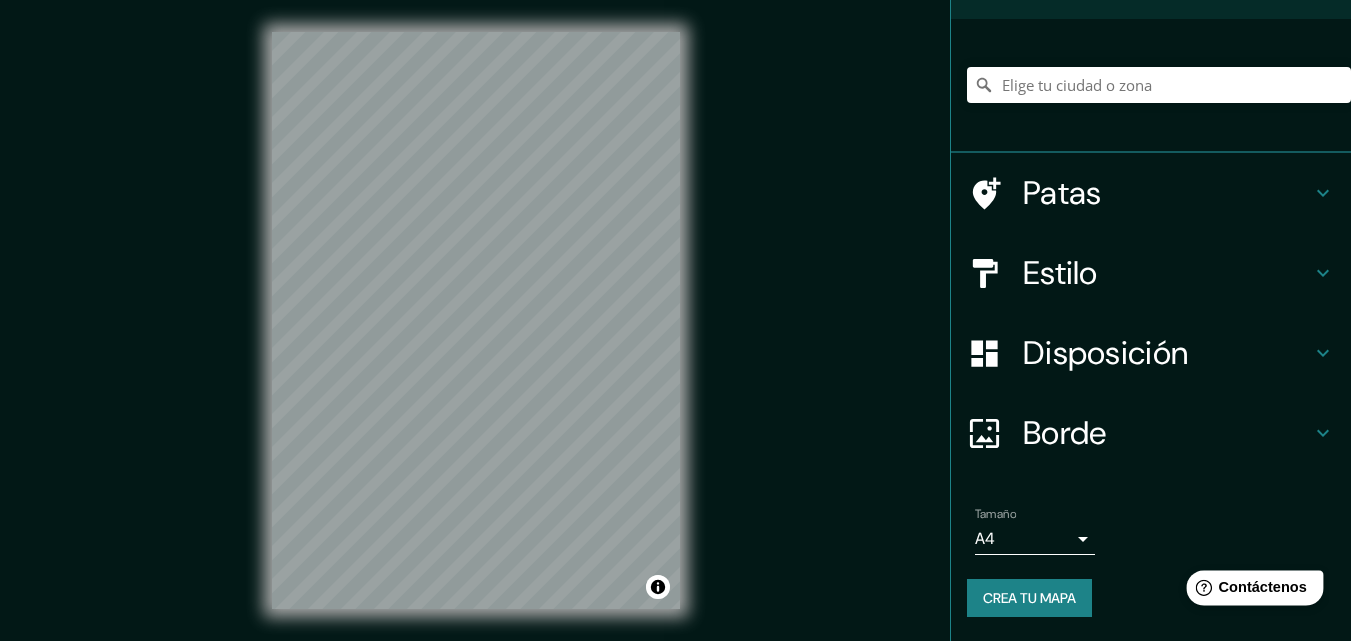 click on "Help Contáctenos" at bounding box center (1255, 587) 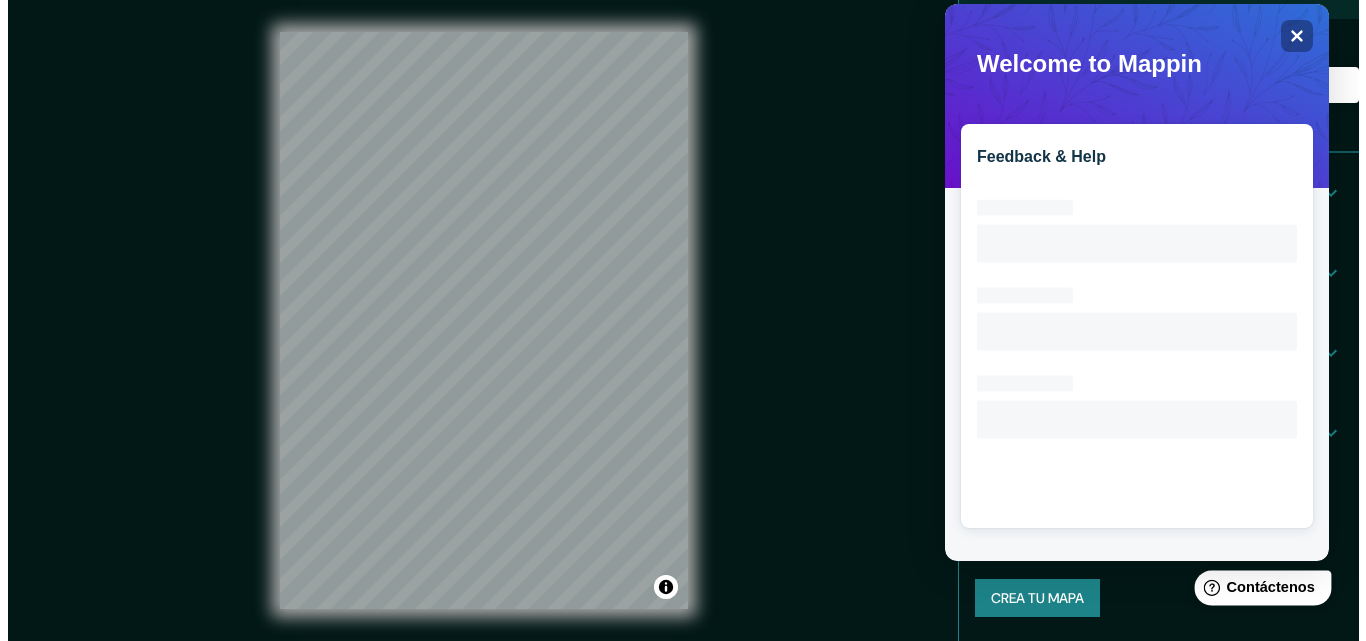 scroll, scrollTop: 0, scrollLeft: 0, axis: both 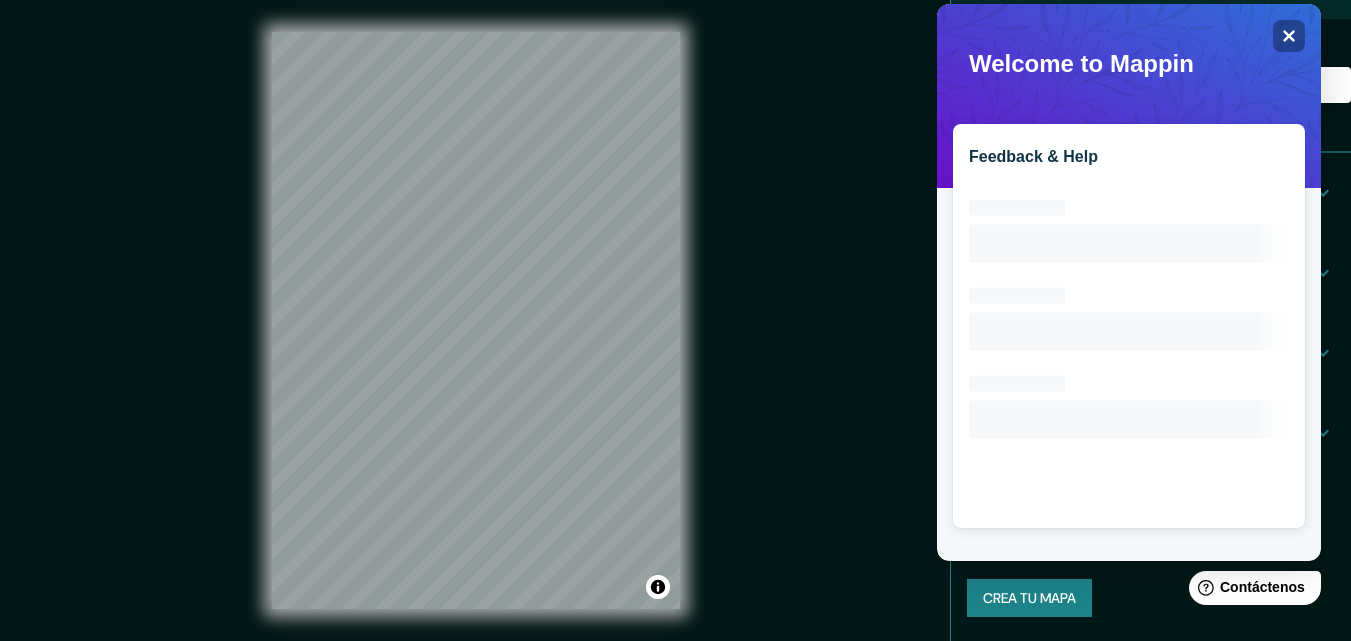 click on "Feedback & Help Loading interface..." at bounding box center [1129, 282] 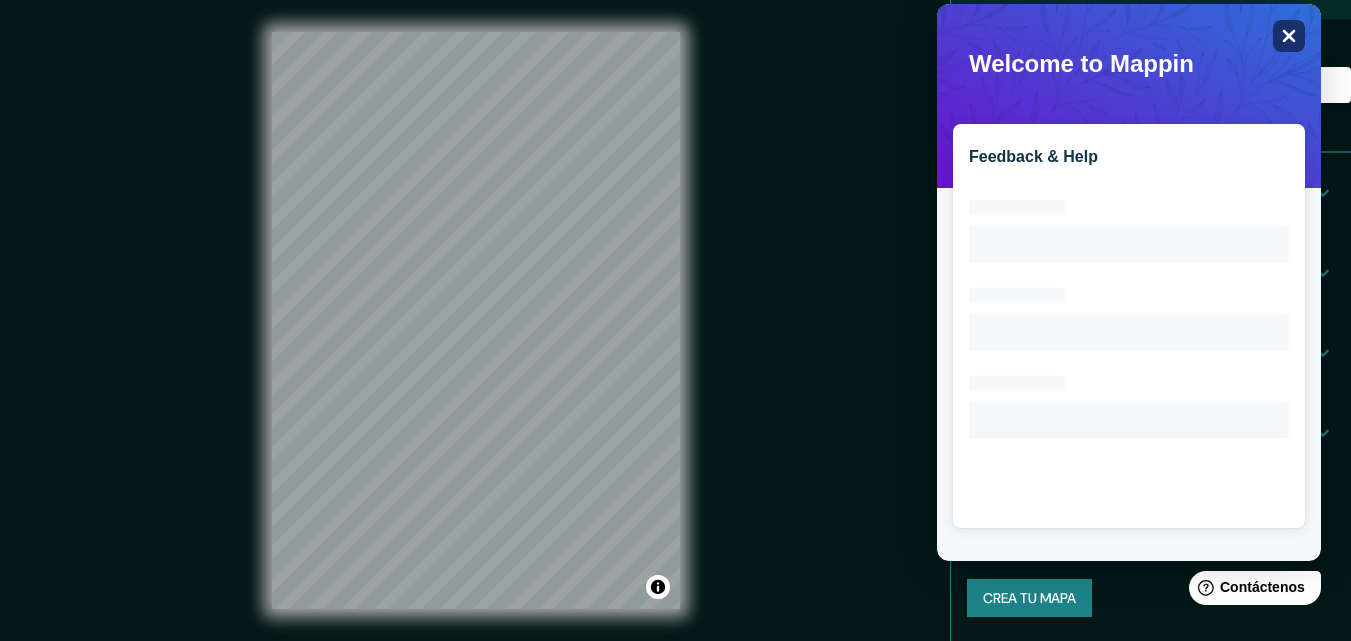click 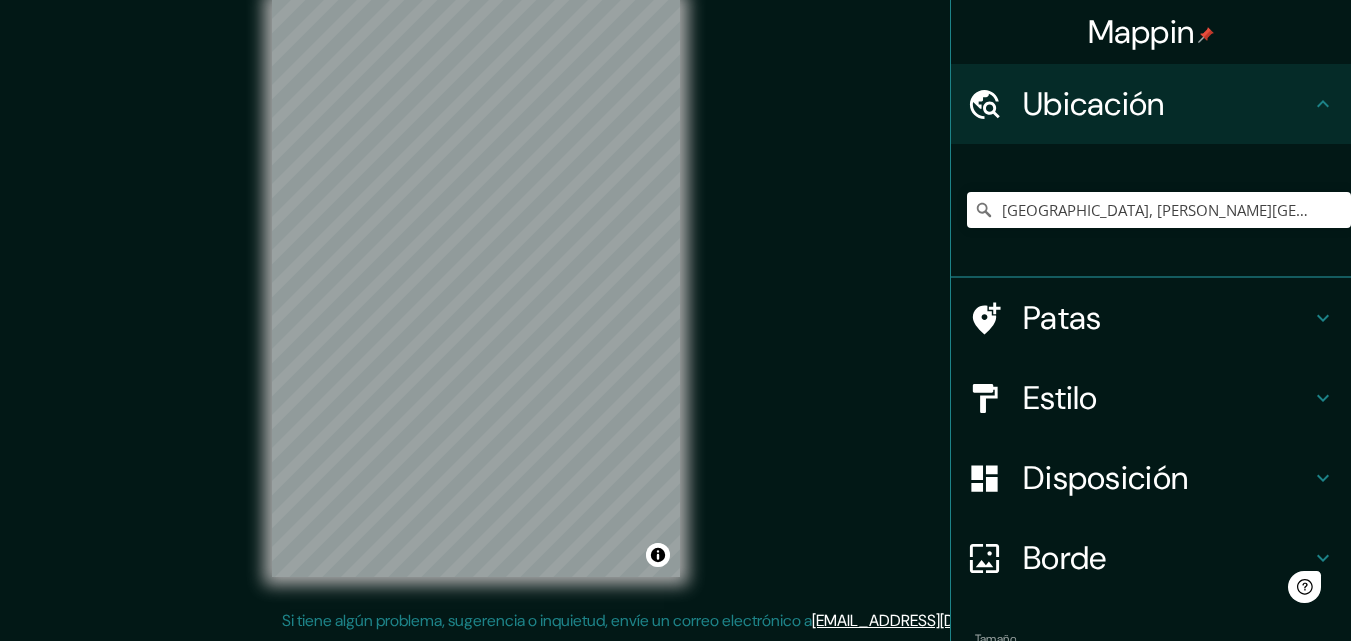 scroll, scrollTop: 0, scrollLeft: 0, axis: both 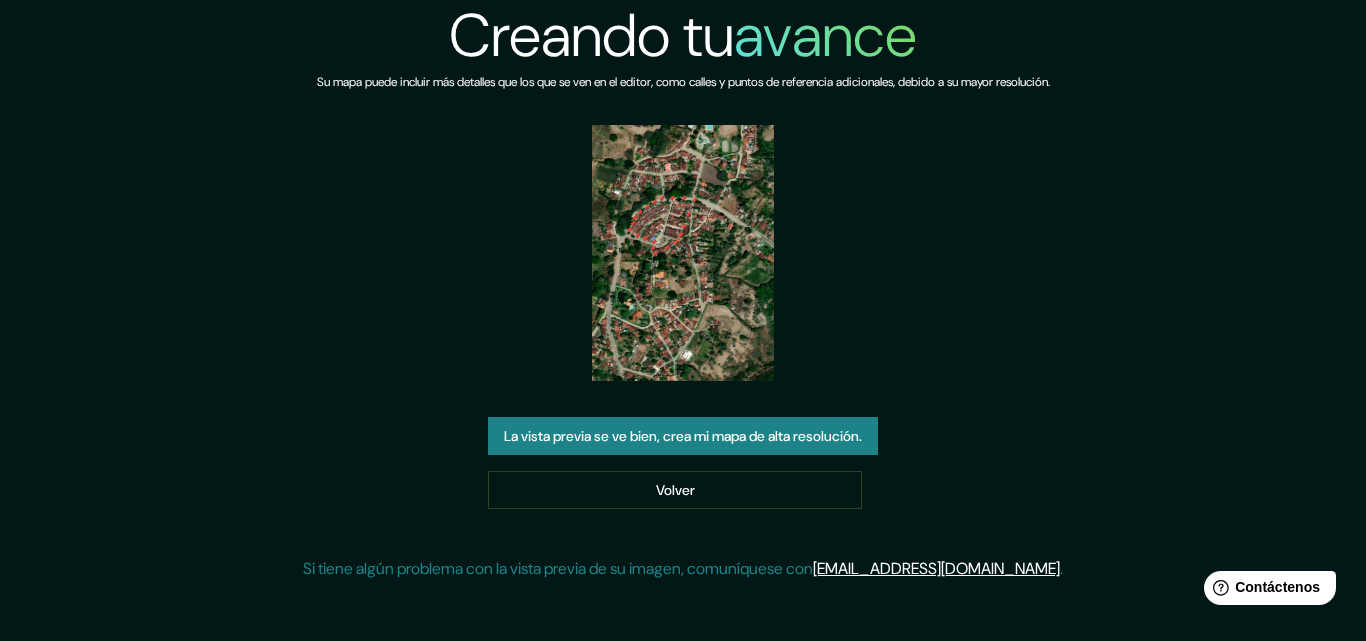 drag, startPoint x: 677, startPoint y: 275, endPoint x: 531, endPoint y: 243, distance: 149.46571 